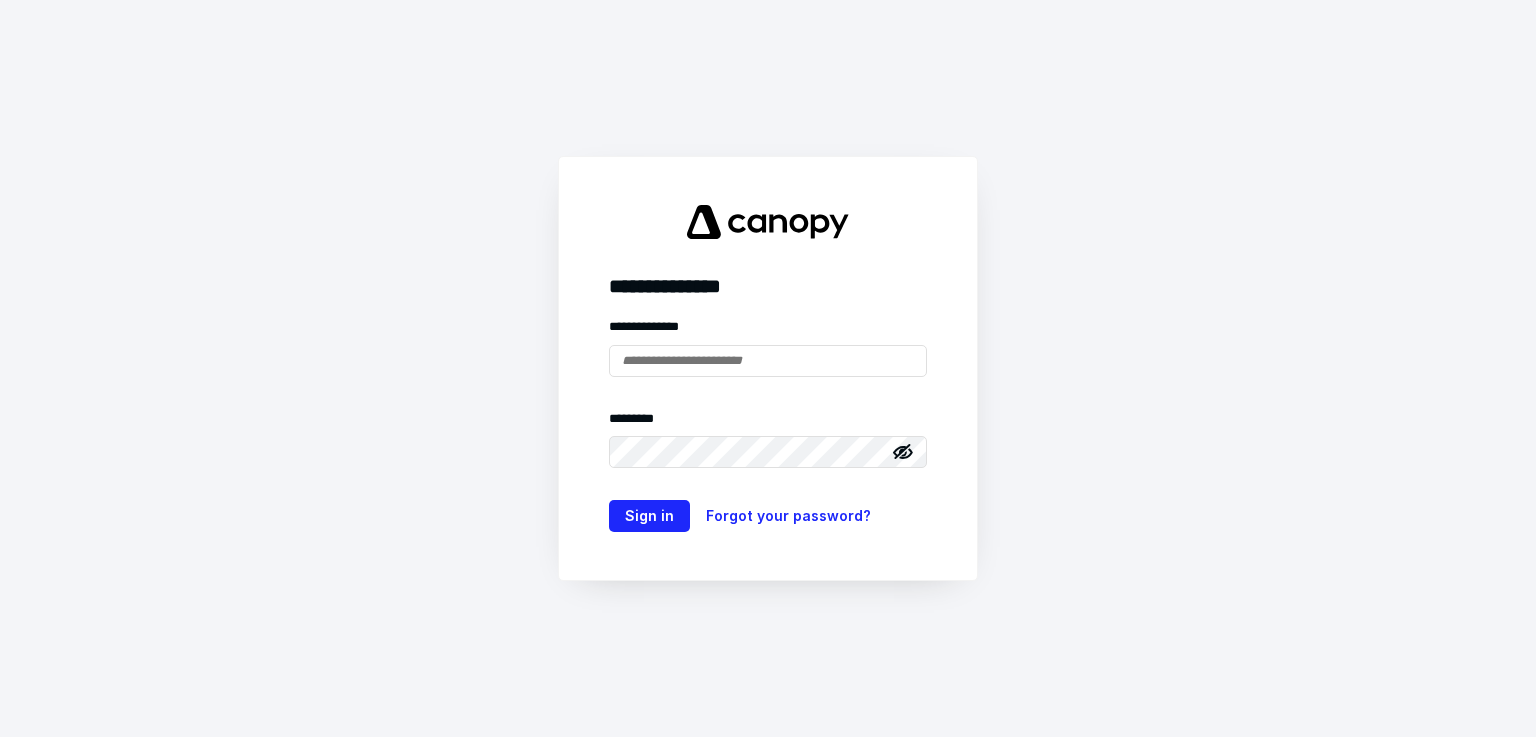 scroll, scrollTop: 0, scrollLeft: 0, axis: both 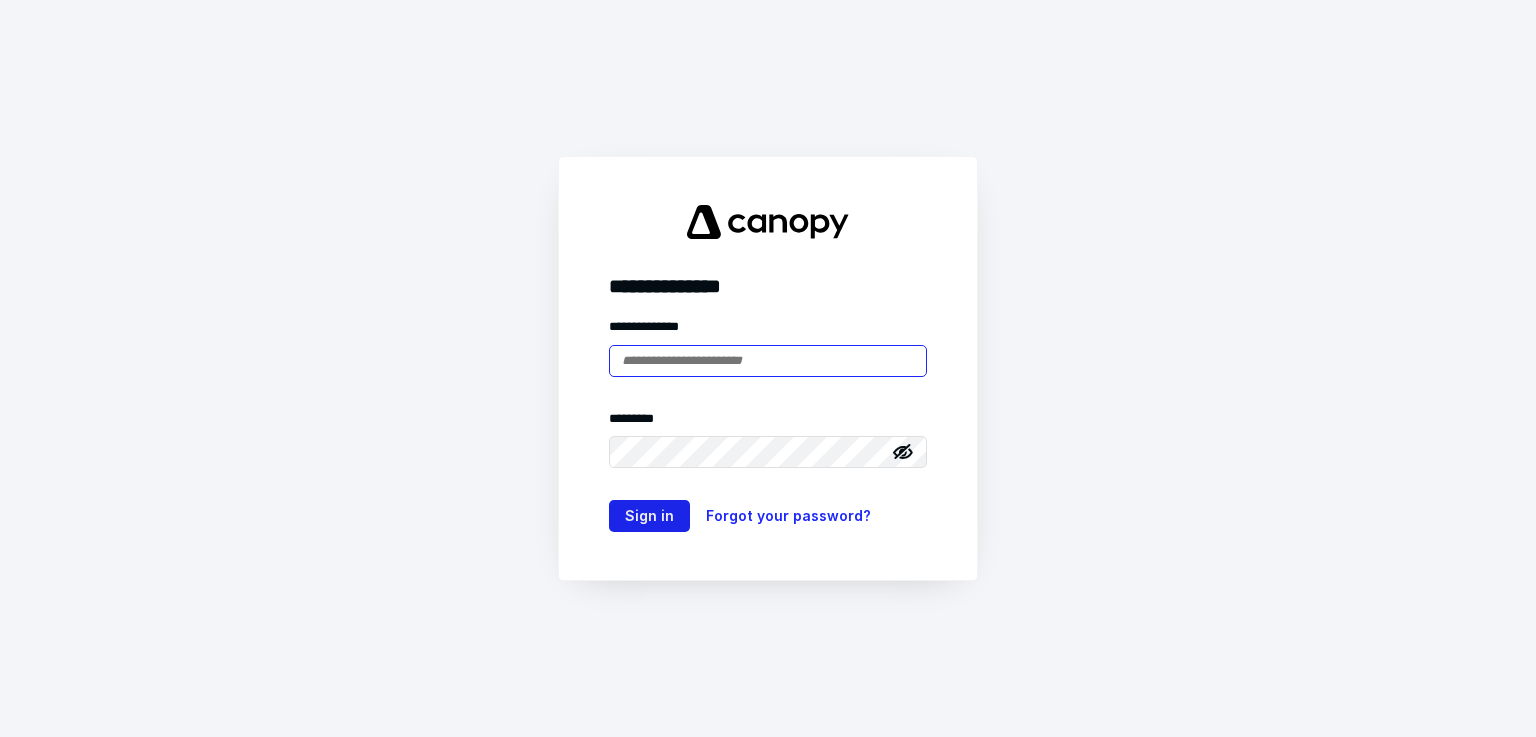 type on "**********" 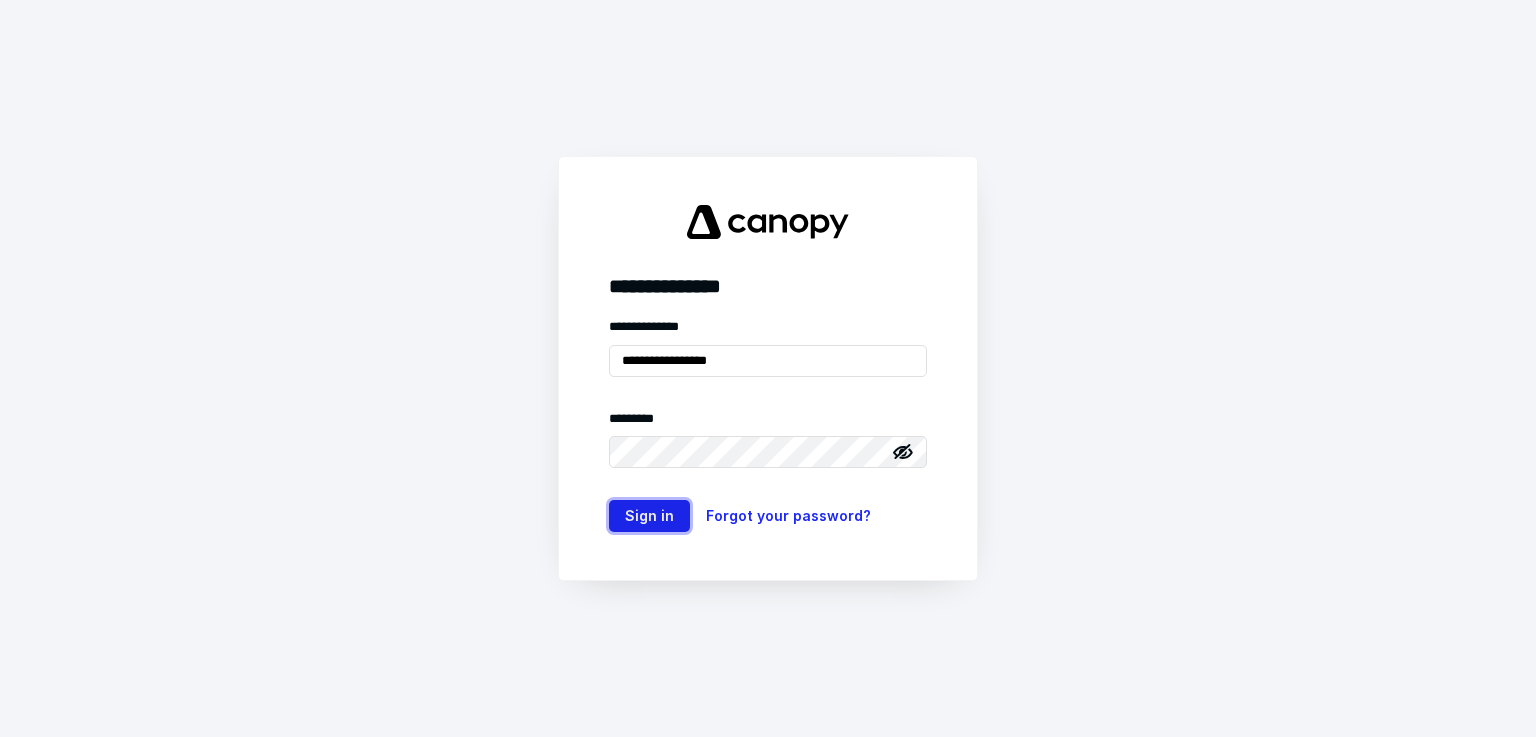 click on "Sign in" at bounding box center [649, 516] 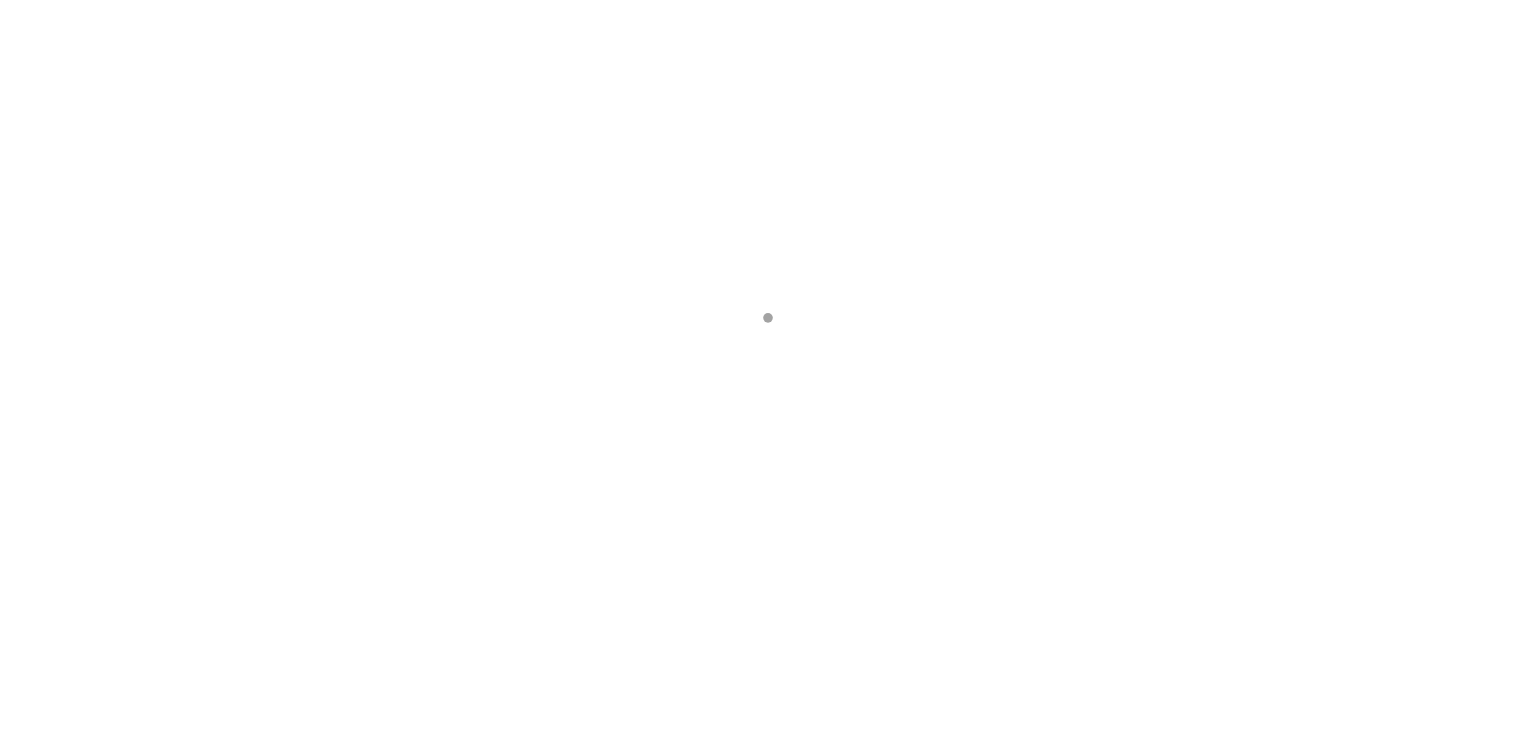 scroll, scrollTop: 0, scrollLeft: 0, axis: both 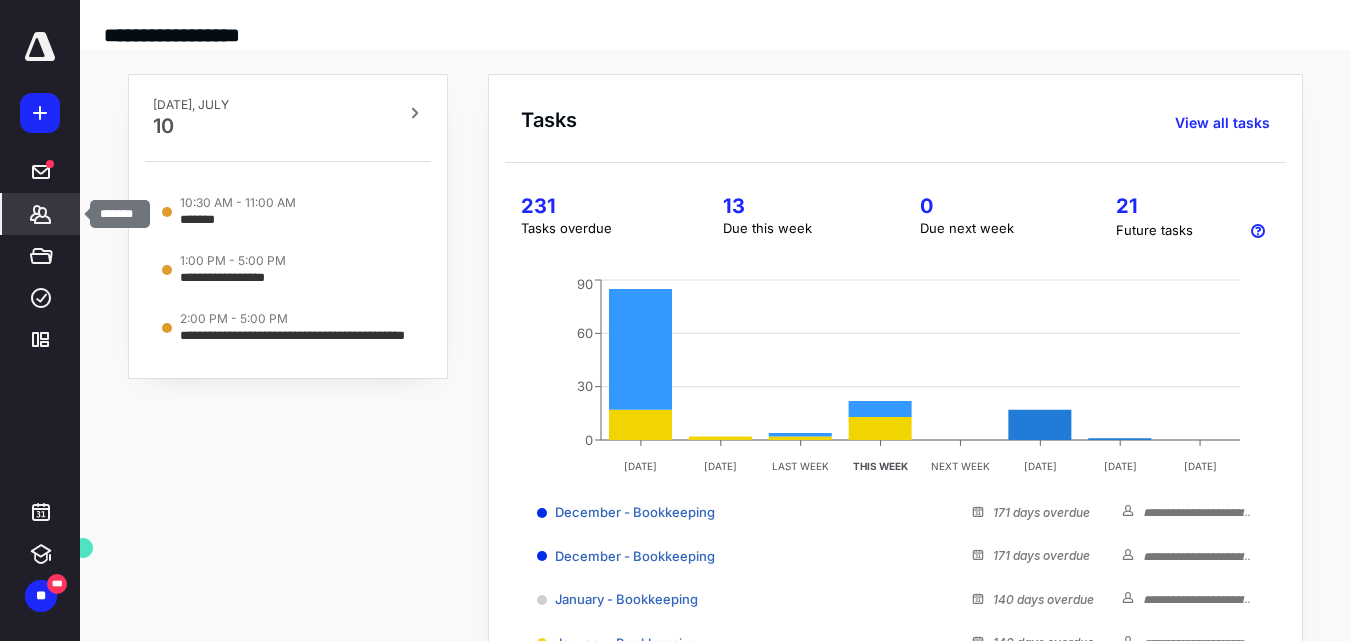 click 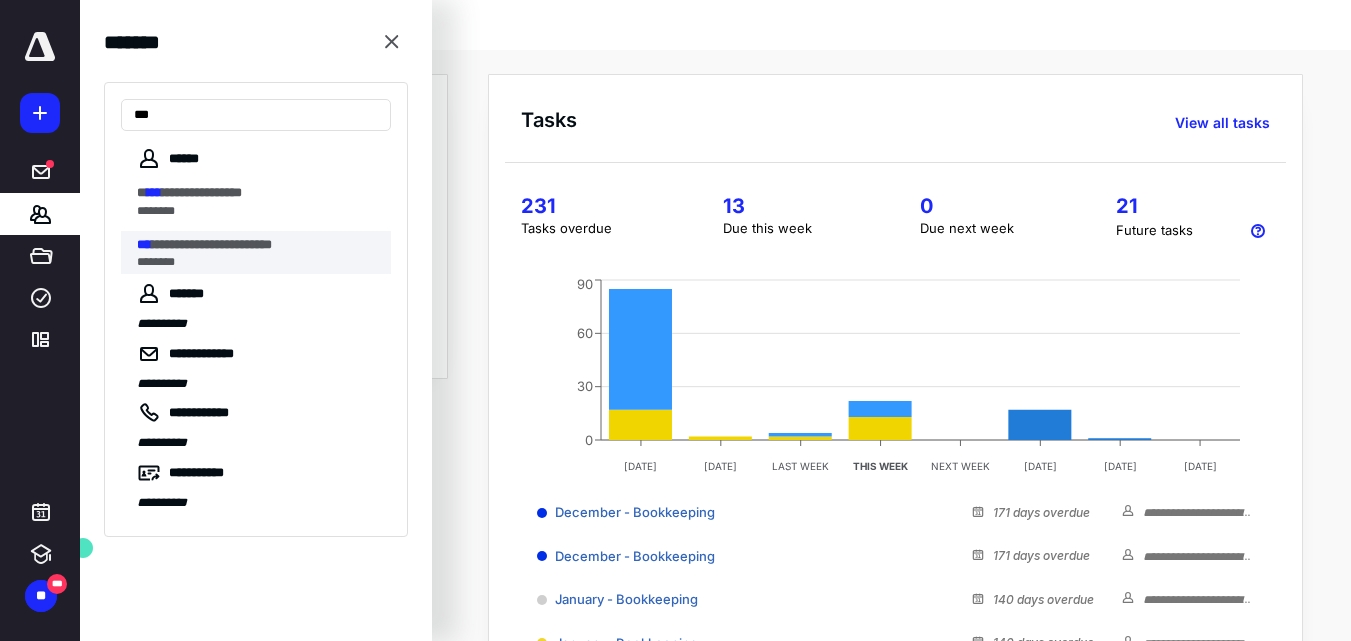 type on "***" 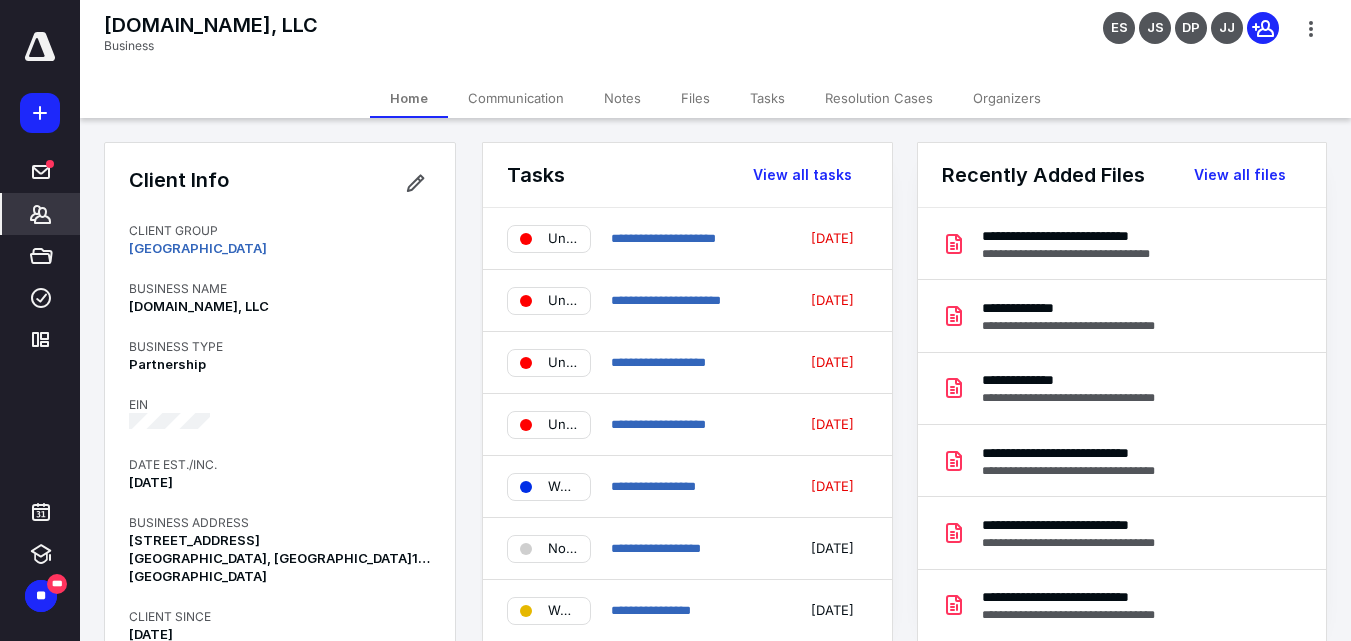 click on "Files" at bounding box center [695, 98] 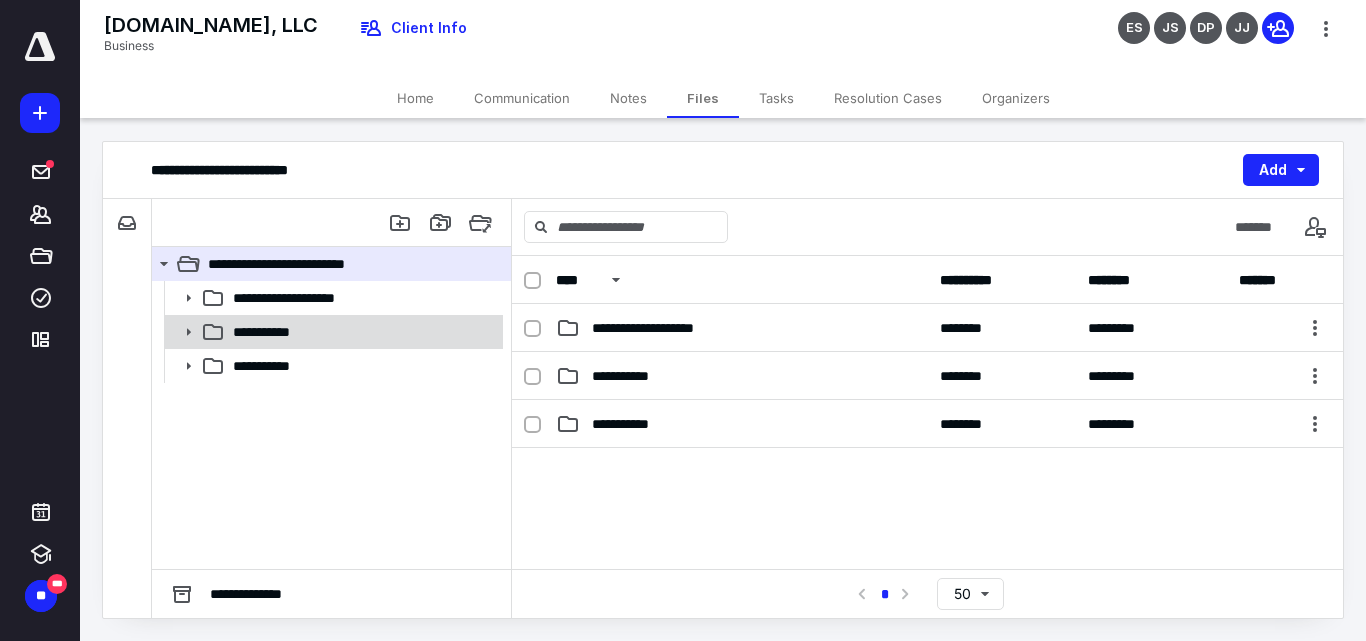 click 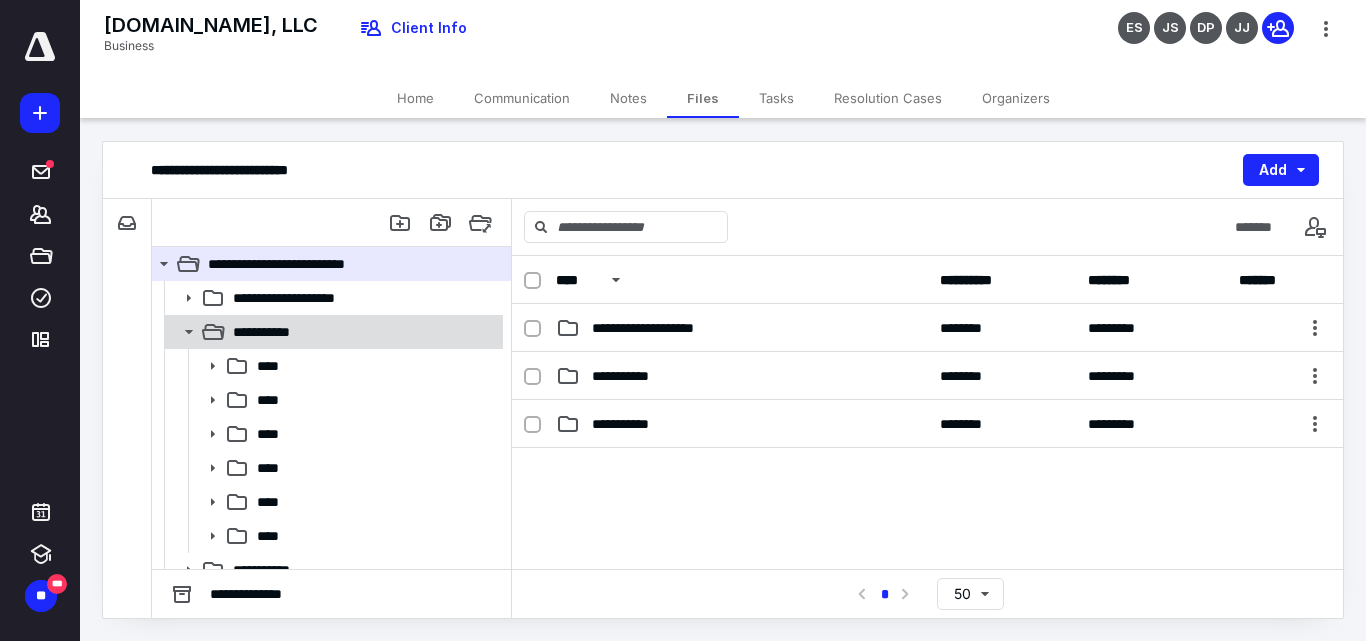 click 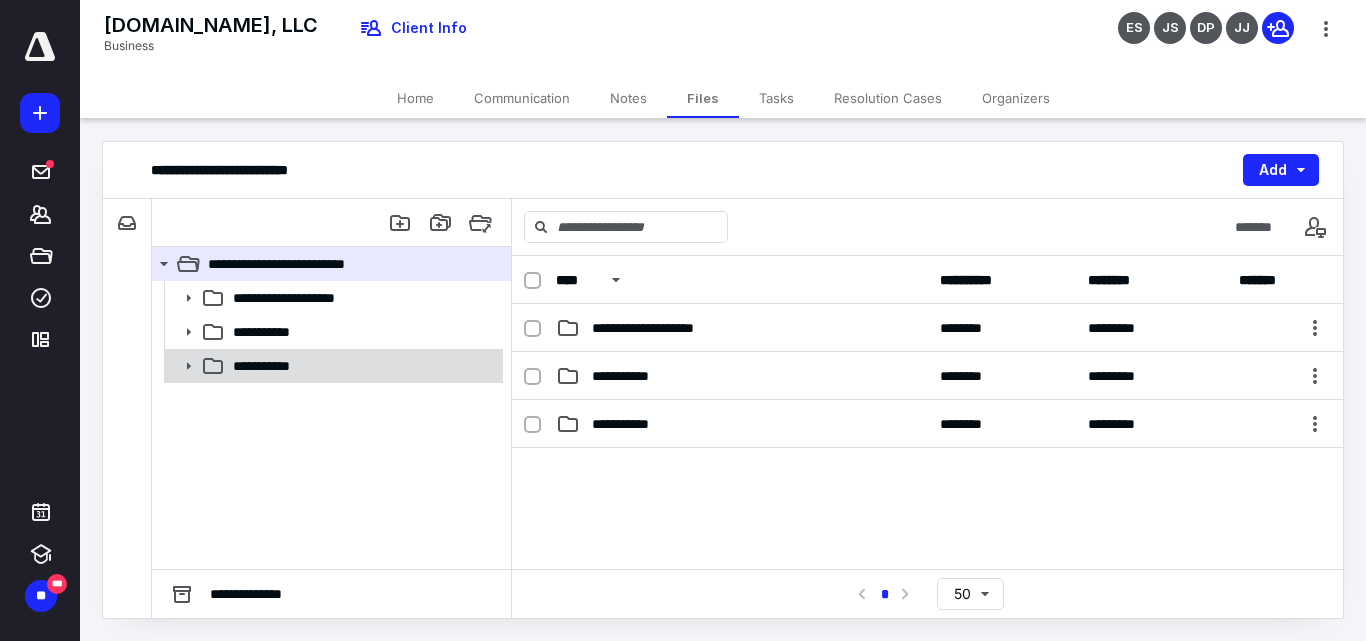 click 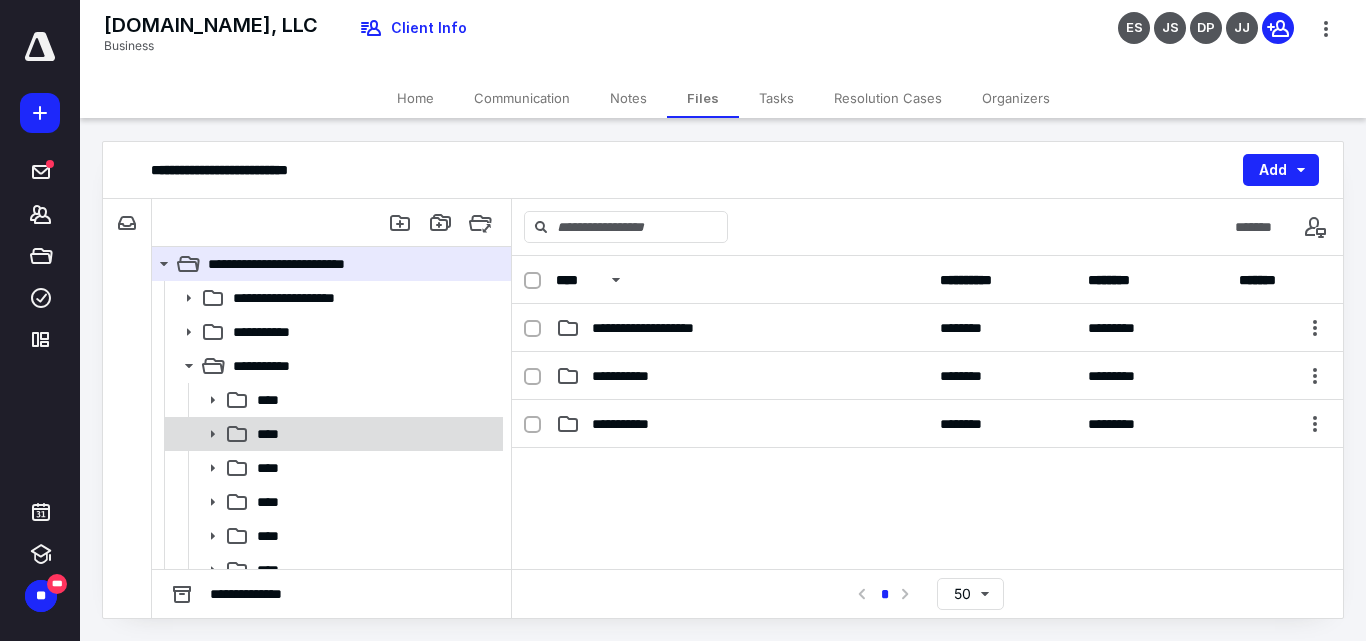 click 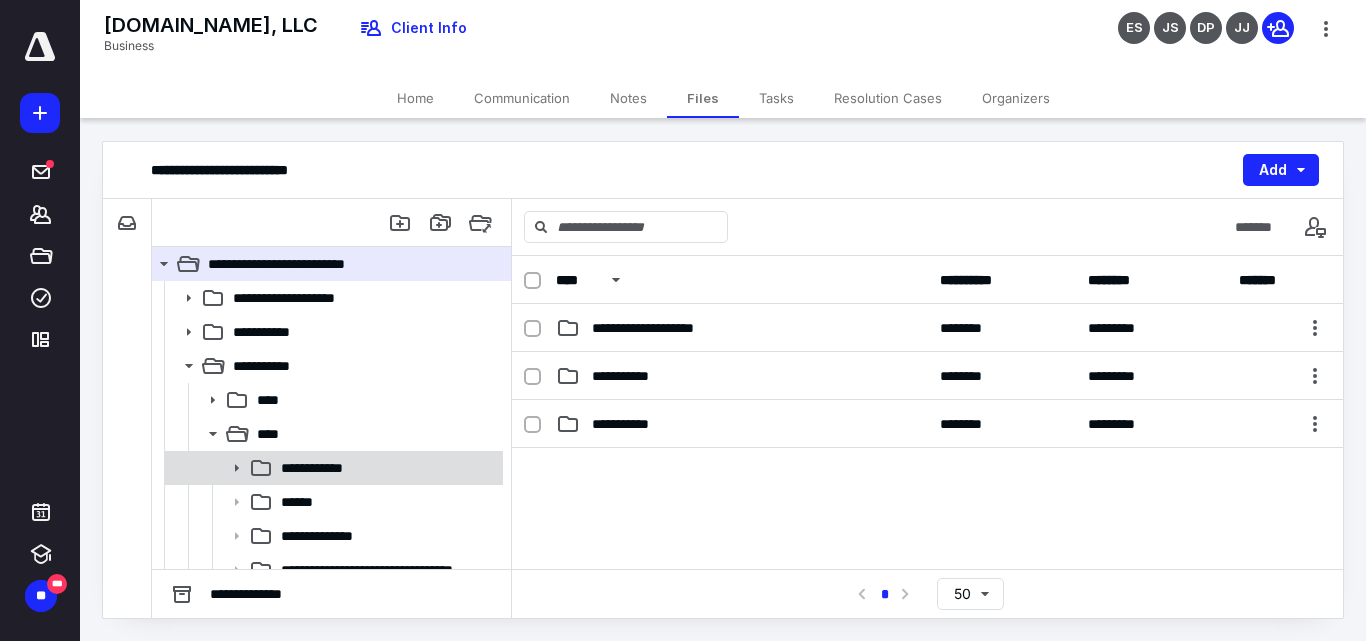 scroll, scrollTop: 100, scrollLeft: 0, axis: vertical 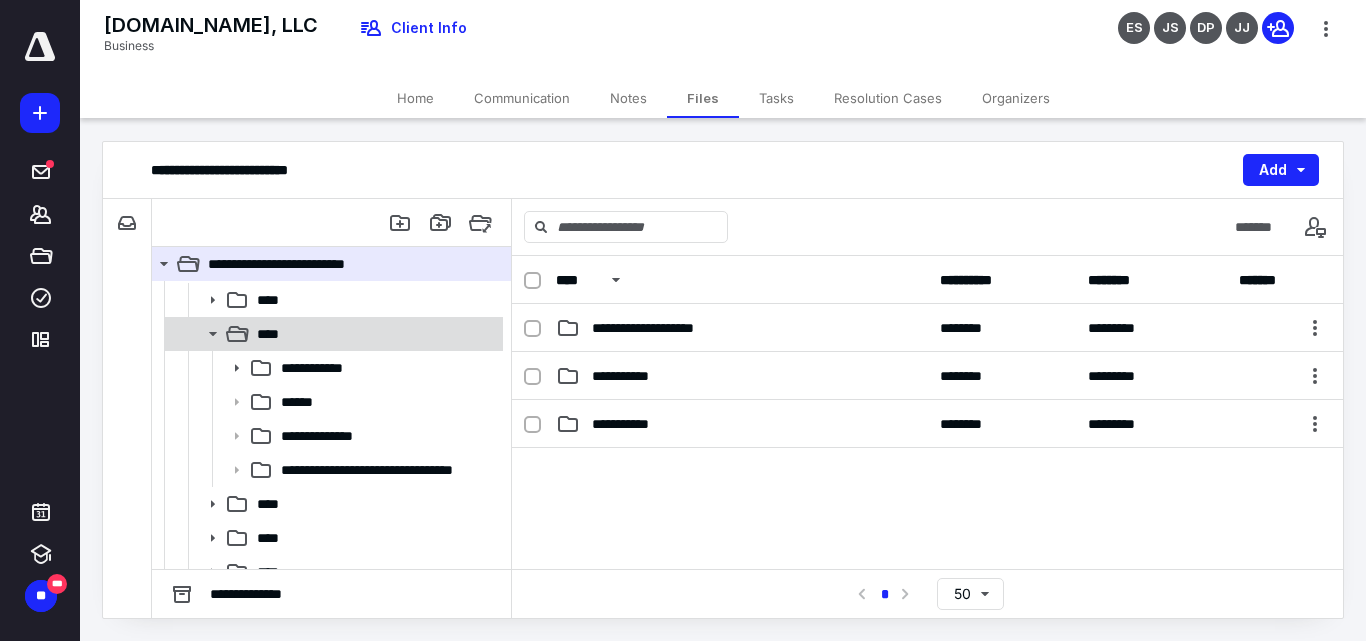click 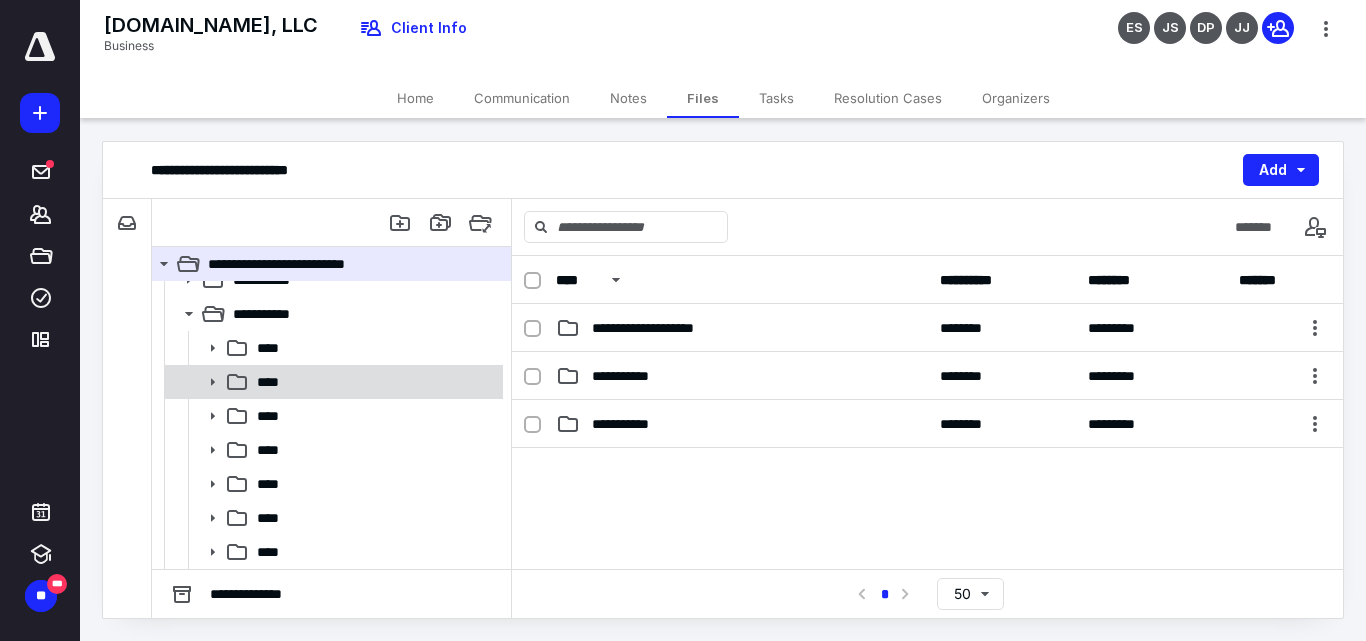 scroll, scrollTop: 52, scrollLeft: 0, axis: vertical 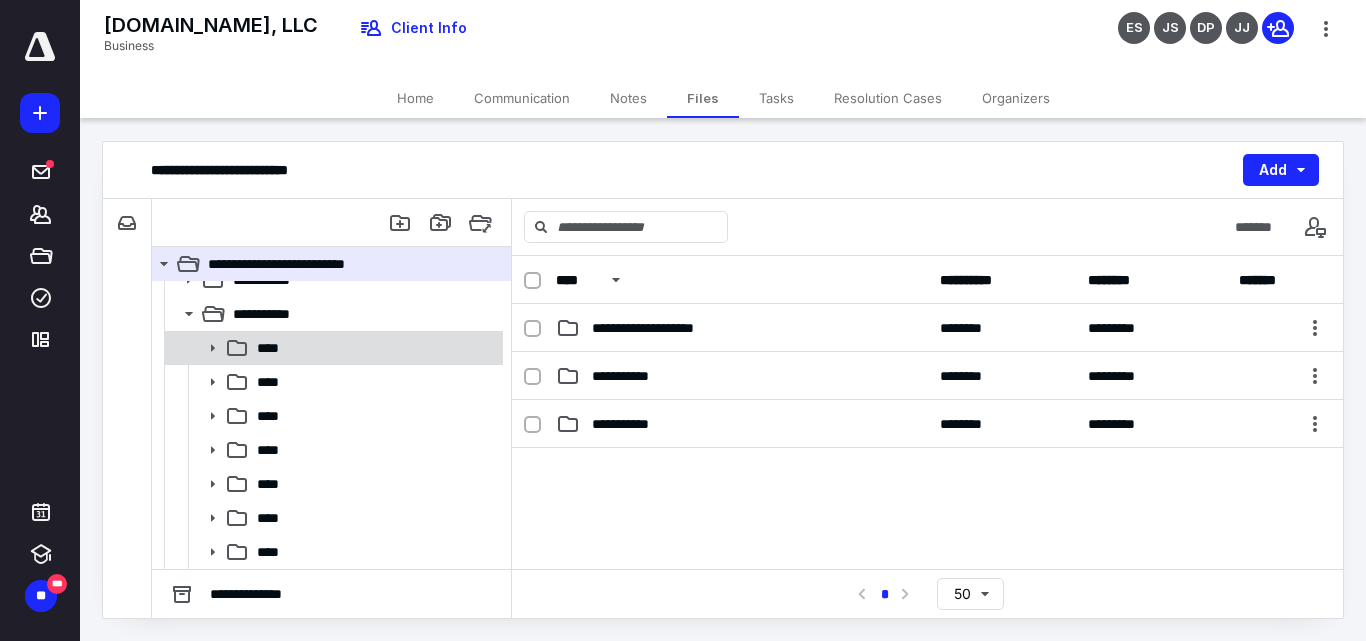 click 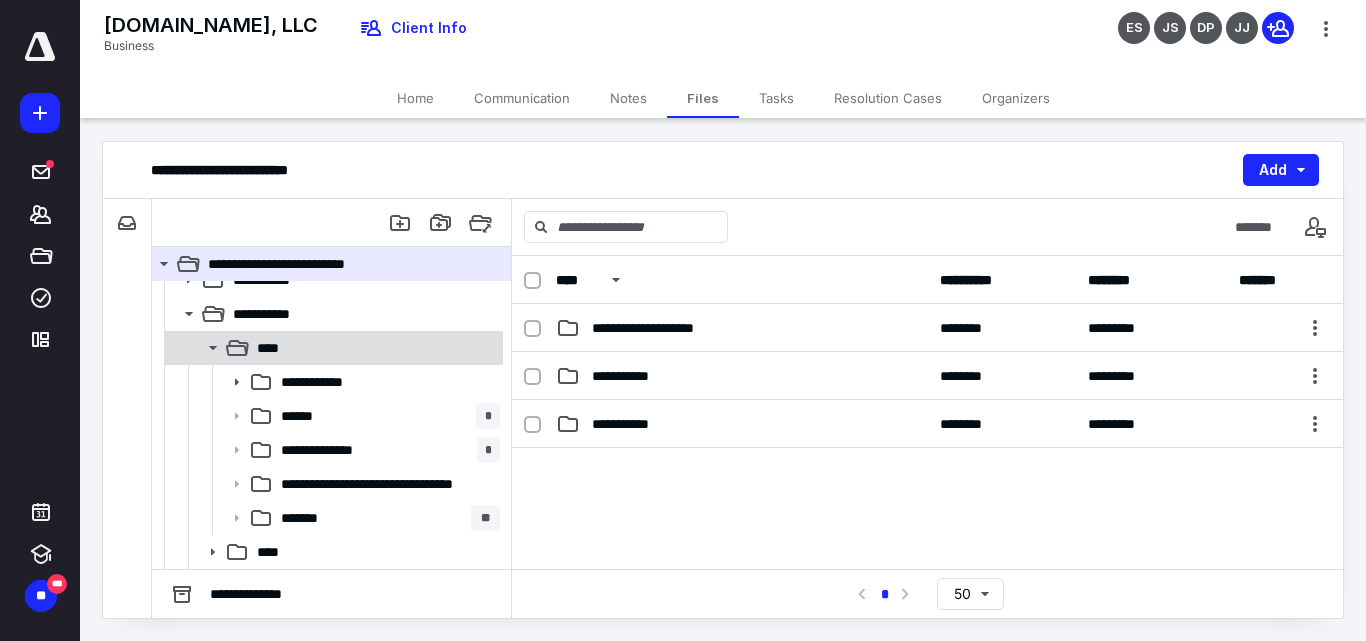 click 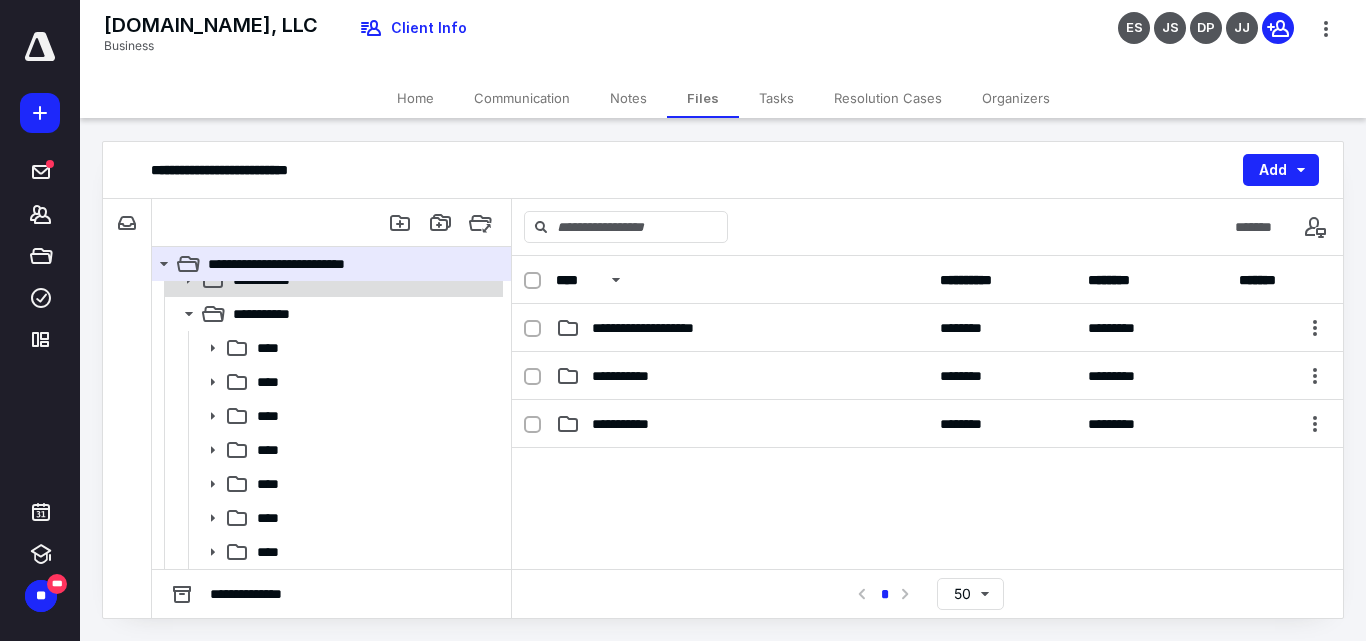 scroll, scrollTop: 0, scrollLeft: 0, axis: both 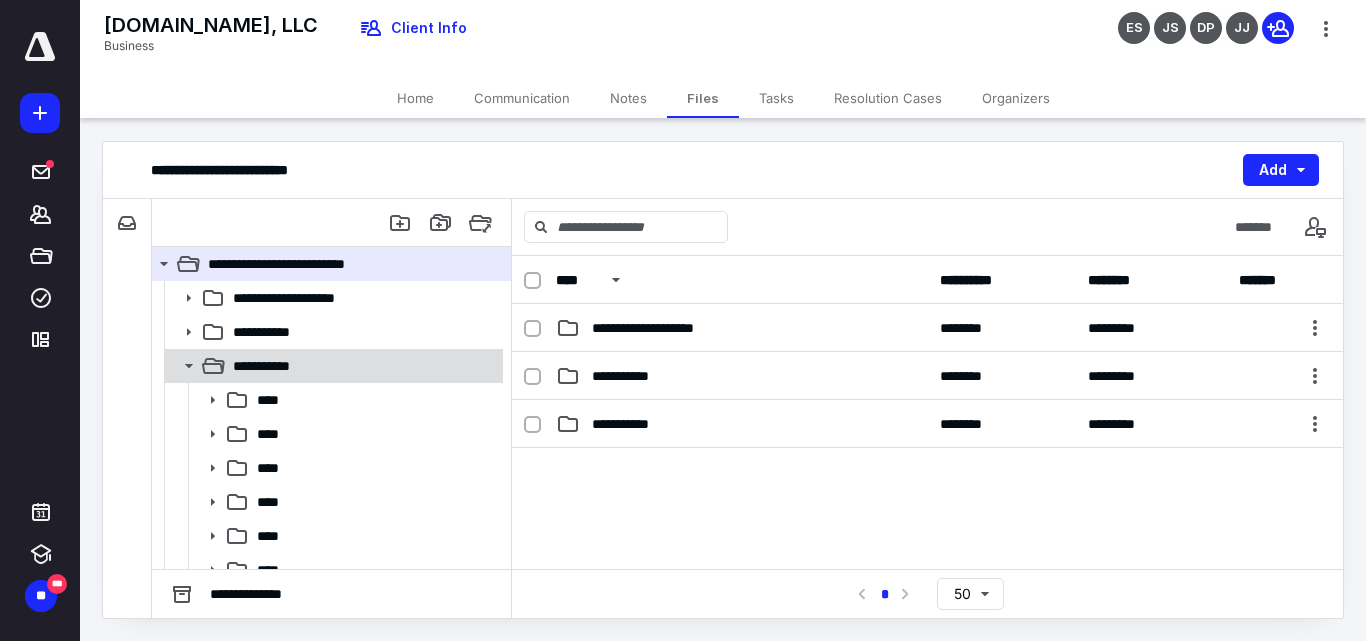 click 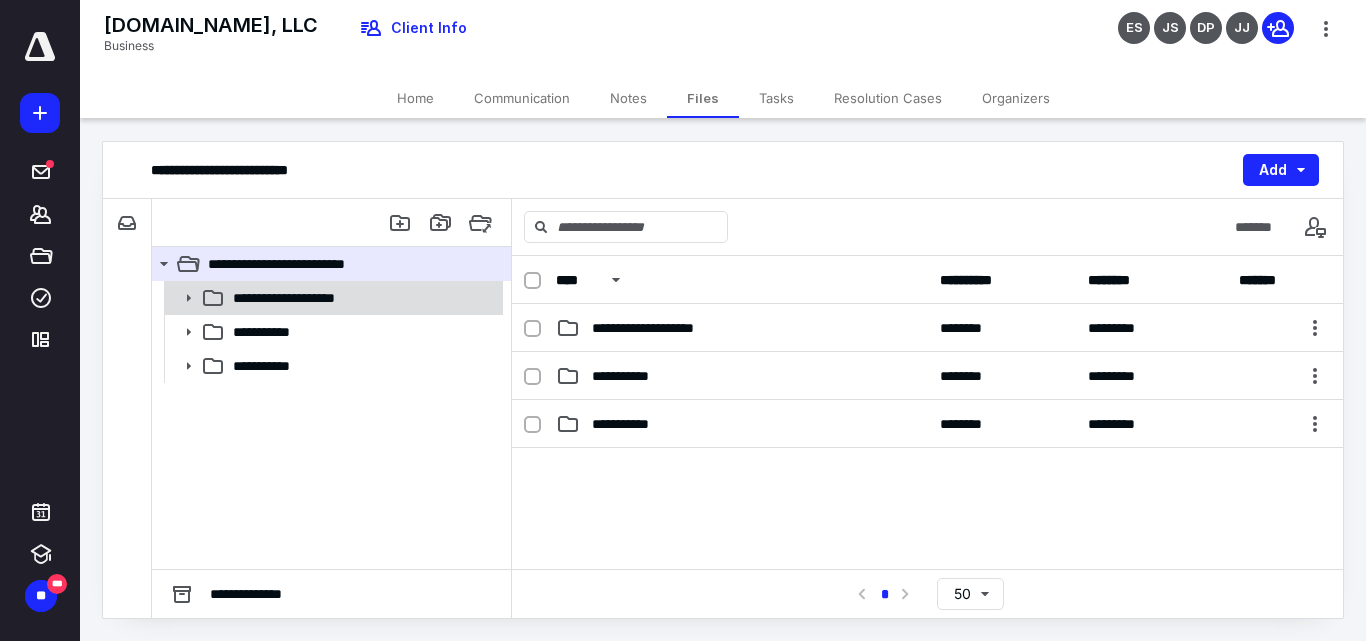 click 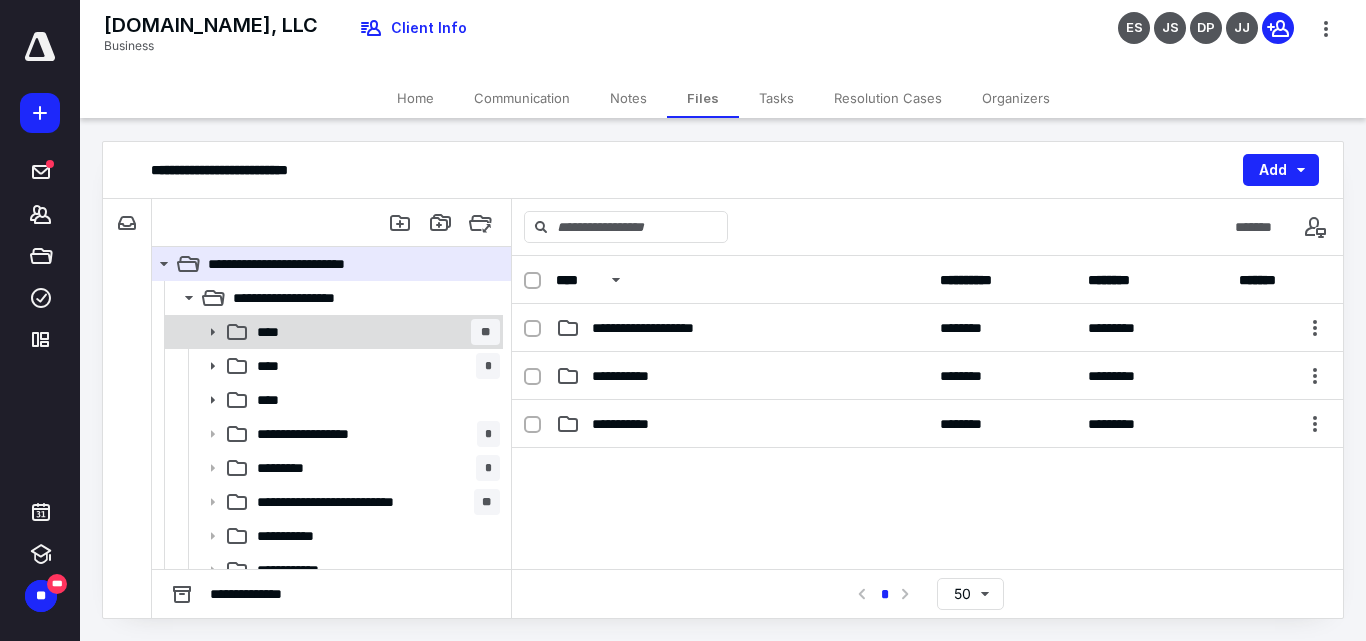 click 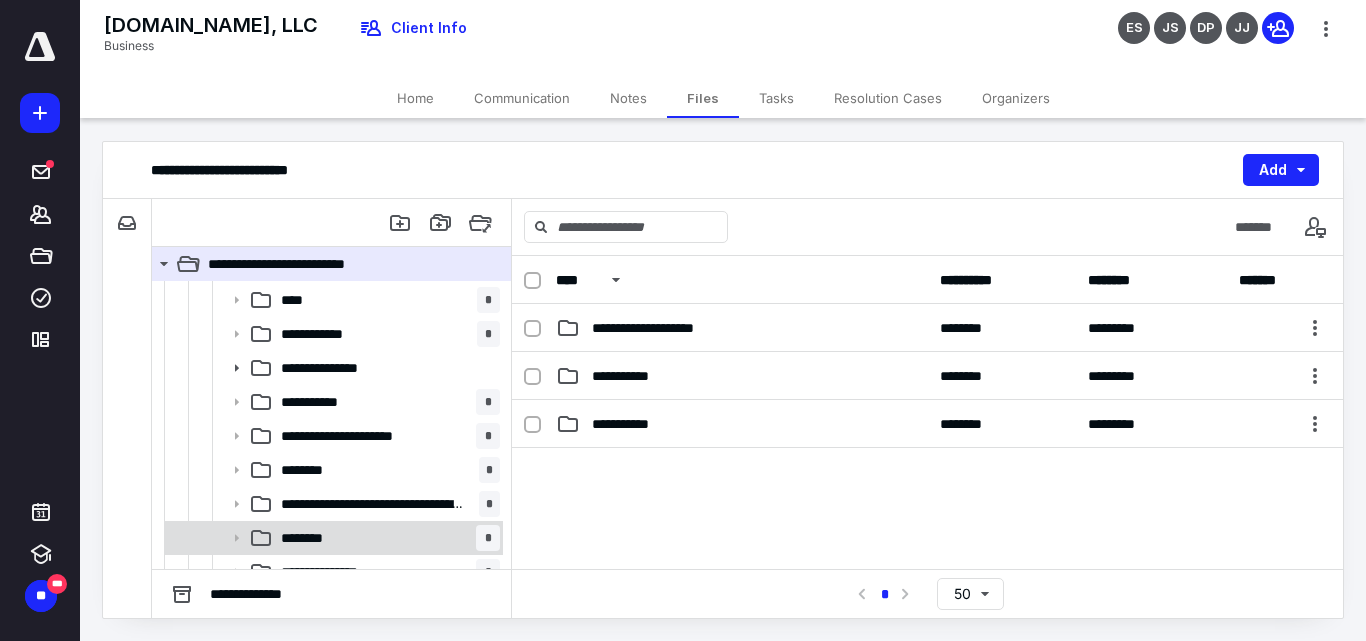 scroll, scrollTop: 200, scrollLeft: 0, axis: vertical 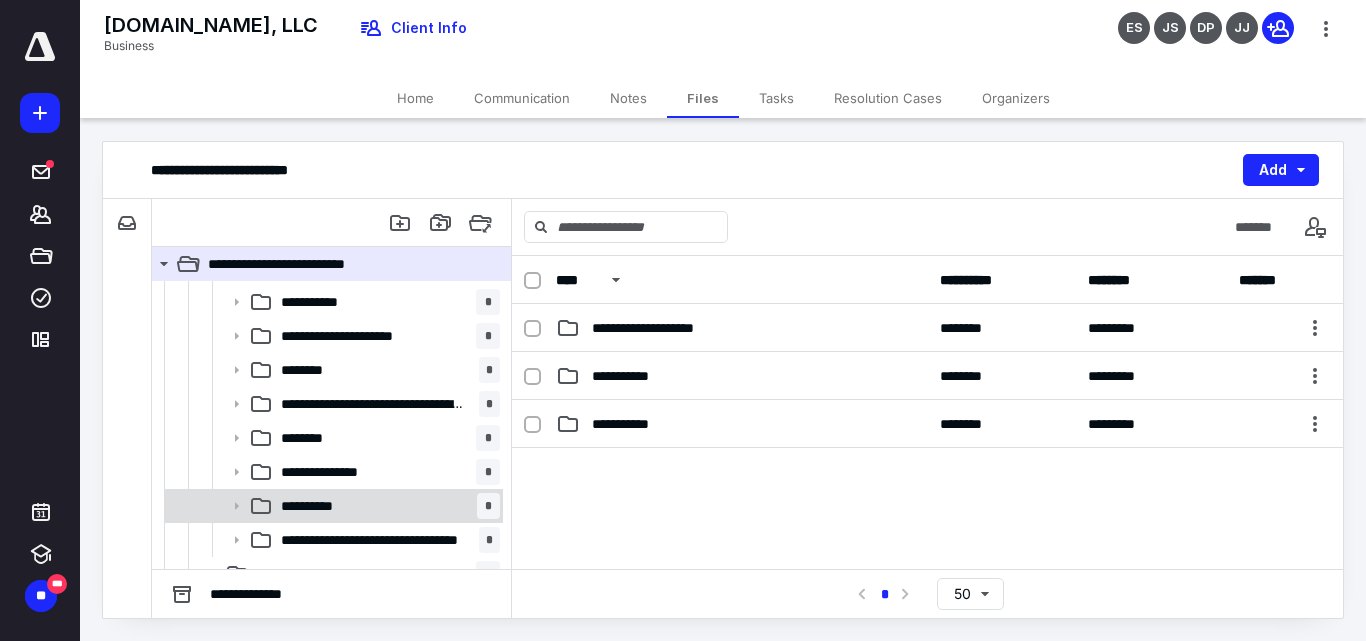 click on "**********" at bounding box center [386, 506] 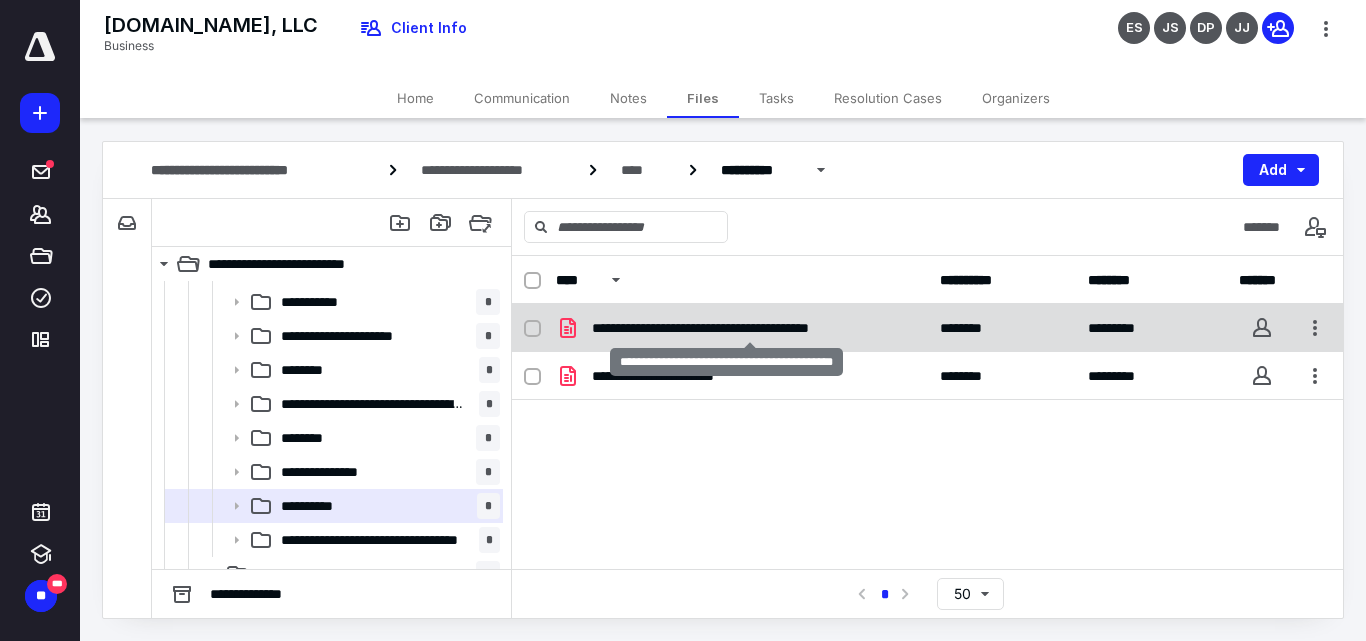 click on "**********" at bounding box center [750, 328] 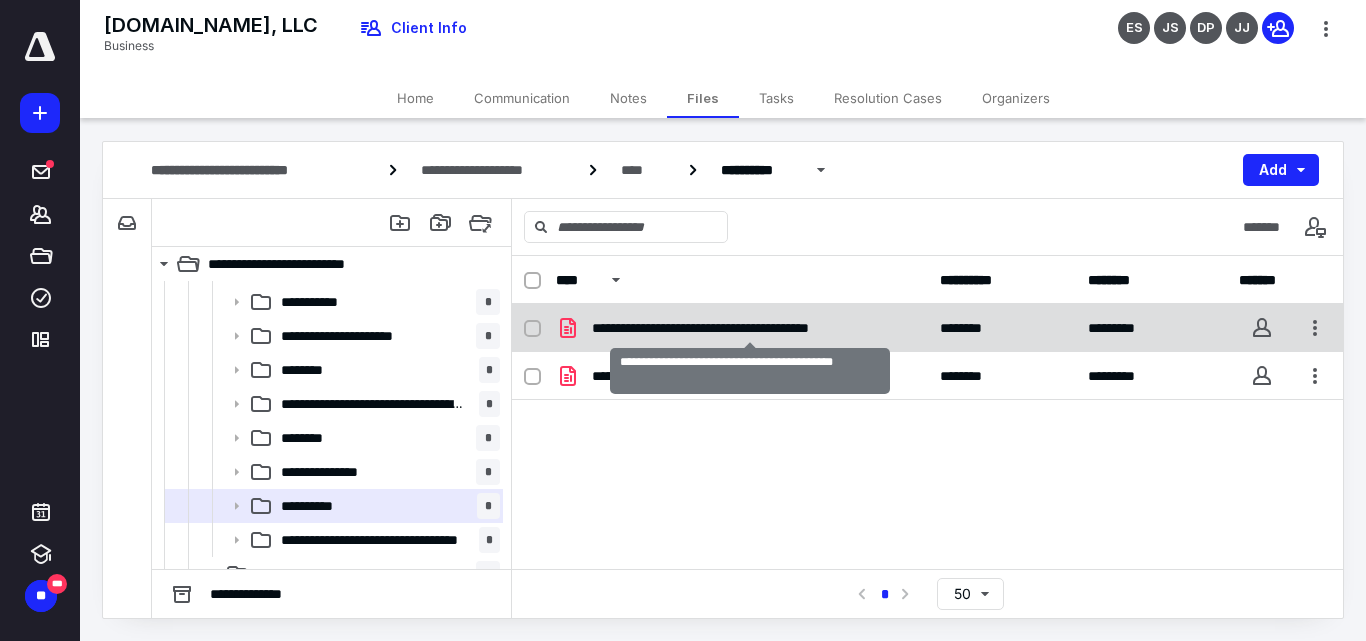 click on "**********" at bounding box center (750, 328) 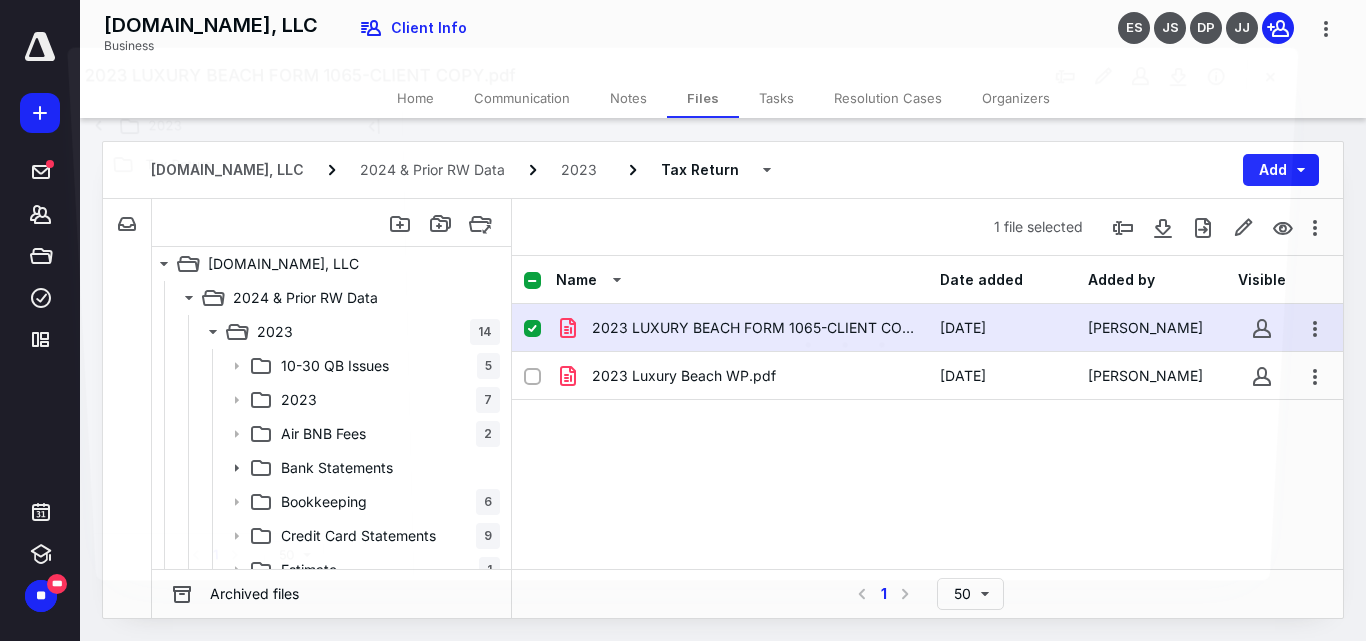scroll, scrollTop: 200, scrollLeft: 0, axis: vertical 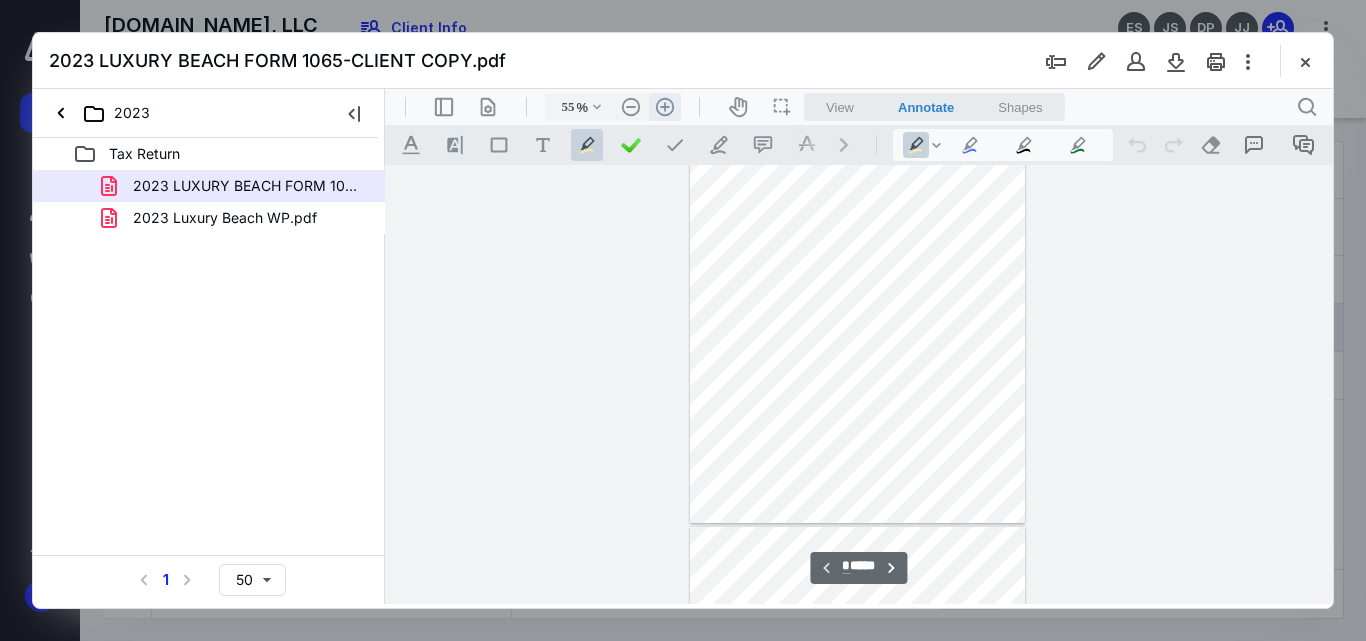 click on ".cls-1{fill:#abb0c4;} icon - header - zoom - in - line" at bounding box center [665, 107] 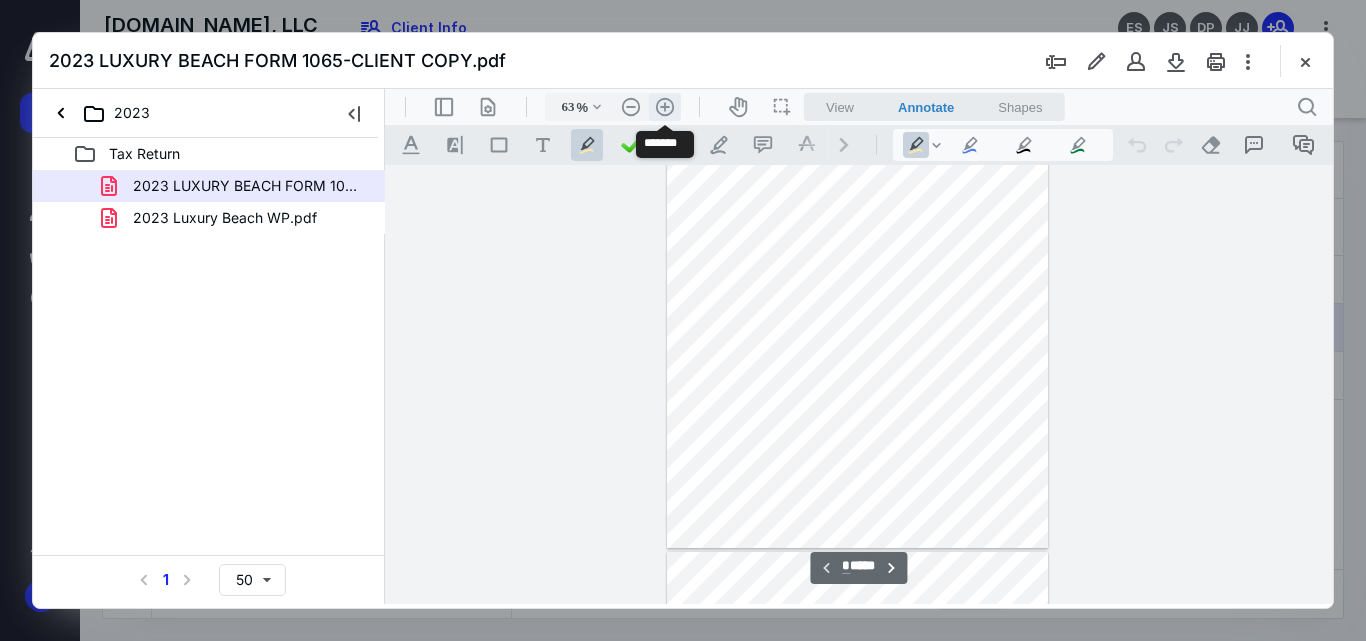 click on ".cls-1{fill:#abb0c4;} icon - header - zoom - in - line" at bounding box center [665, 107] 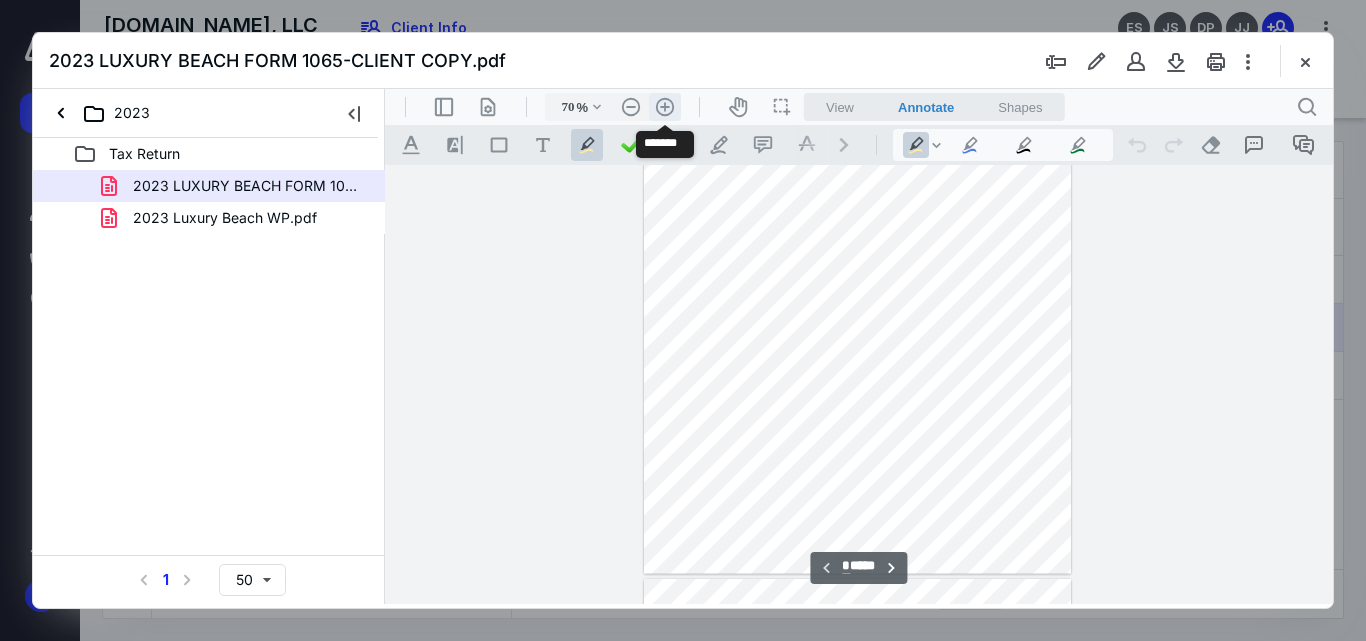 click on ".cls-1{fill:#abb0c4;} icon - header - zoom - in - line" at bounding box center [665, 107] 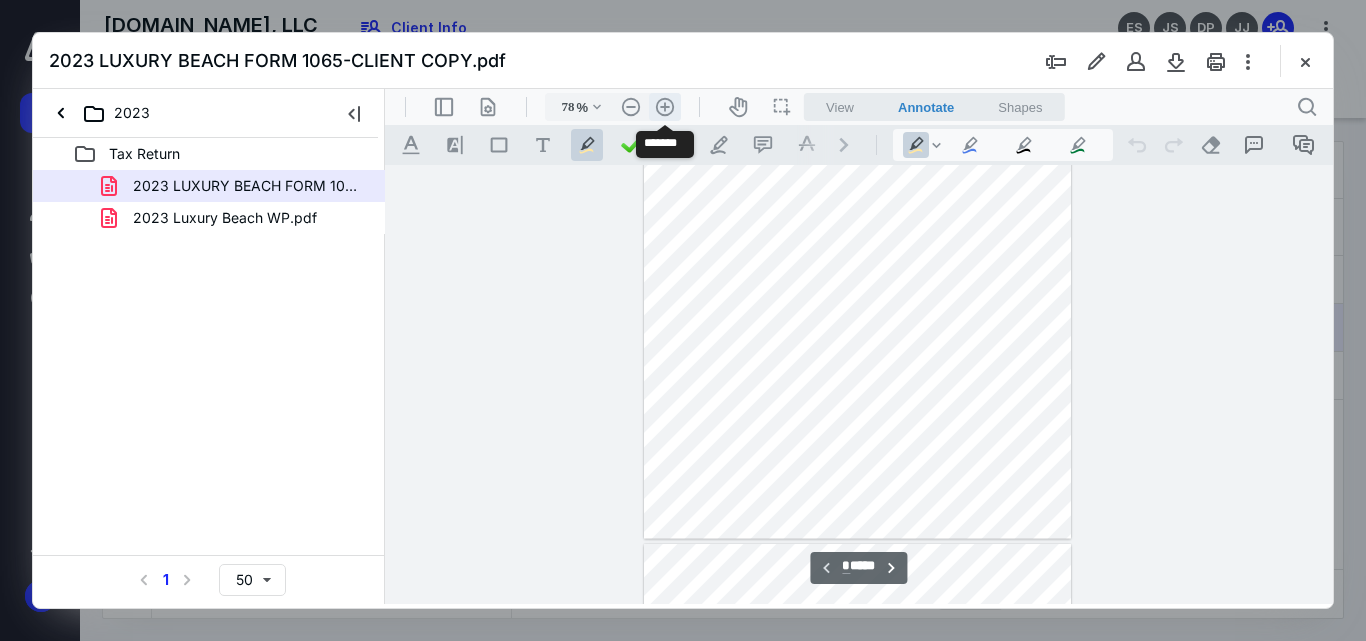 click on ".cls-1{fill:#abb0c4;} icon - header - zoom - in - line" at bounding box center [665, 107] 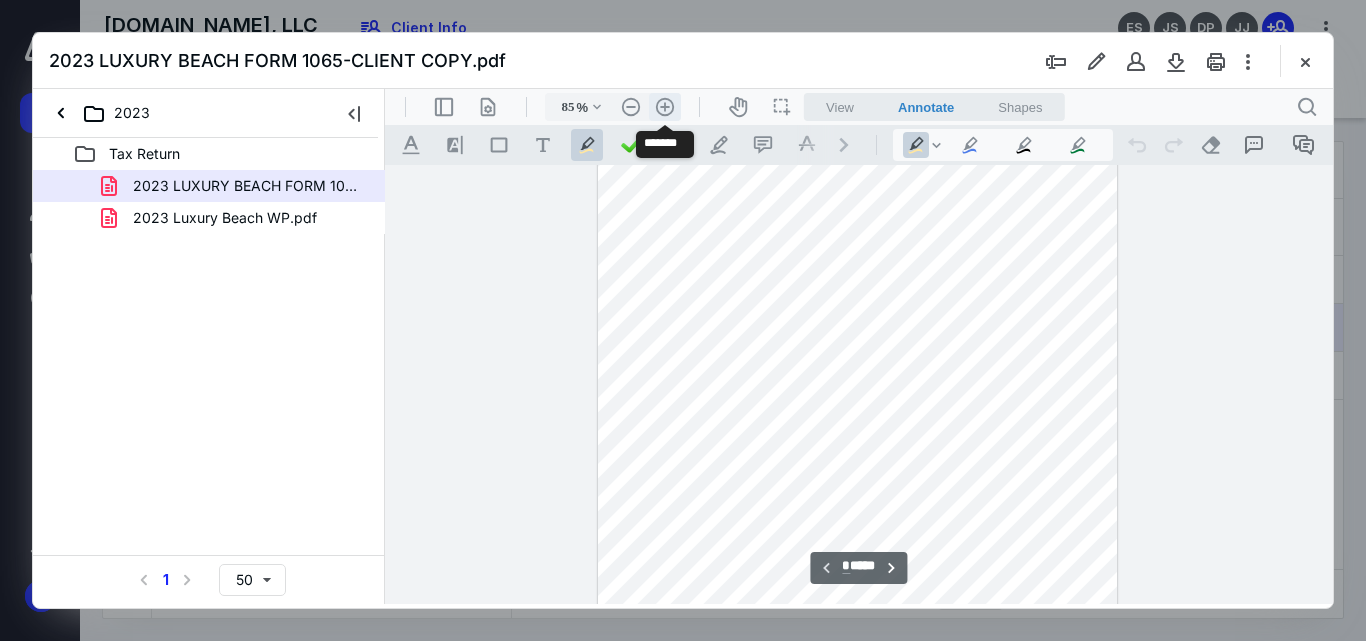 click on ".cls-1{fill:#abb0c4;} icon - header - zoom - in - line" at bounding box center (665, 107) 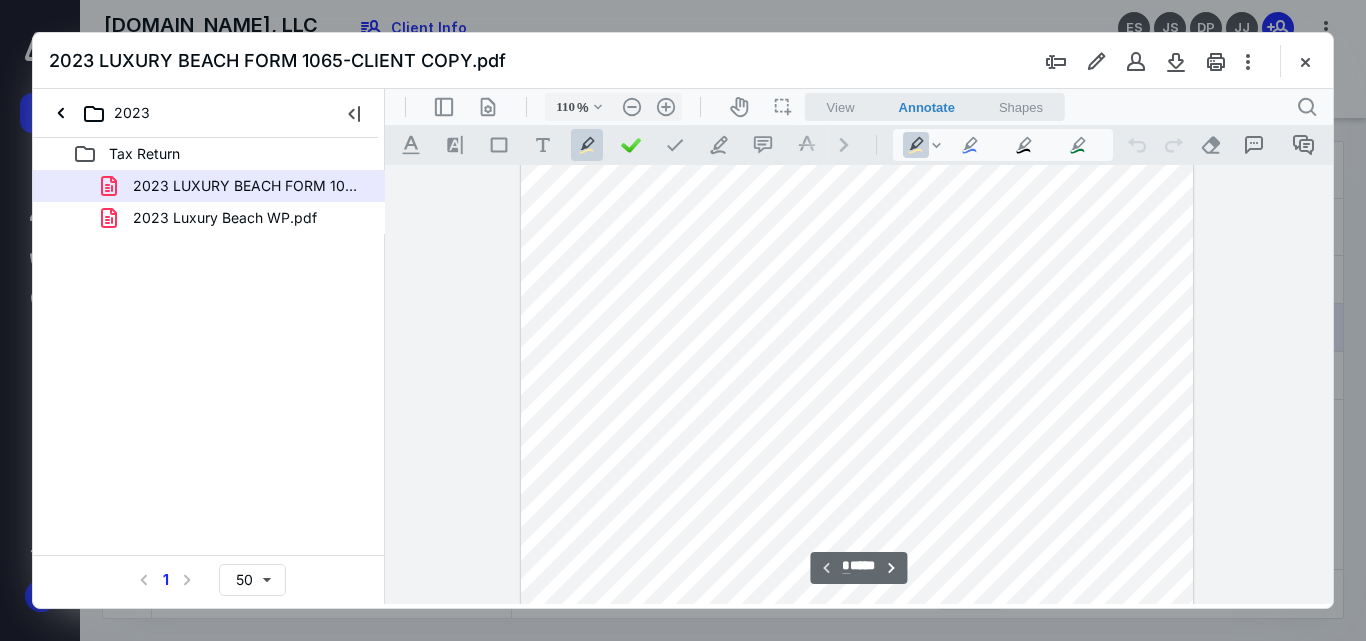 scroll, scrollTop: 136, scrollLeft: 0, axis: vertical 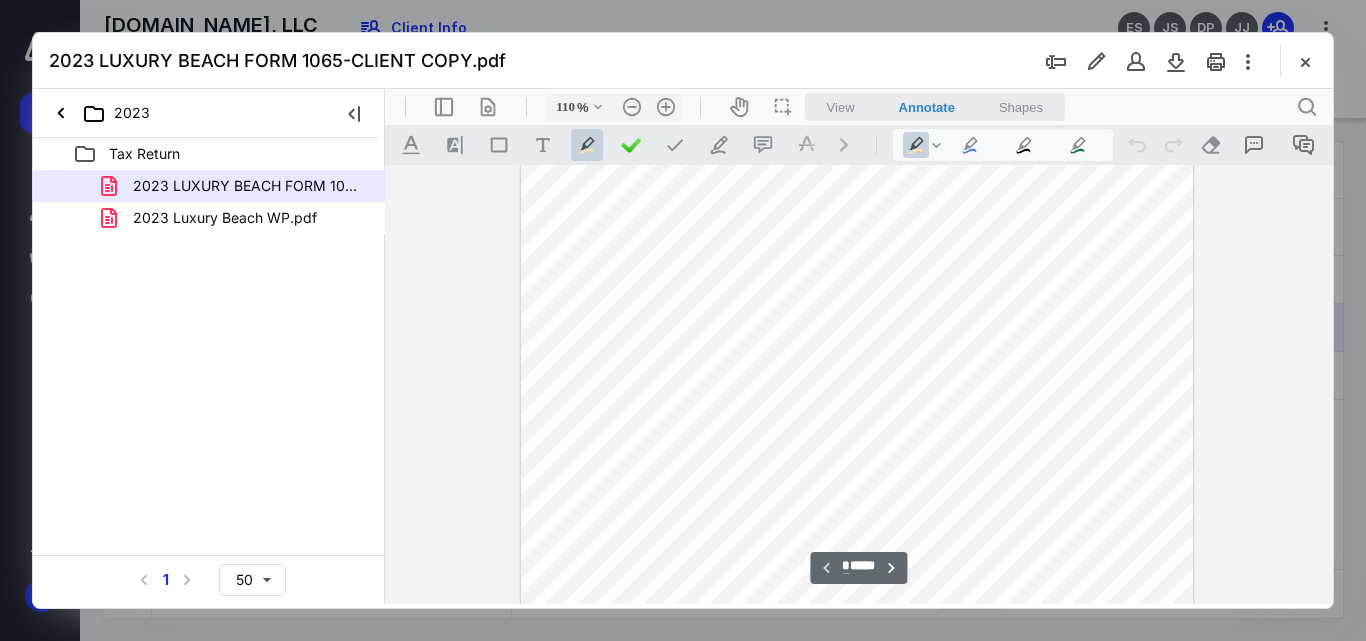 click at bounding box center (1305, 61) 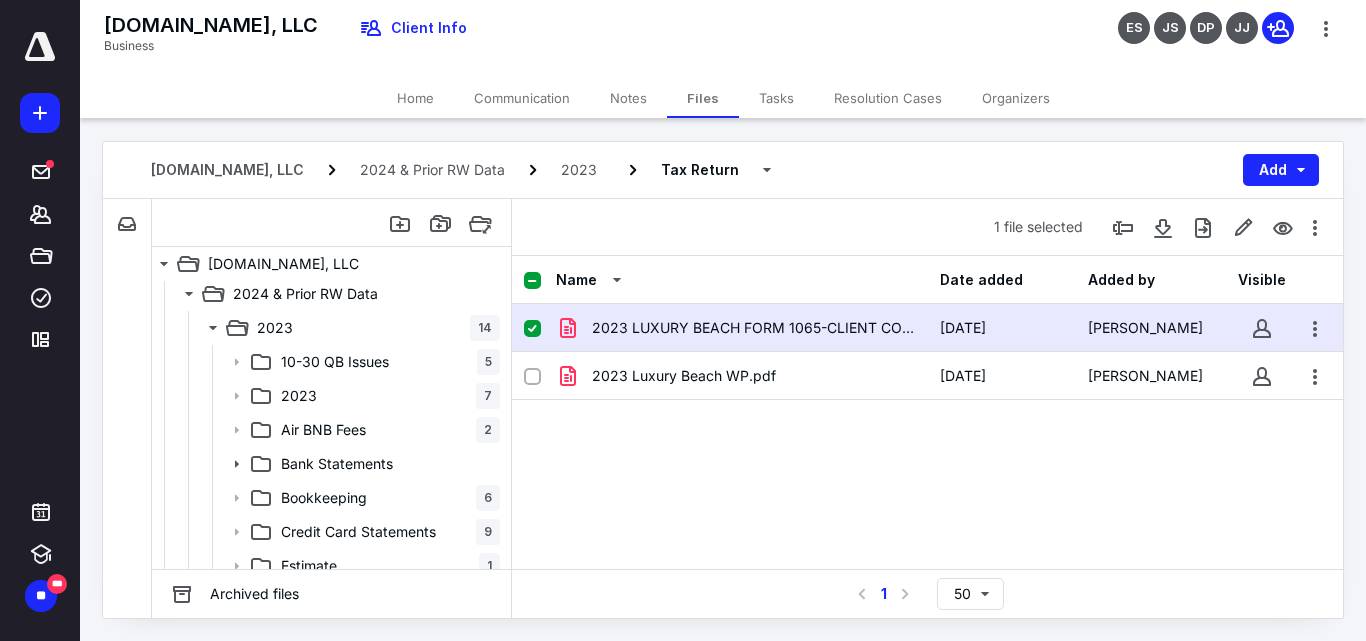 scroll, scrollTop: 0, scrollLeft: 0, axis: both 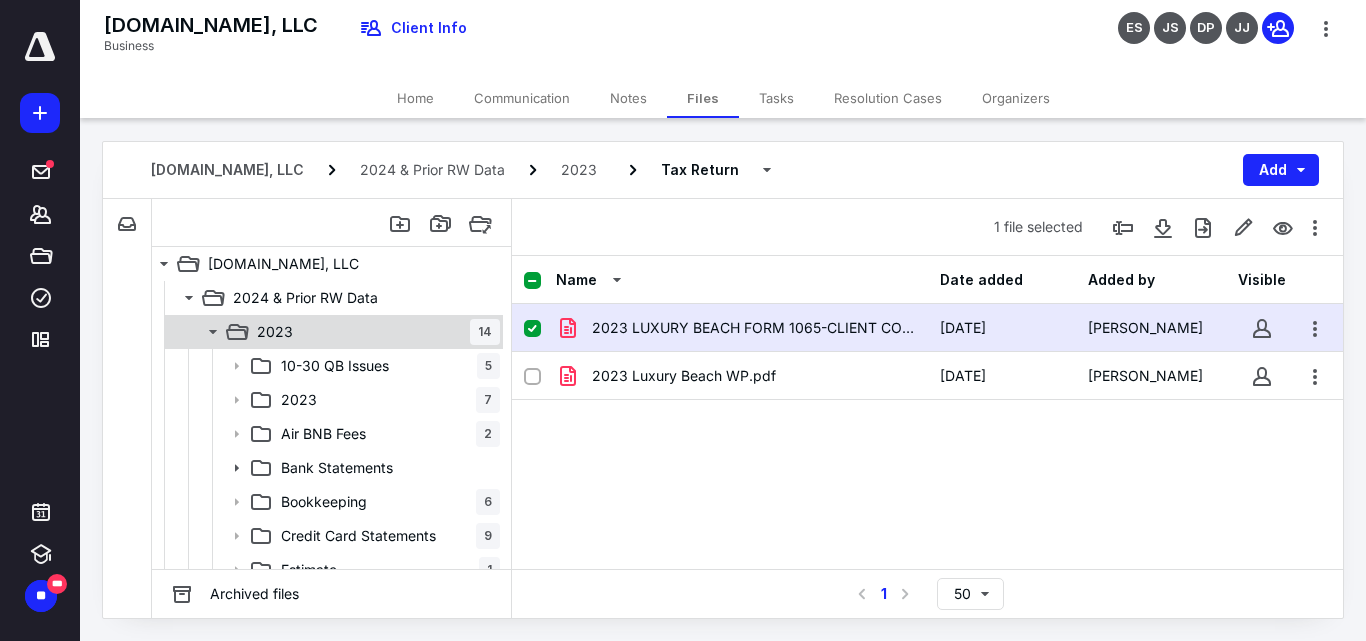 click 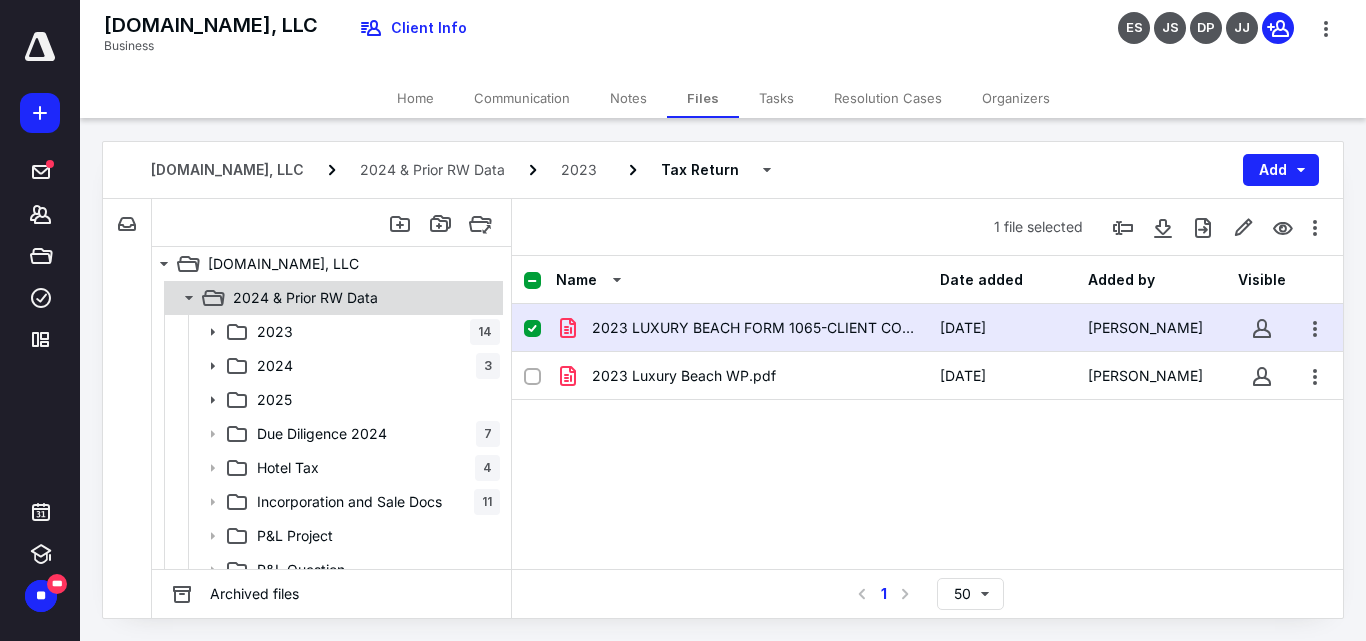 click 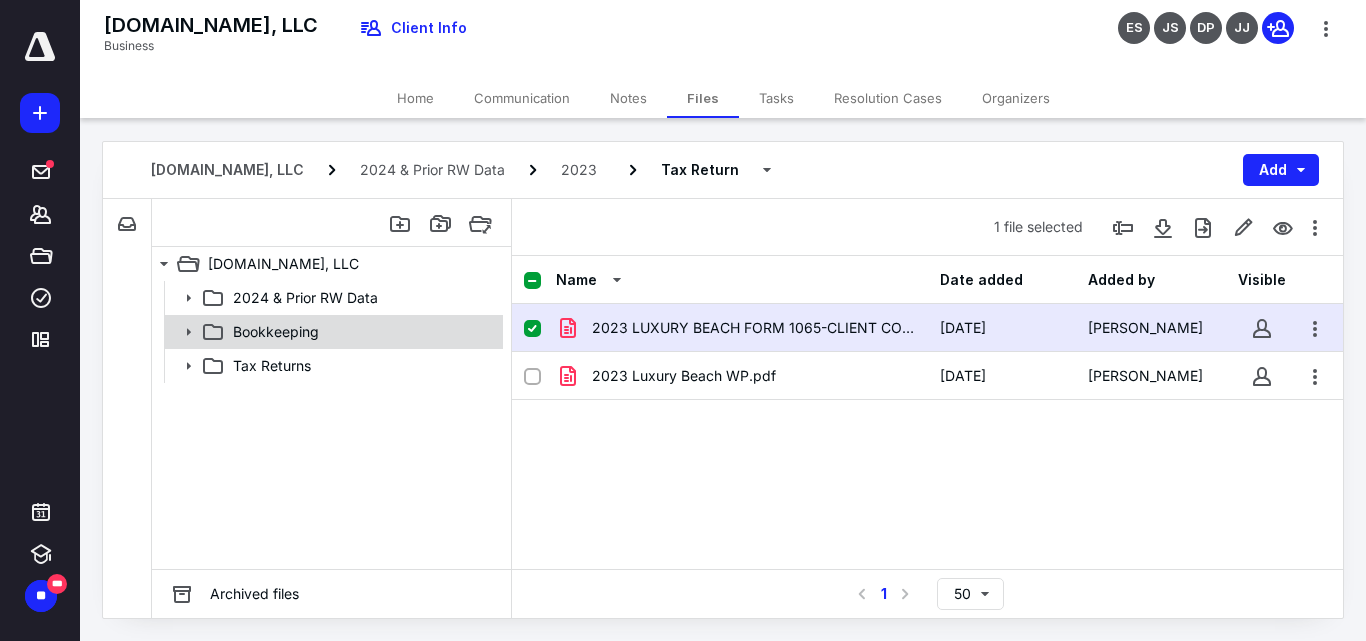 click 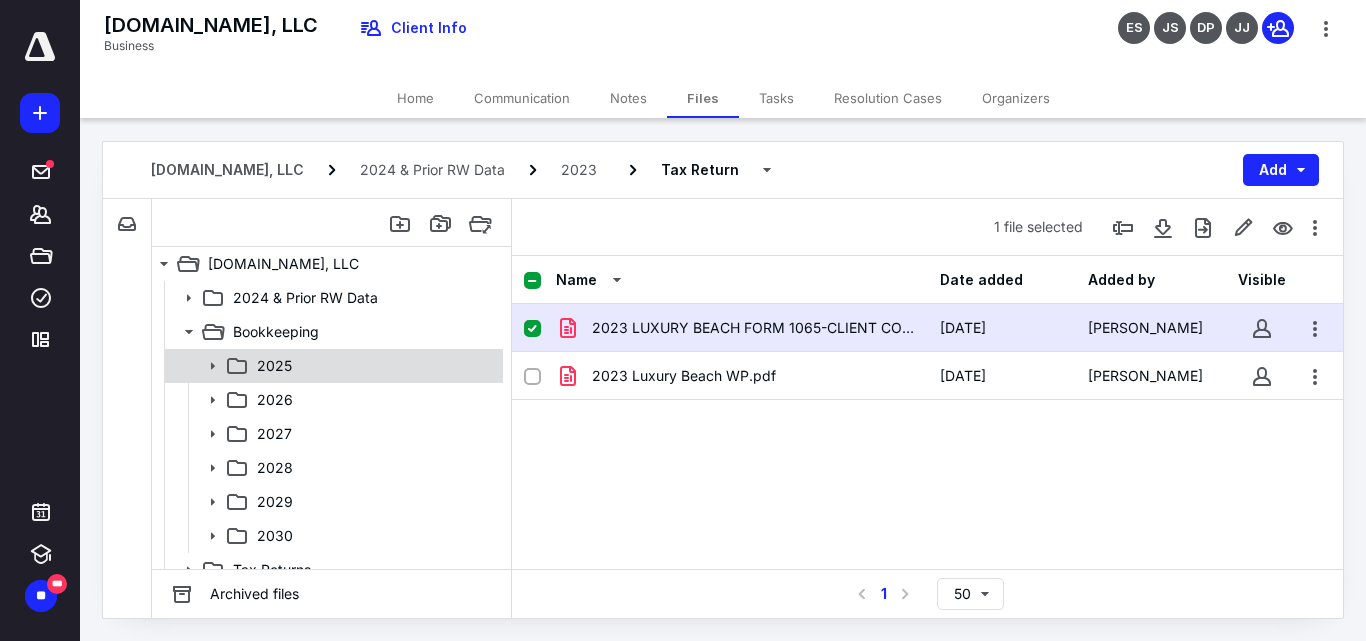 click 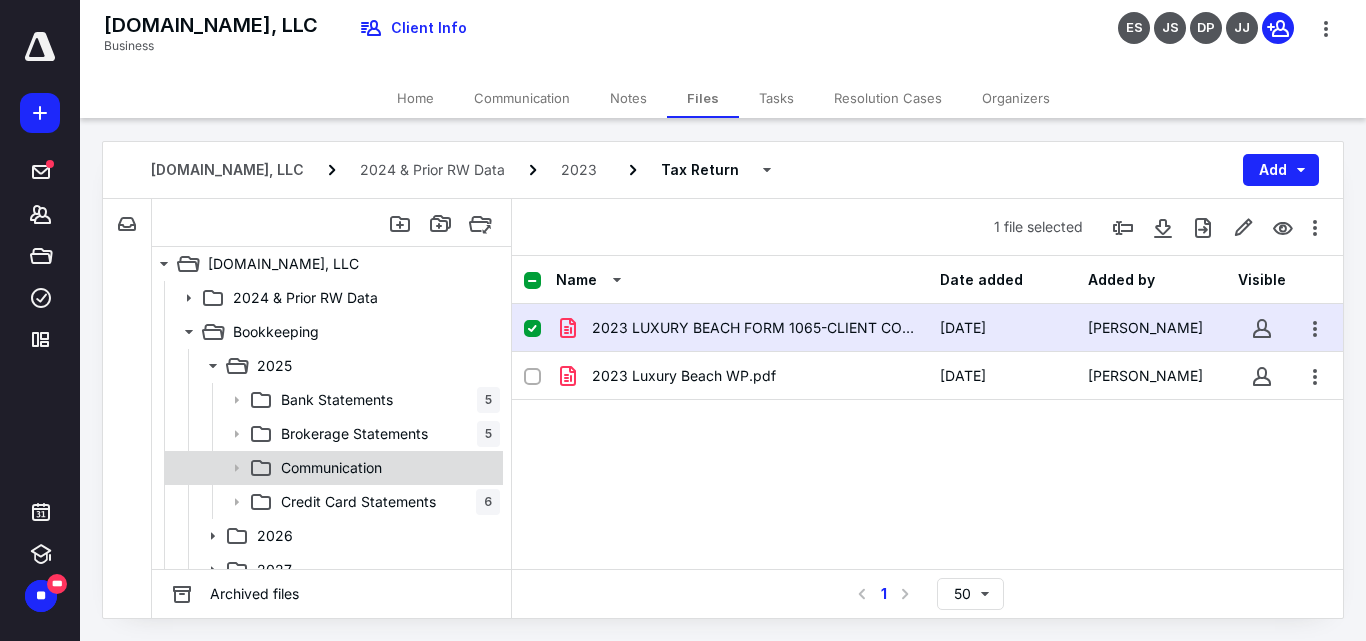 drag, startPoint x: 277, startPoint y: 462, endPoint x: 283, endPoint y: 449, distance: 14.3178215 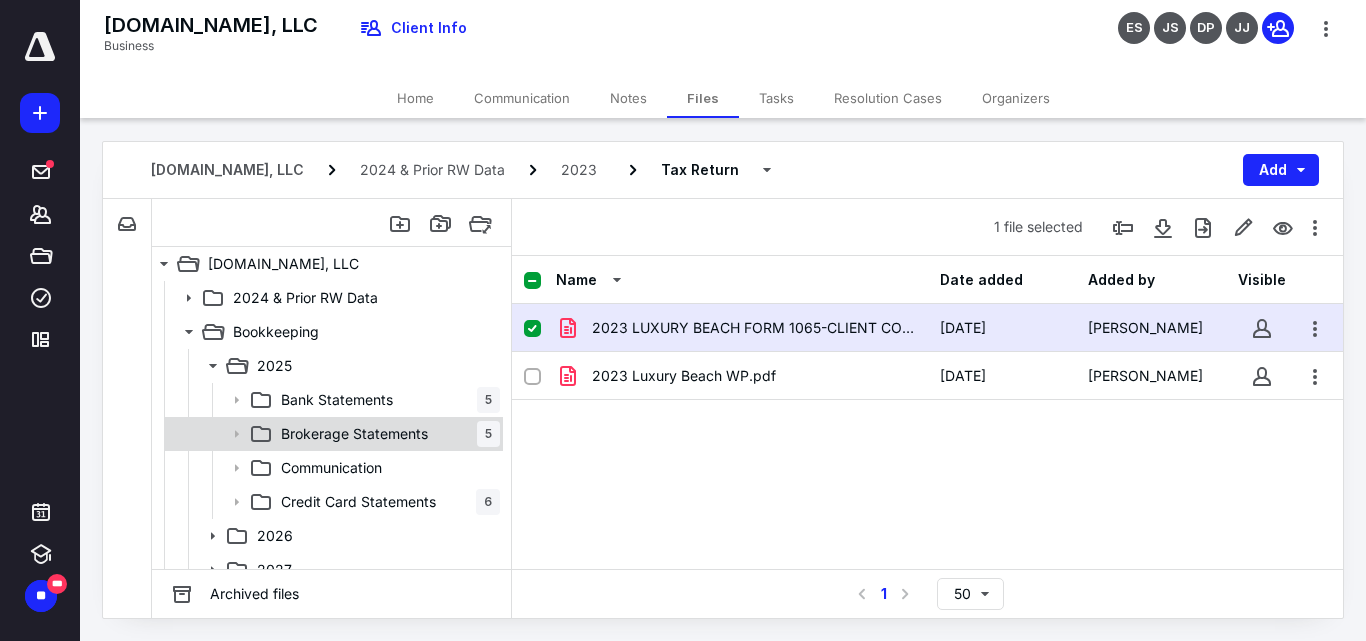 click on "Communication" at bounding box center (386, 468) 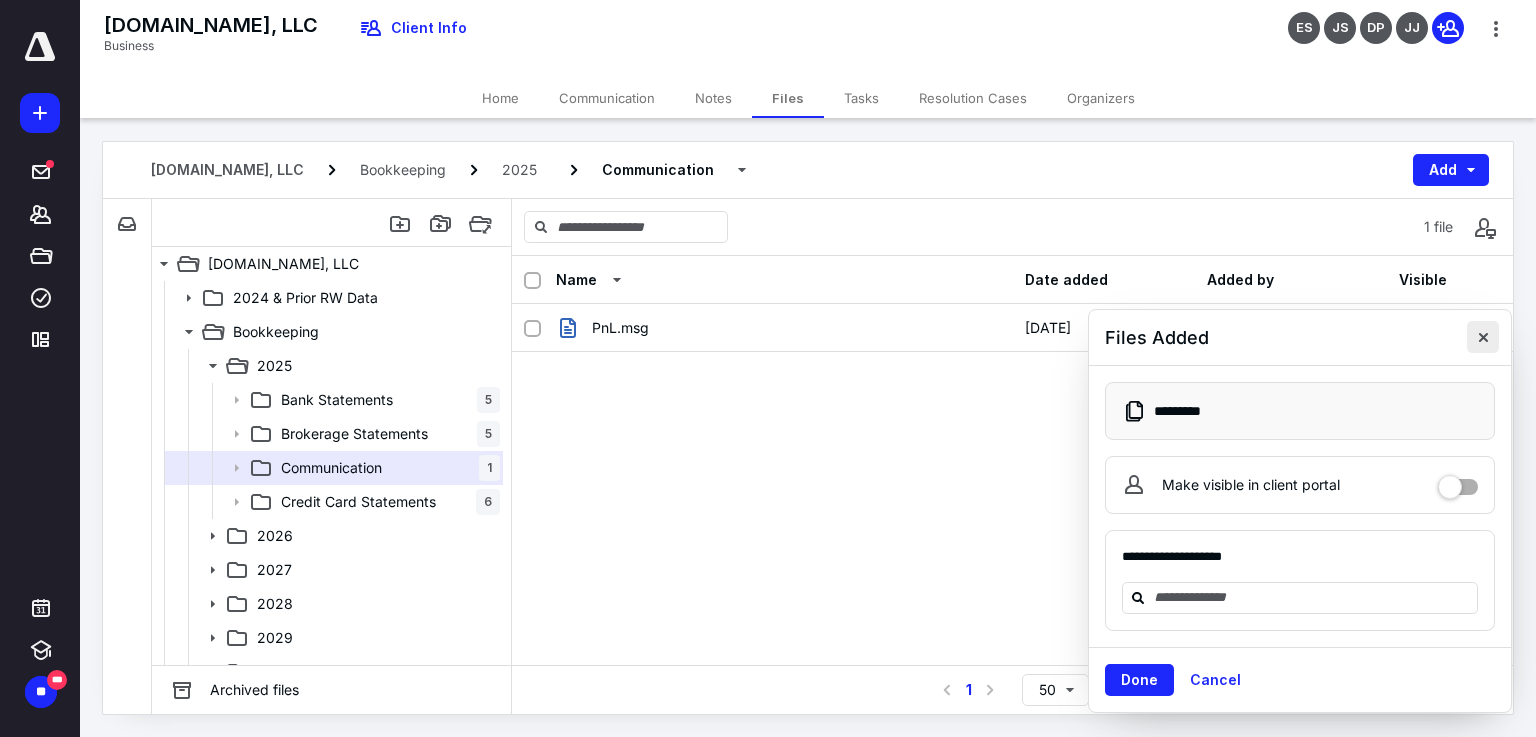 click at bounding box center [1483, 337] 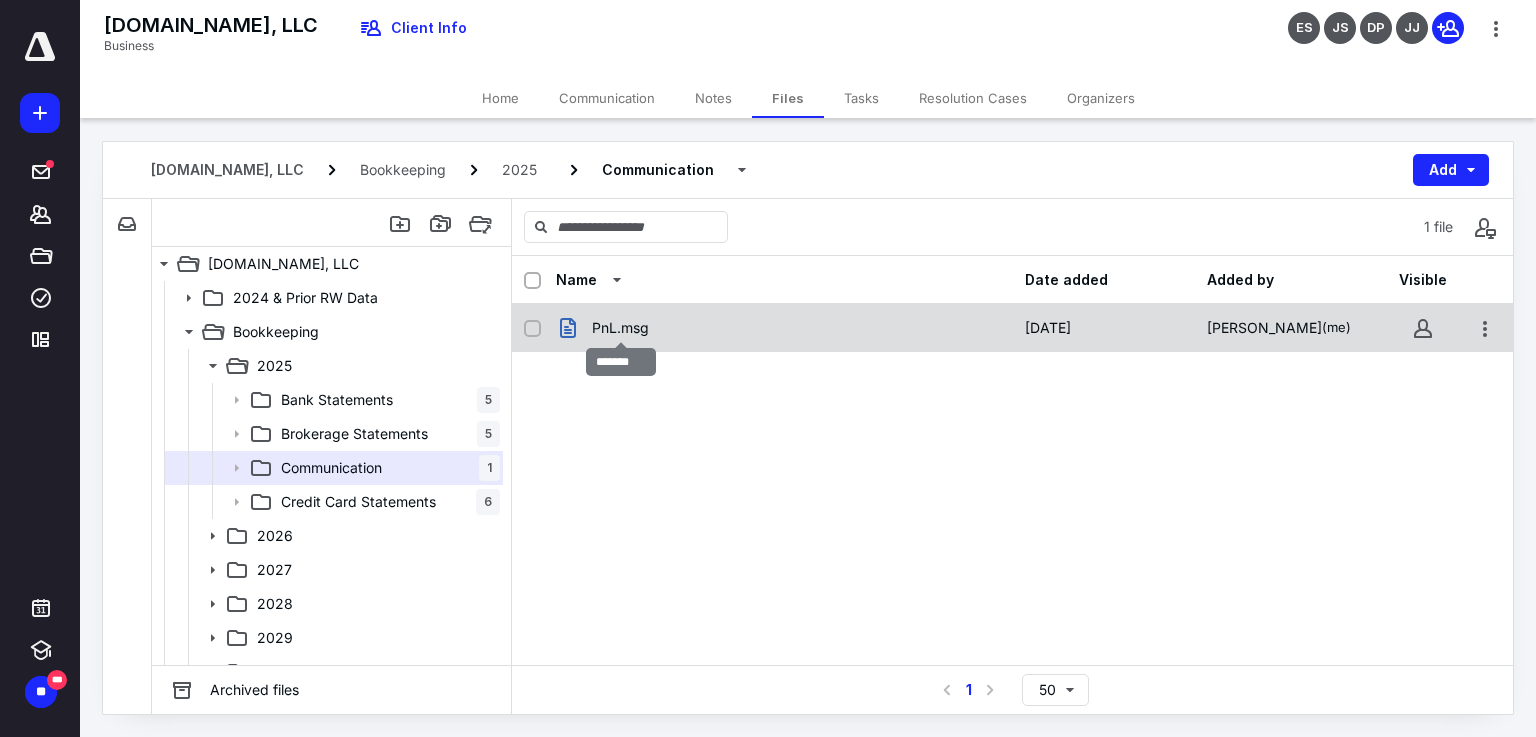 checkbox on "true" 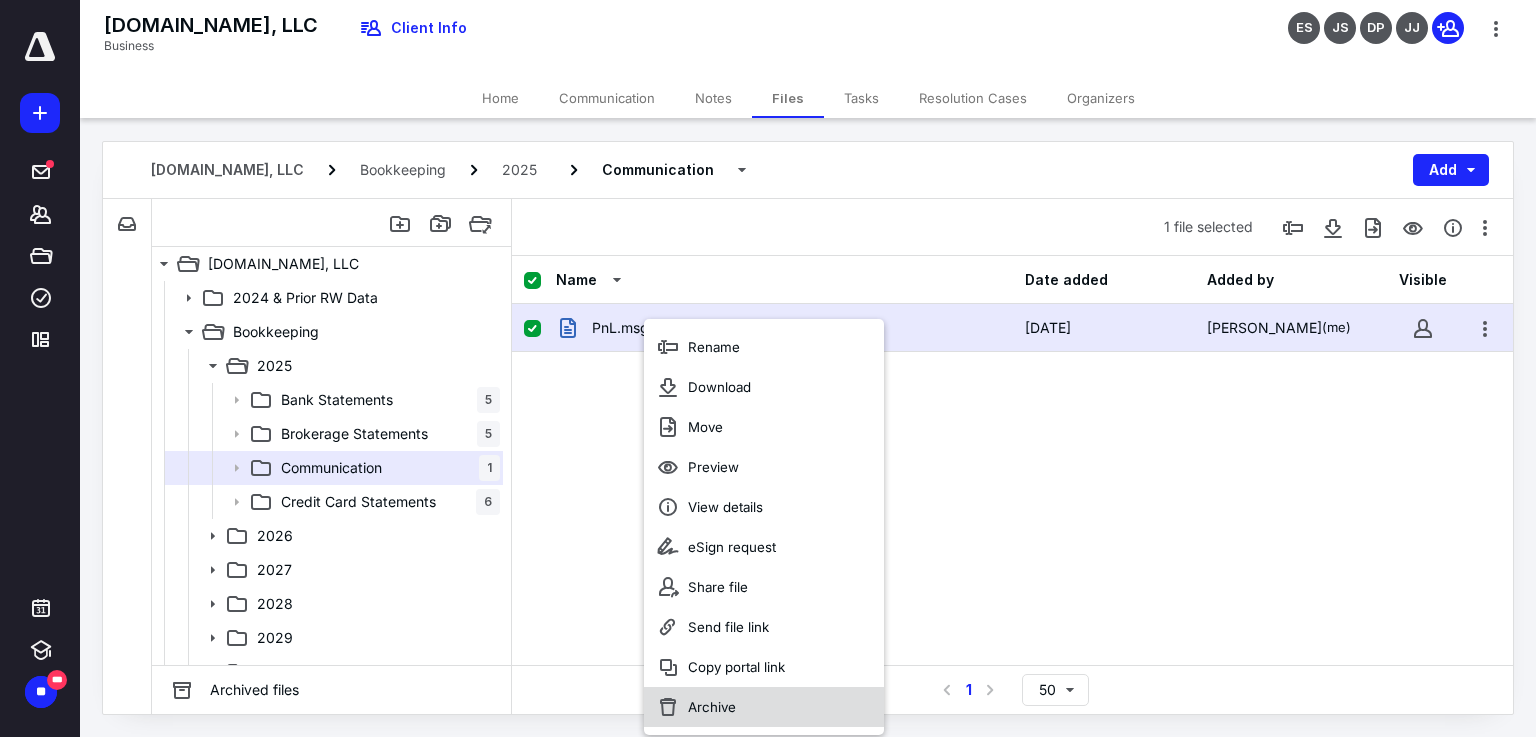 drag, startPoint x: 724, startPoint y: 708, endPoint x: 731, endPoint y: 690, distance: 19.313208 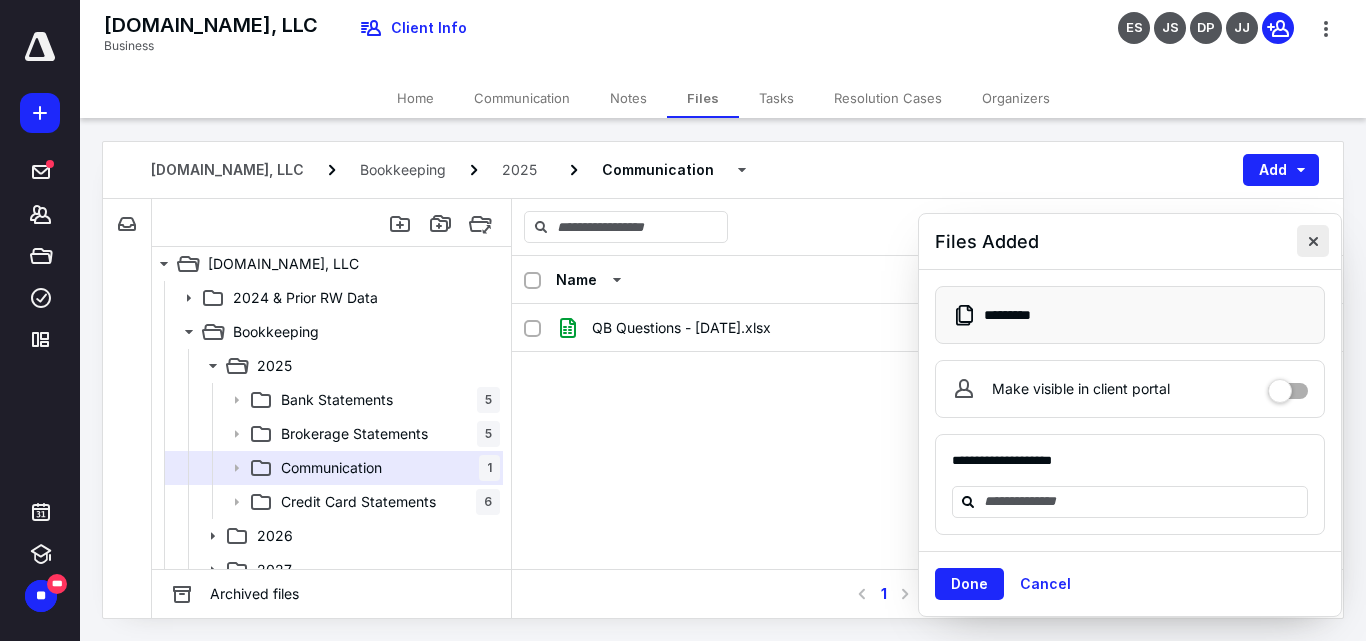 click at bounding box center [1313, 241] 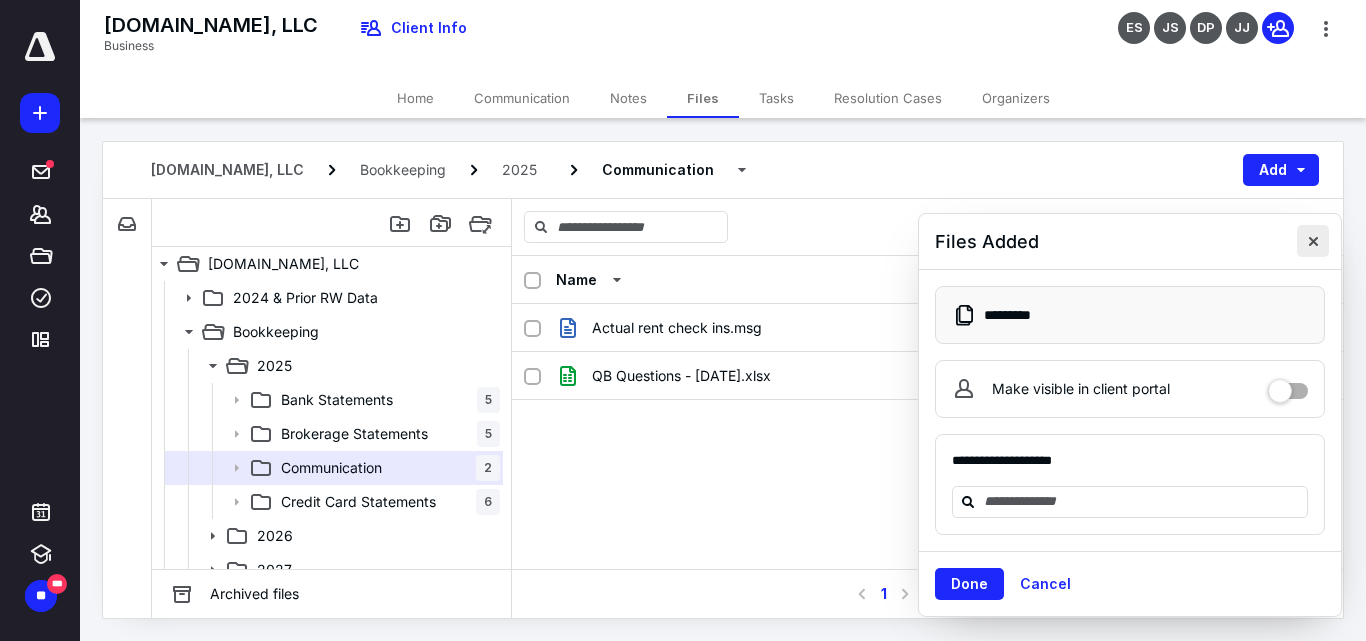 click at bounding box center (1313, 241) 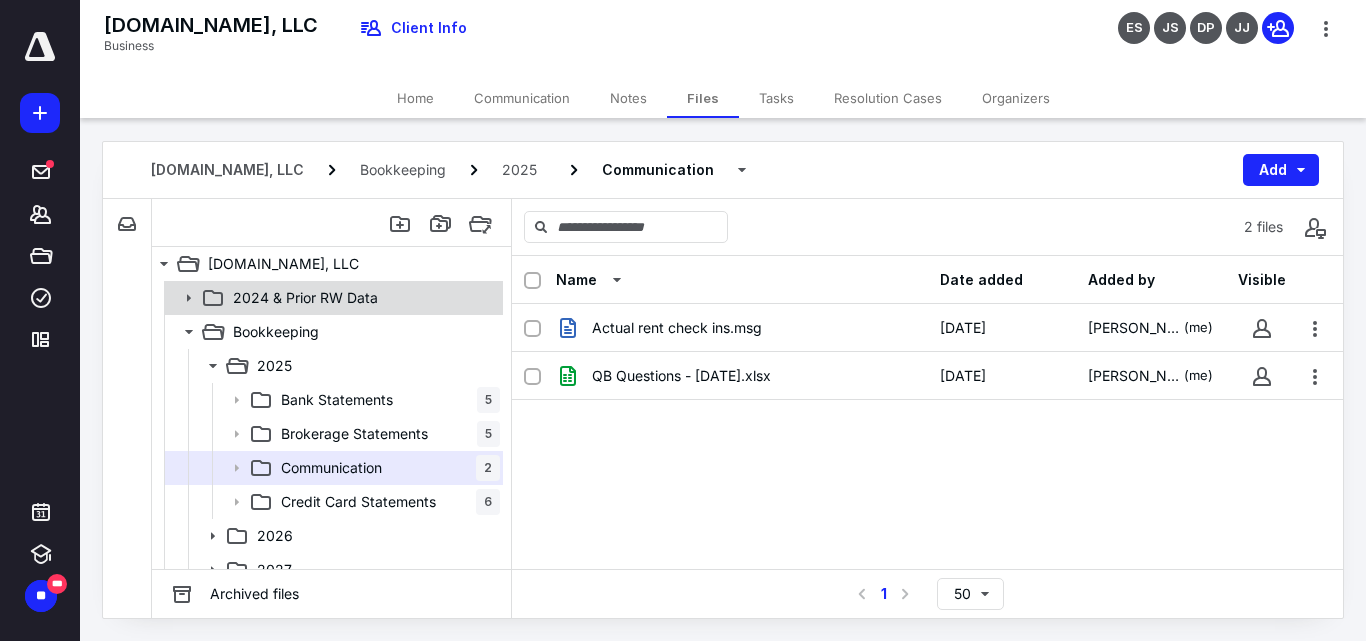 click 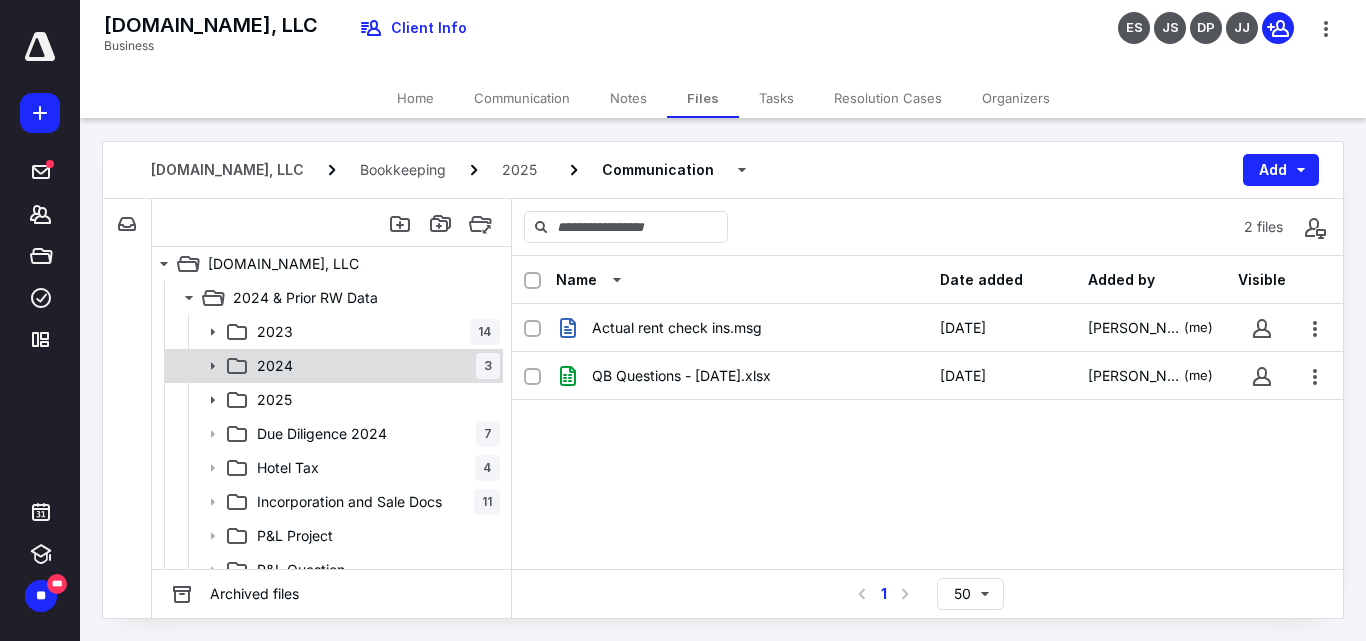 click 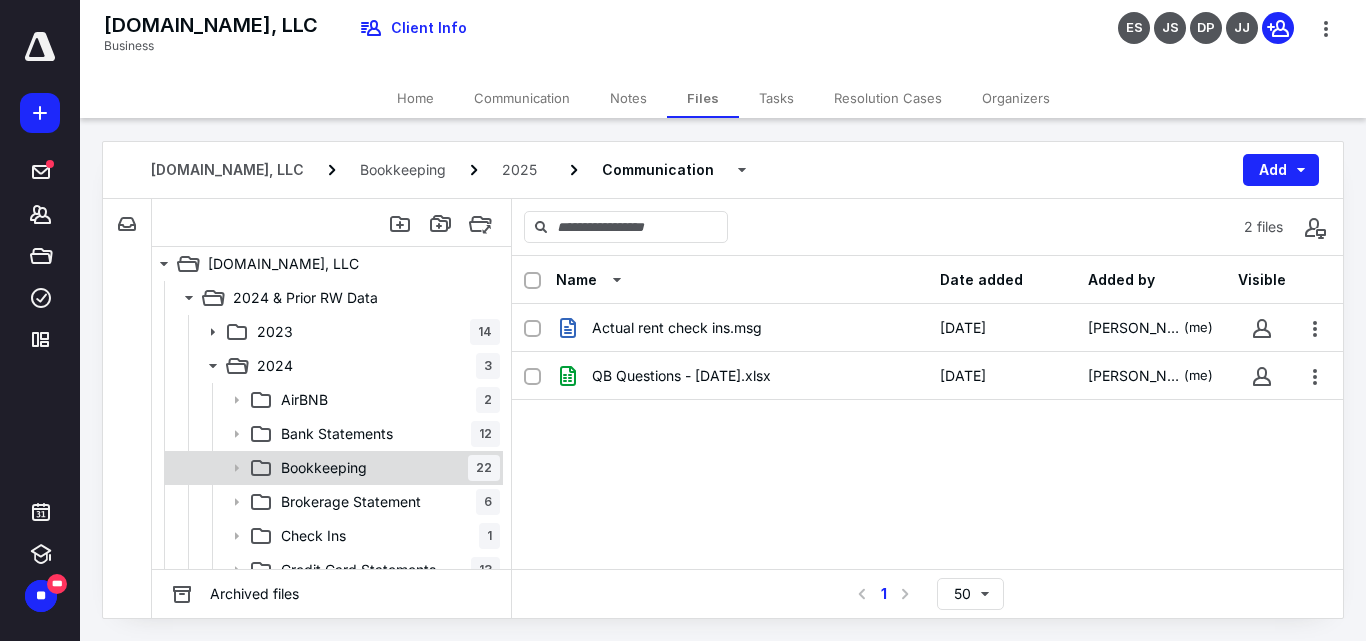 scroll, scrollTop: 100, scrollLeft: 0, axis: vertical 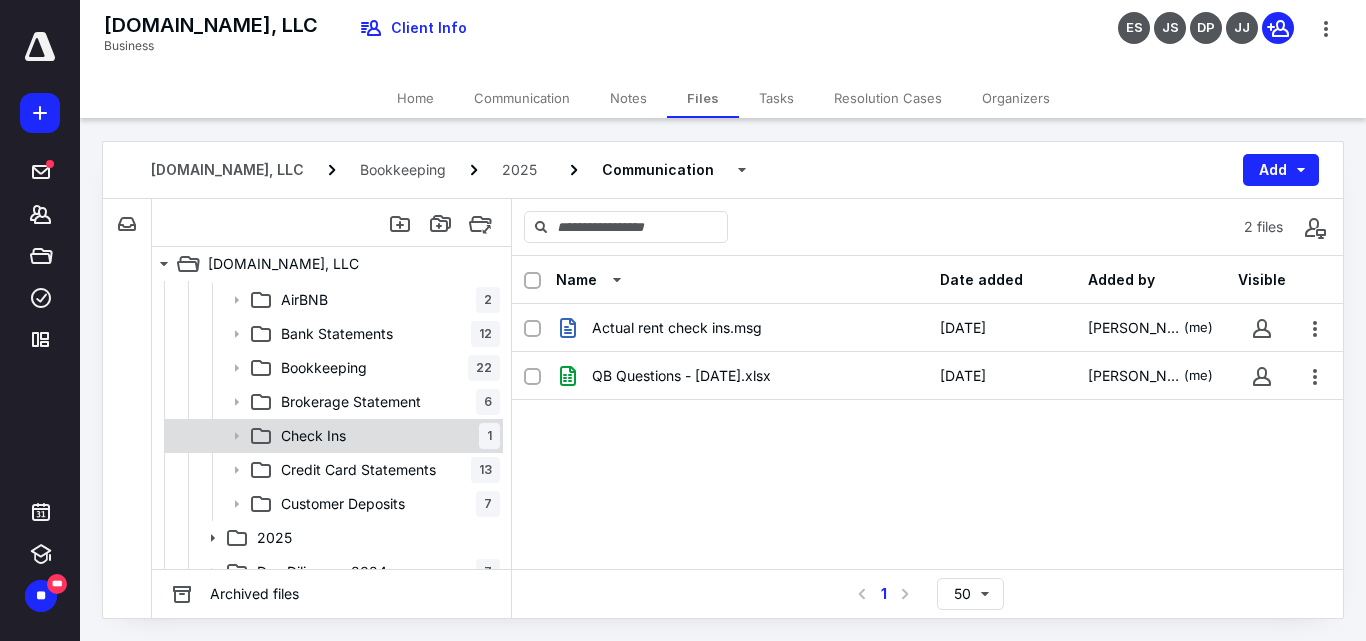 click on "Check Ins 1" at bounding box center [386, 436] 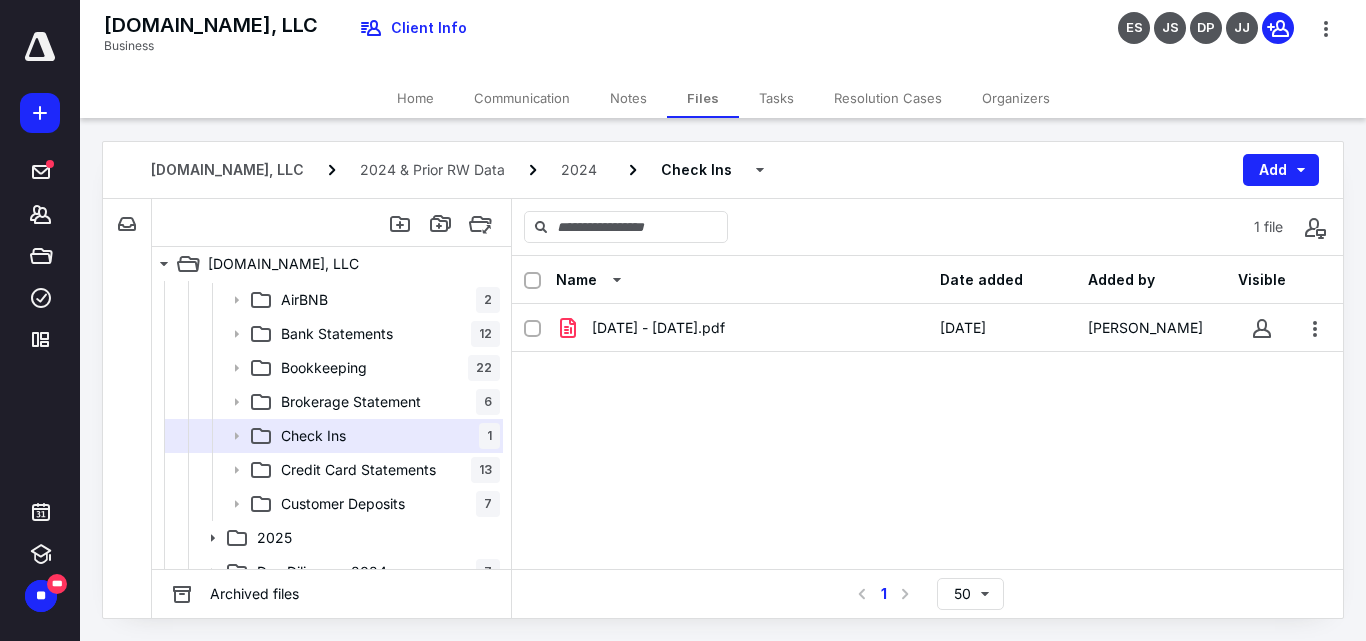 click on "Customer Deposits 7" at bounding box center [386, 504] 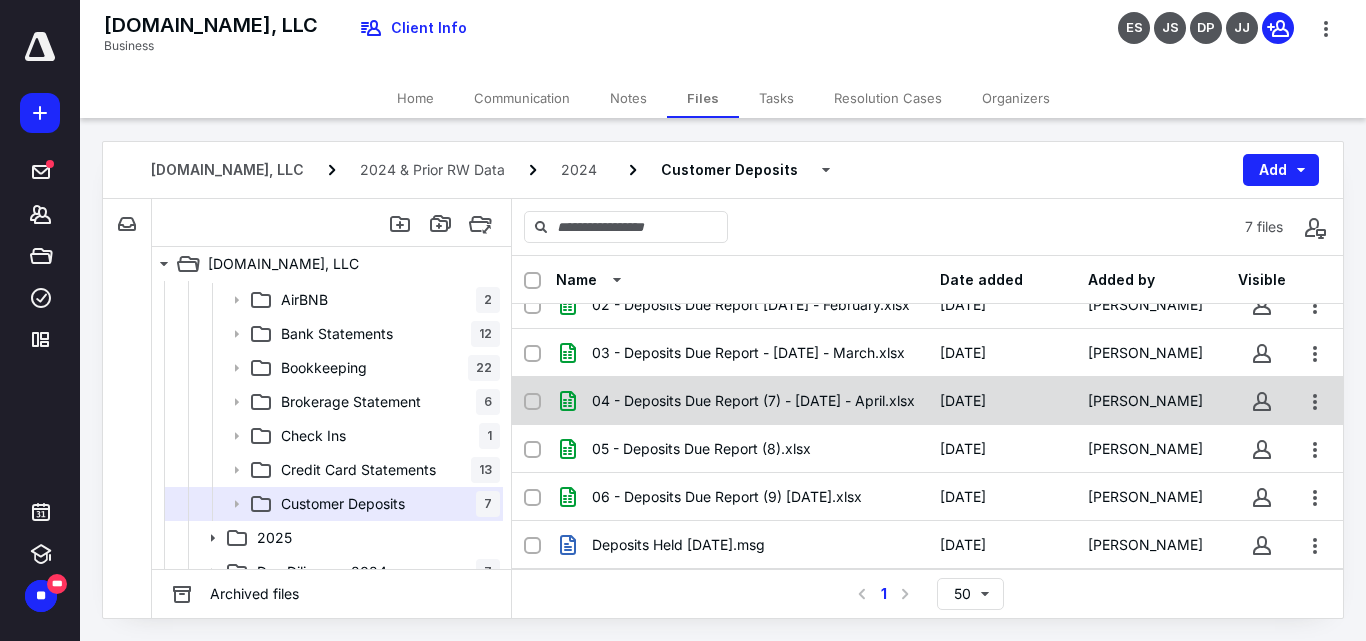 scroll, scrollTop: 0, scrollLeft: 0, axis: both 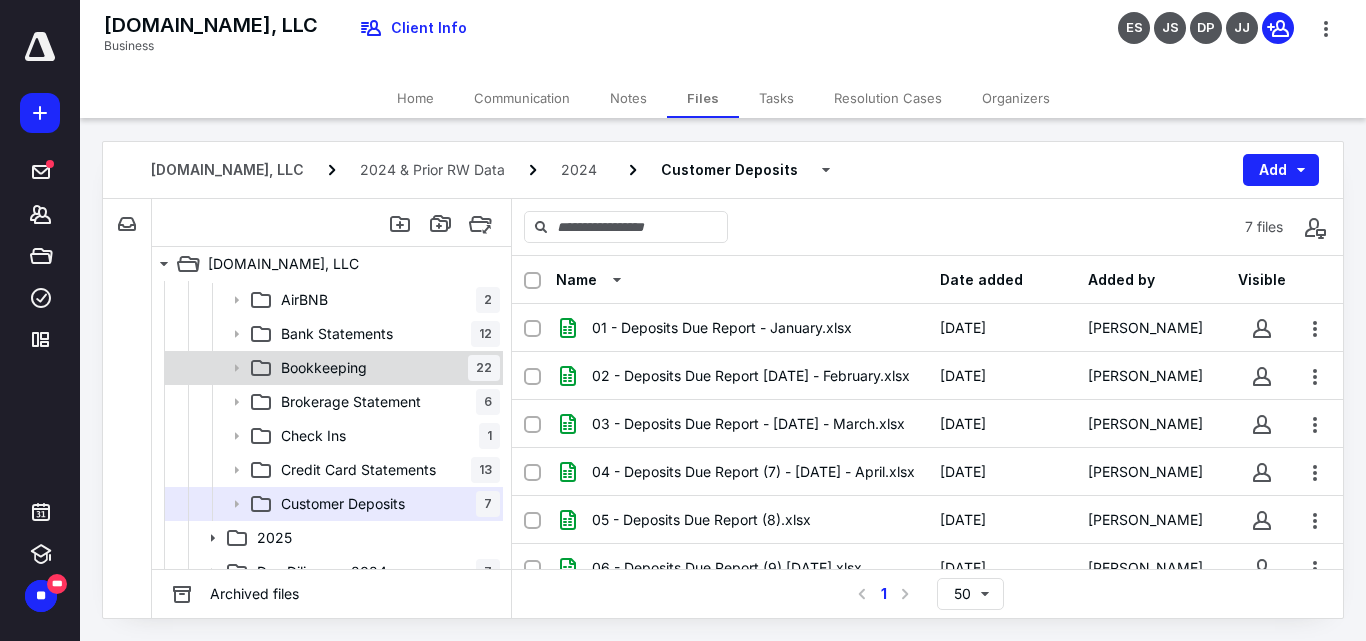 click on "Bookkeeping" at bounding box center (324, 368) 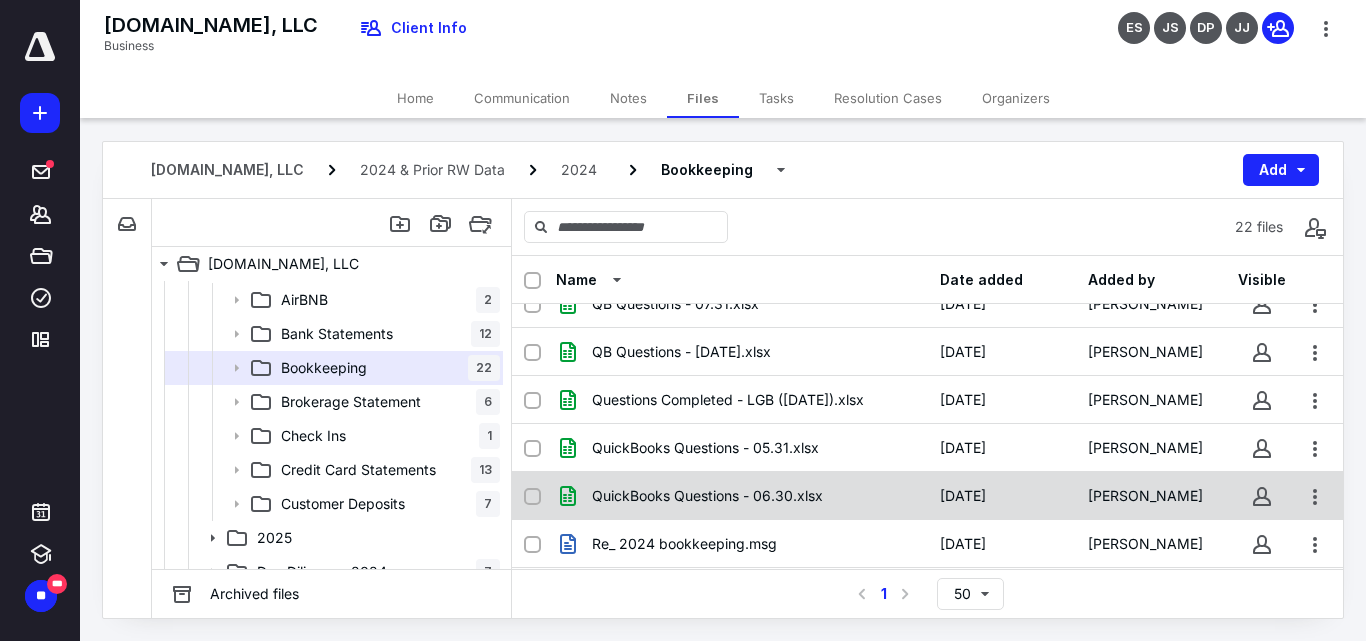 scroll, scrollTop: 791, scrollLeft: 0, axis: vertical 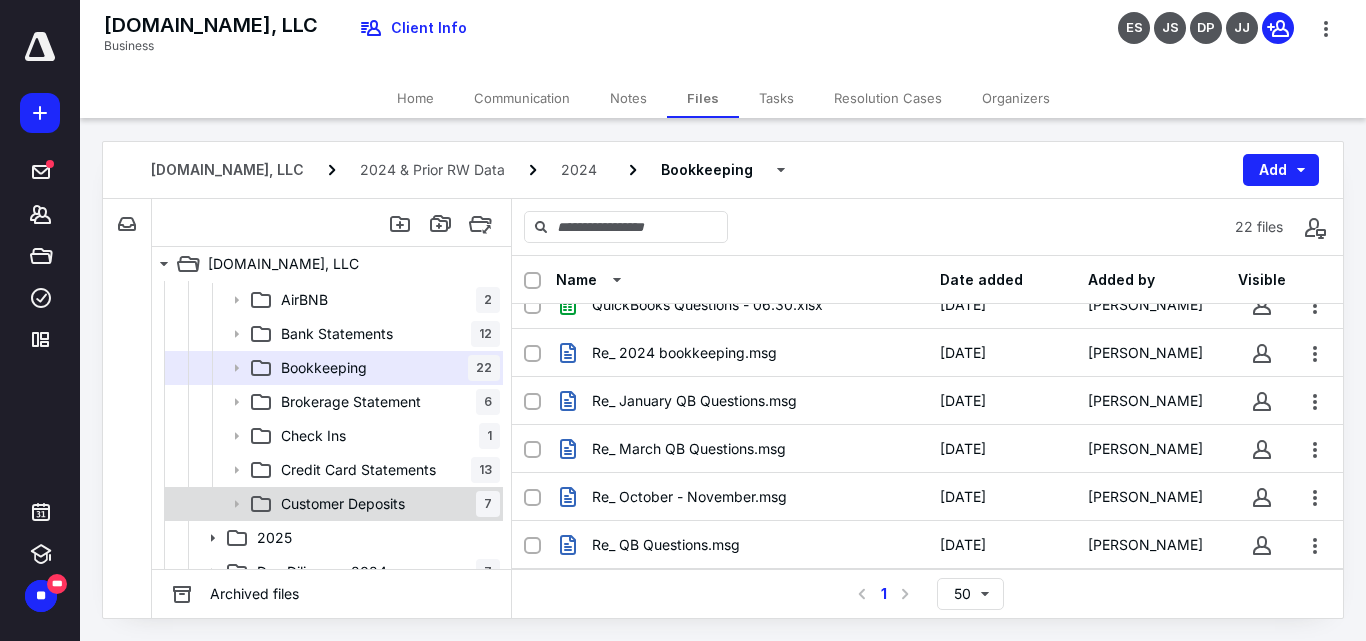 click on "Customer Deposits 7" at bounding box center [386, 504] 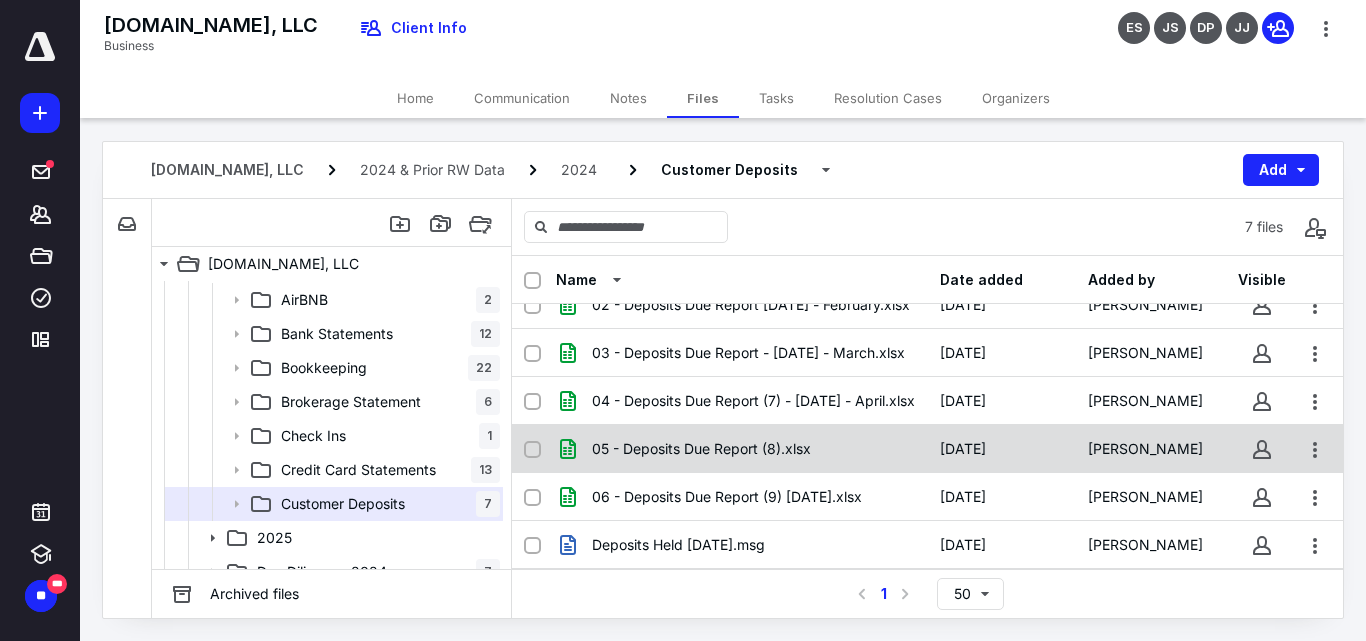 scroll, scrollTop: 0, scrollLeft: 0, axis: both 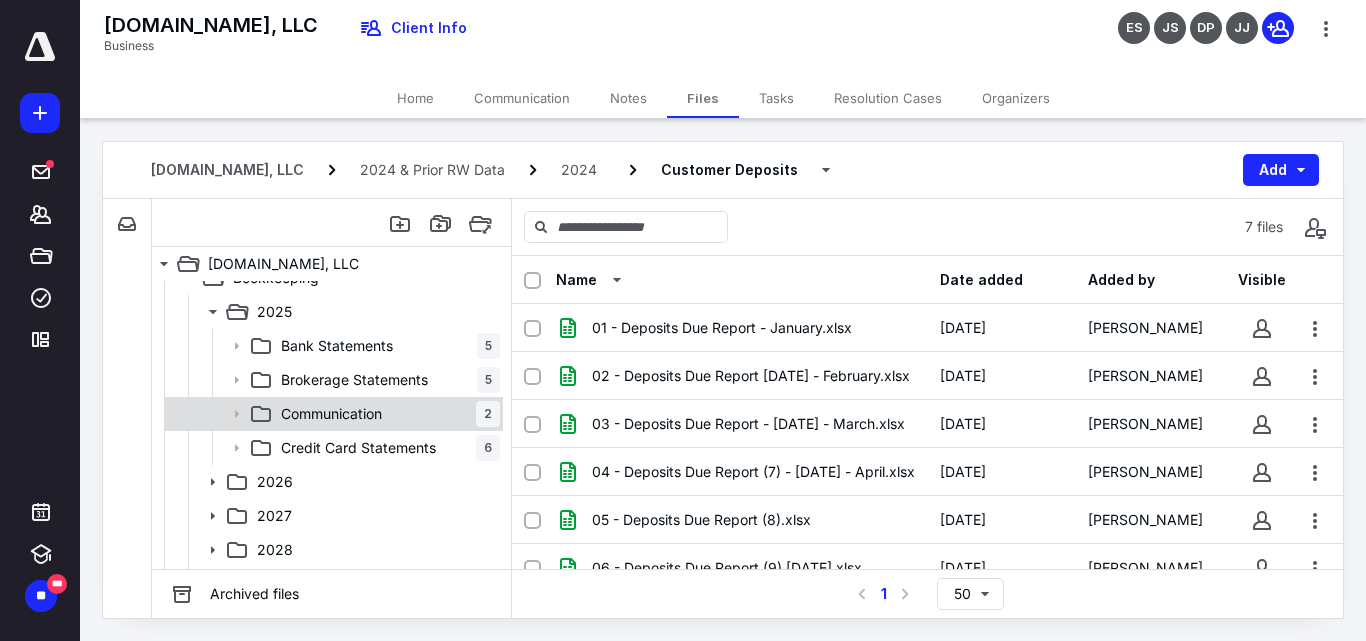 click on "Communication 2" at bounding box center [386, 414] 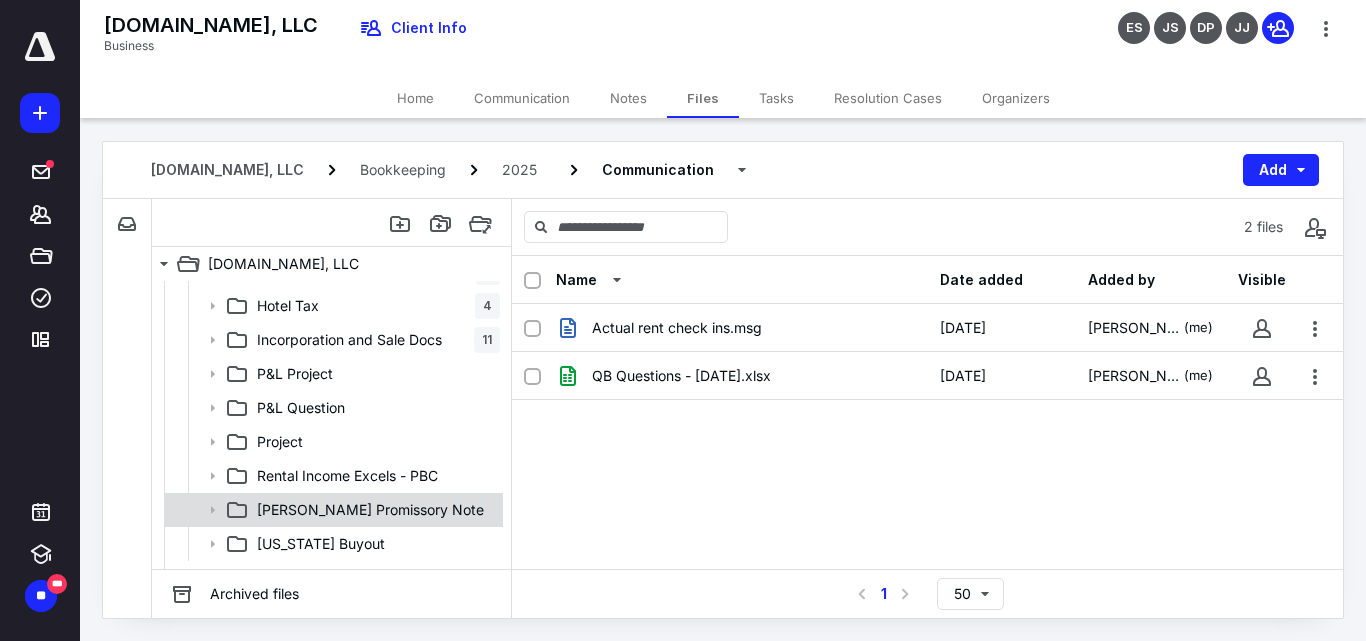 scroll, scrollTop: 300, scrollLeft: 0, axis: vertical 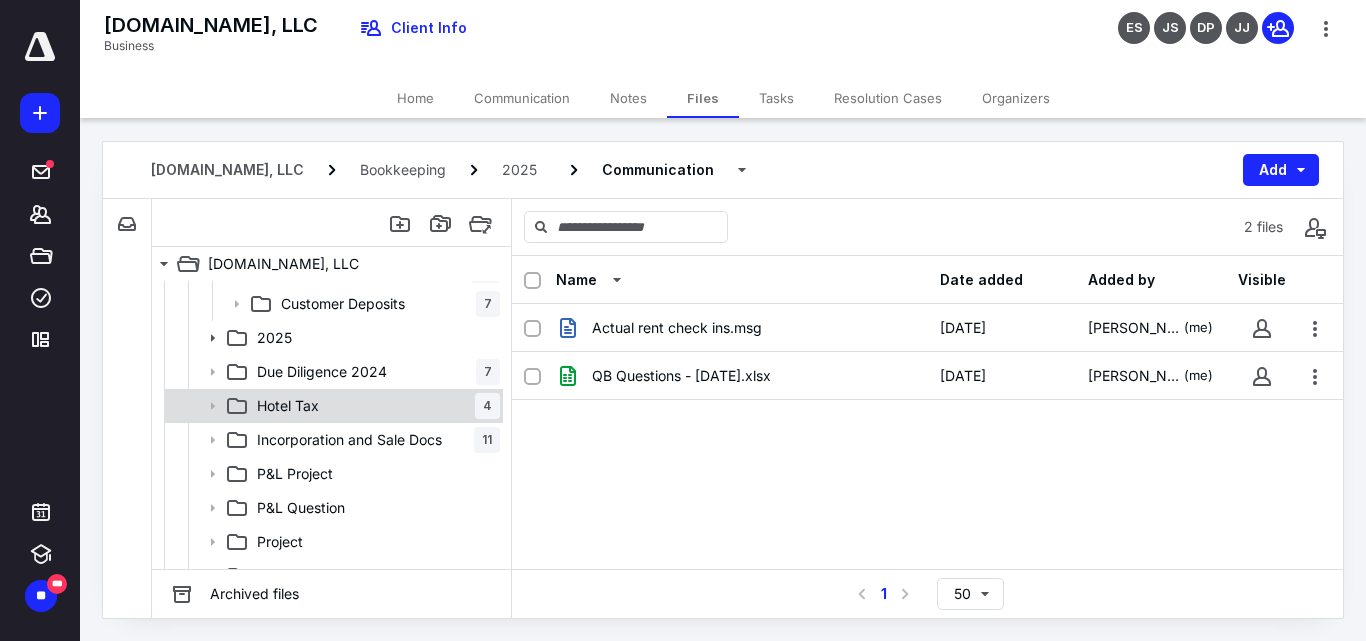 click on "Hotel Tax 4" at bounding box center (374, 406) 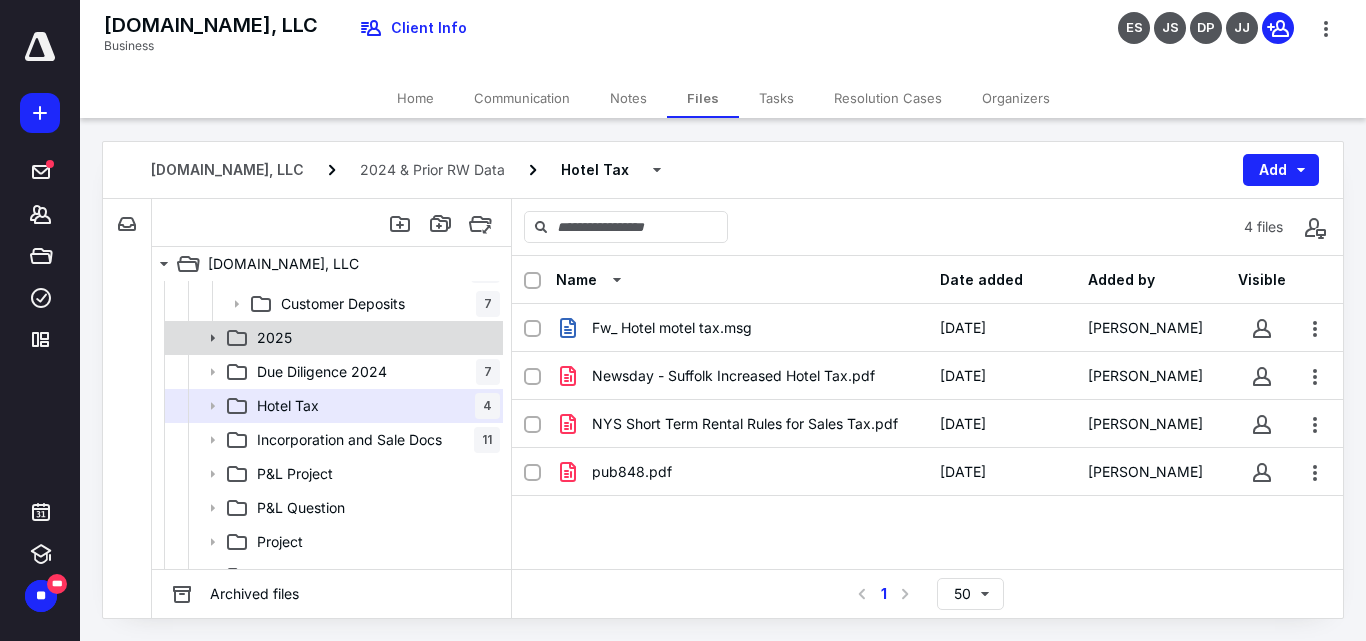 click on "2025" at bounding box center [374, 338] 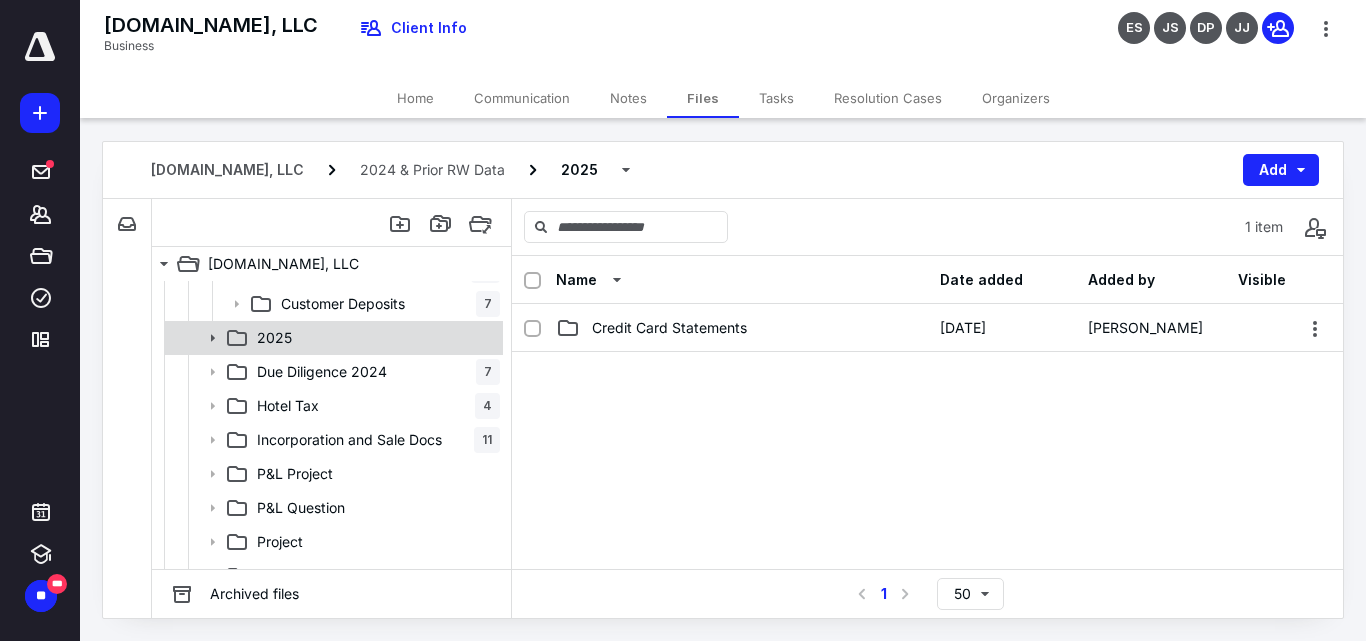 click 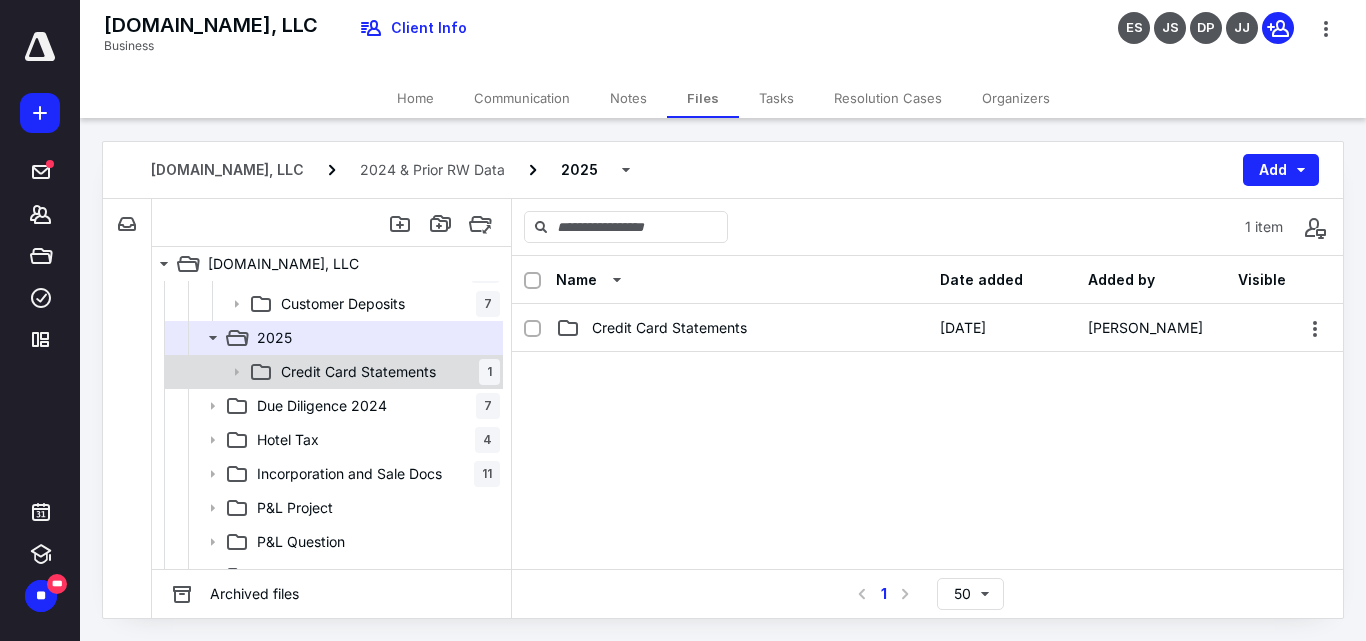 click on "Credit Card Statements" at bounding box center (358, 372) 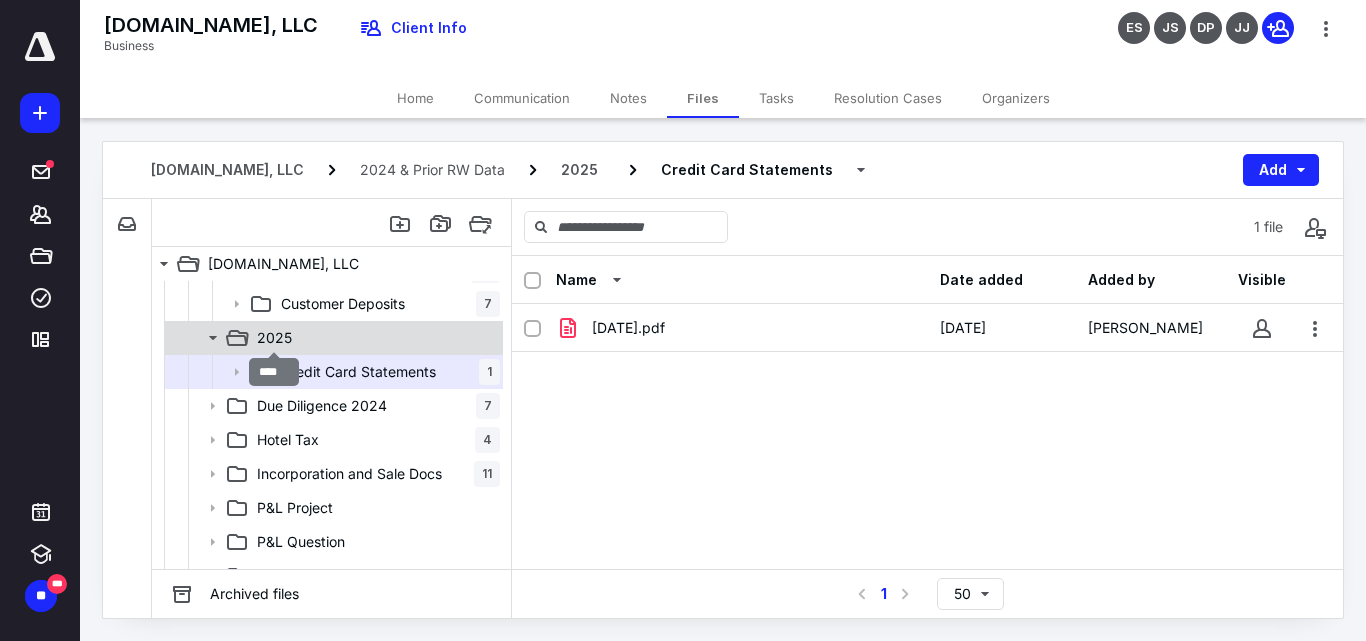 click on "2025" at bounding box center (274, 338) 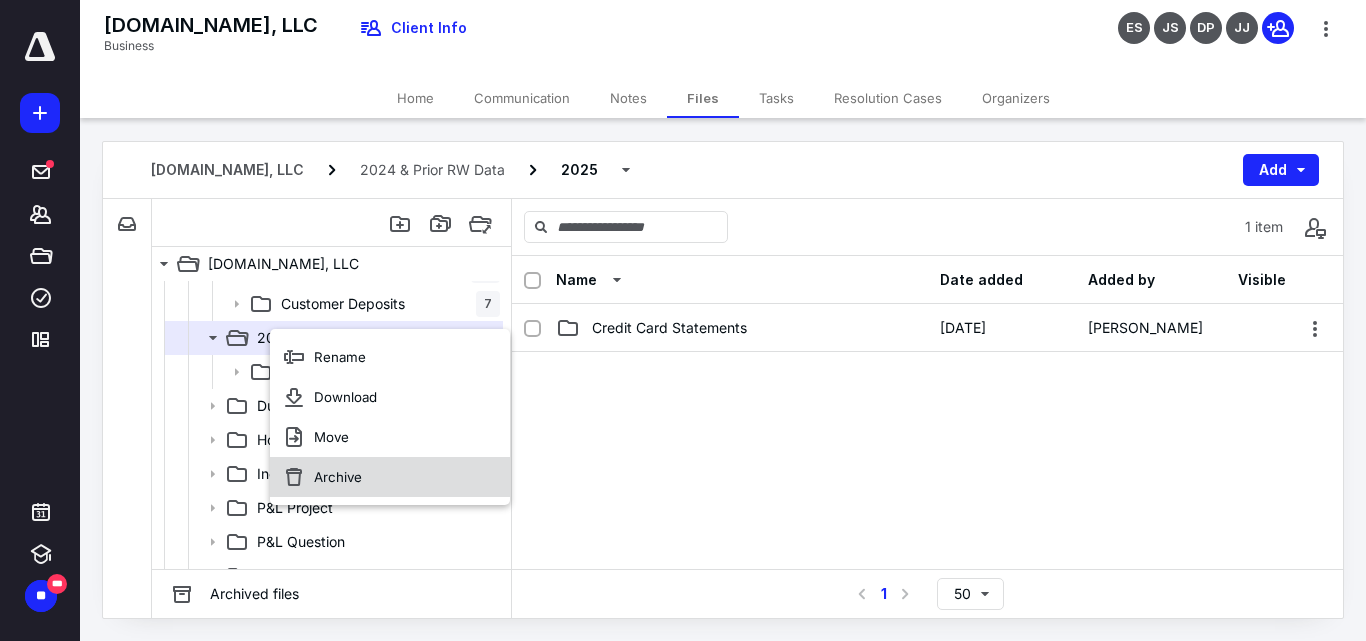 click on "Archive" at bounding box center (390, 477) 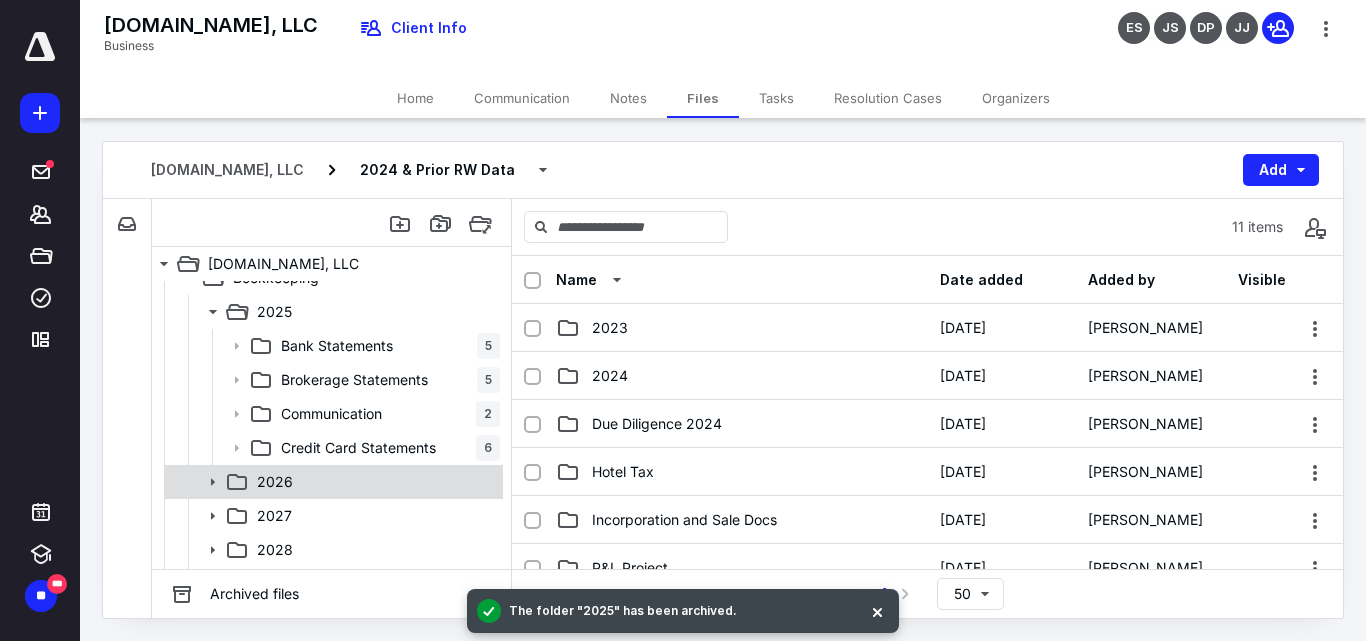 scroll, scrollTop: 0, scrollLeft: 0, axis: both 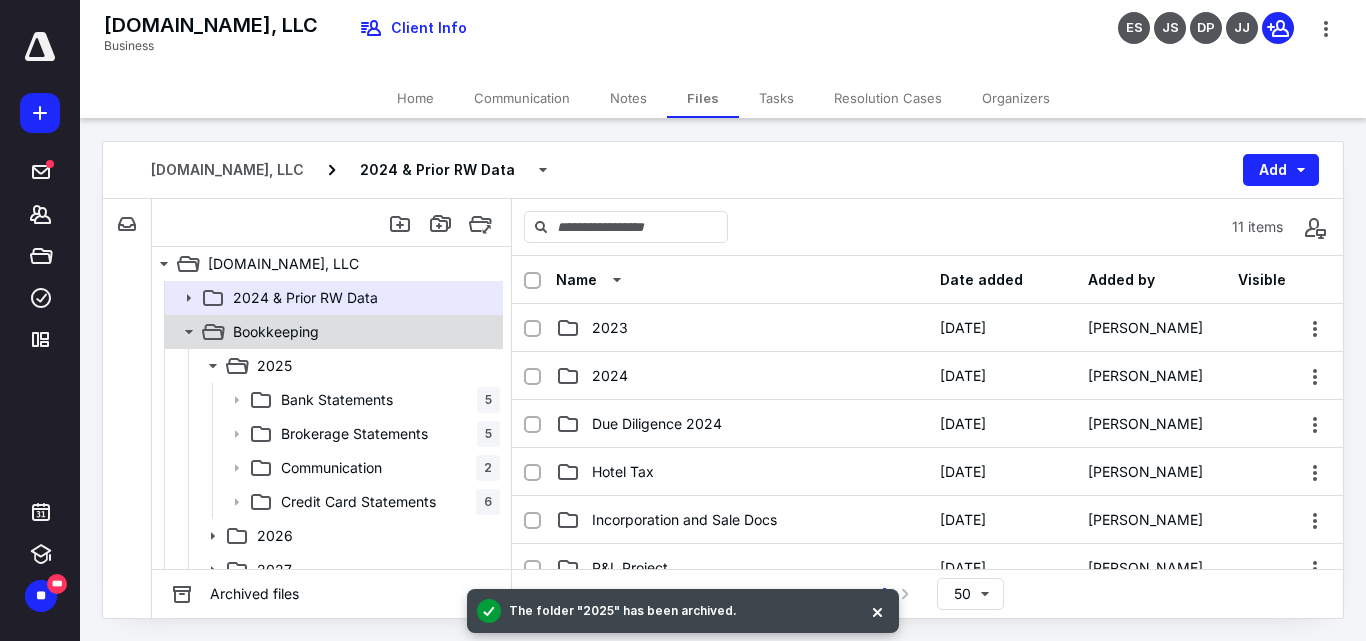 click 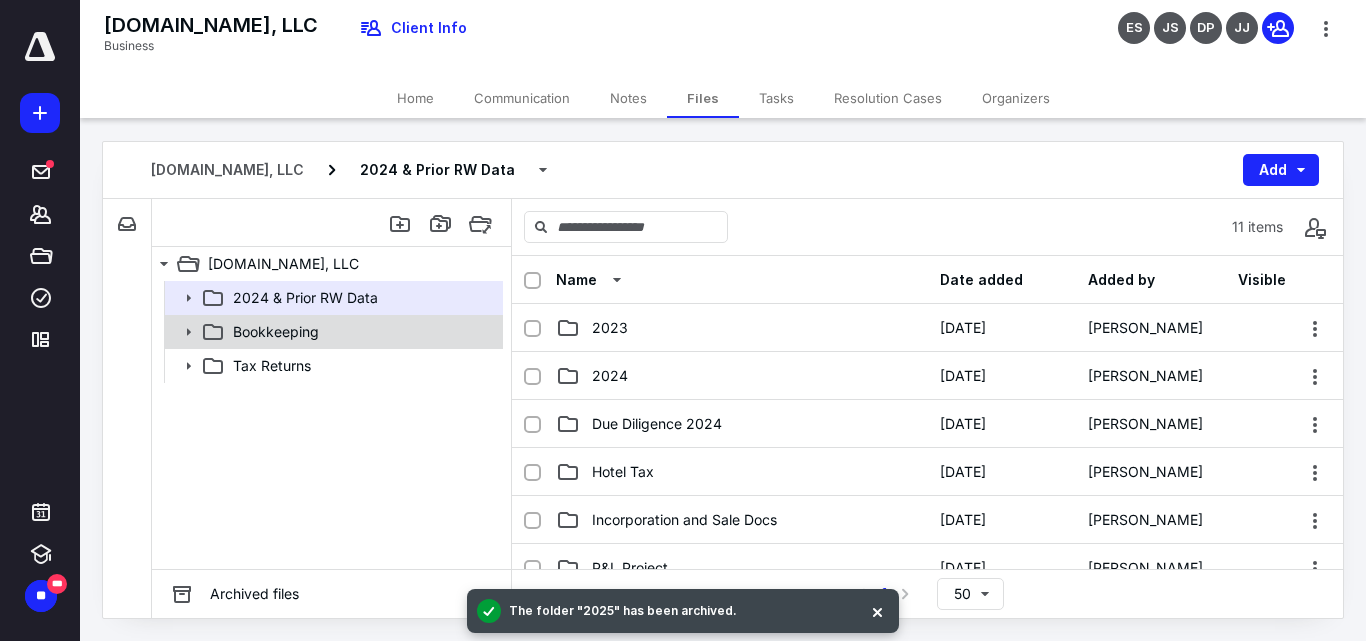 click 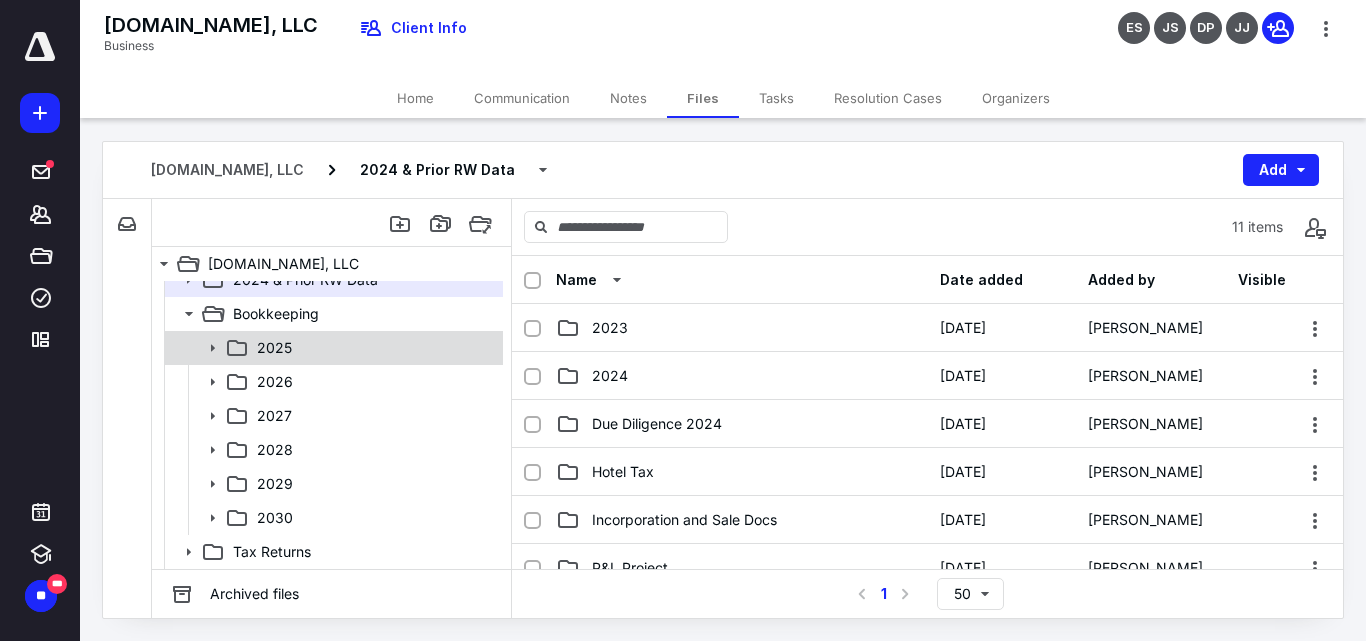 scroll, scrollTop: 0, scrollLeft: 0, axis: both 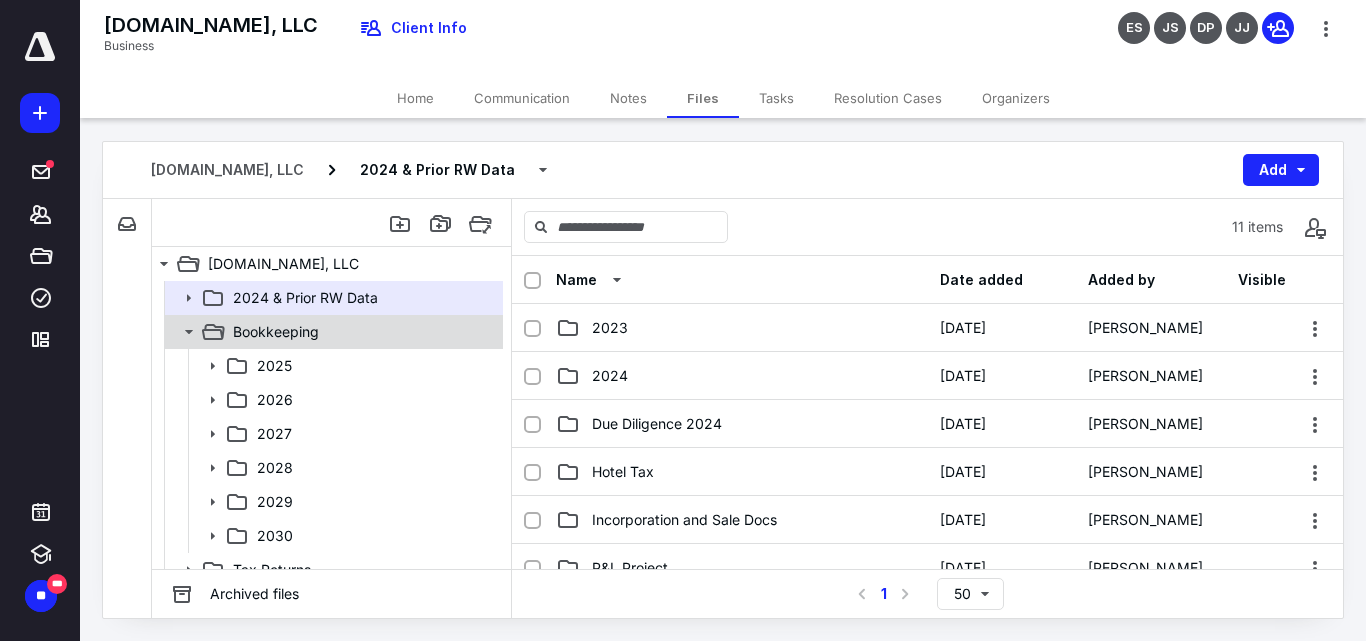 click 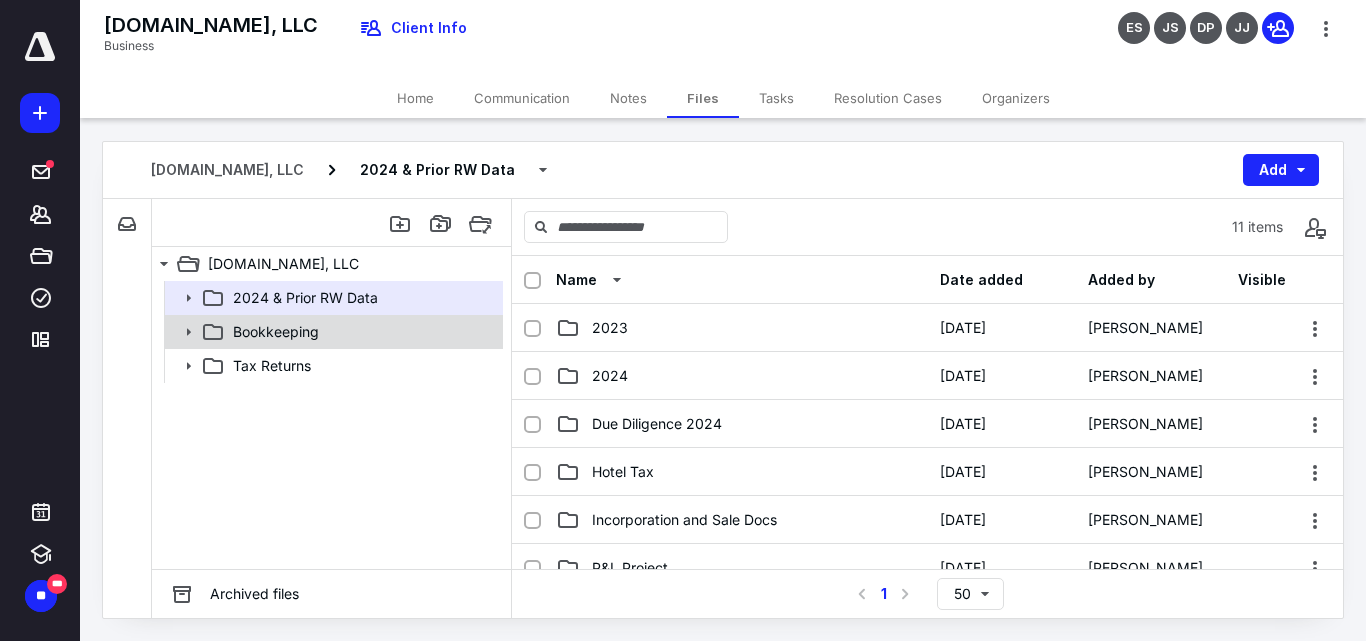 click 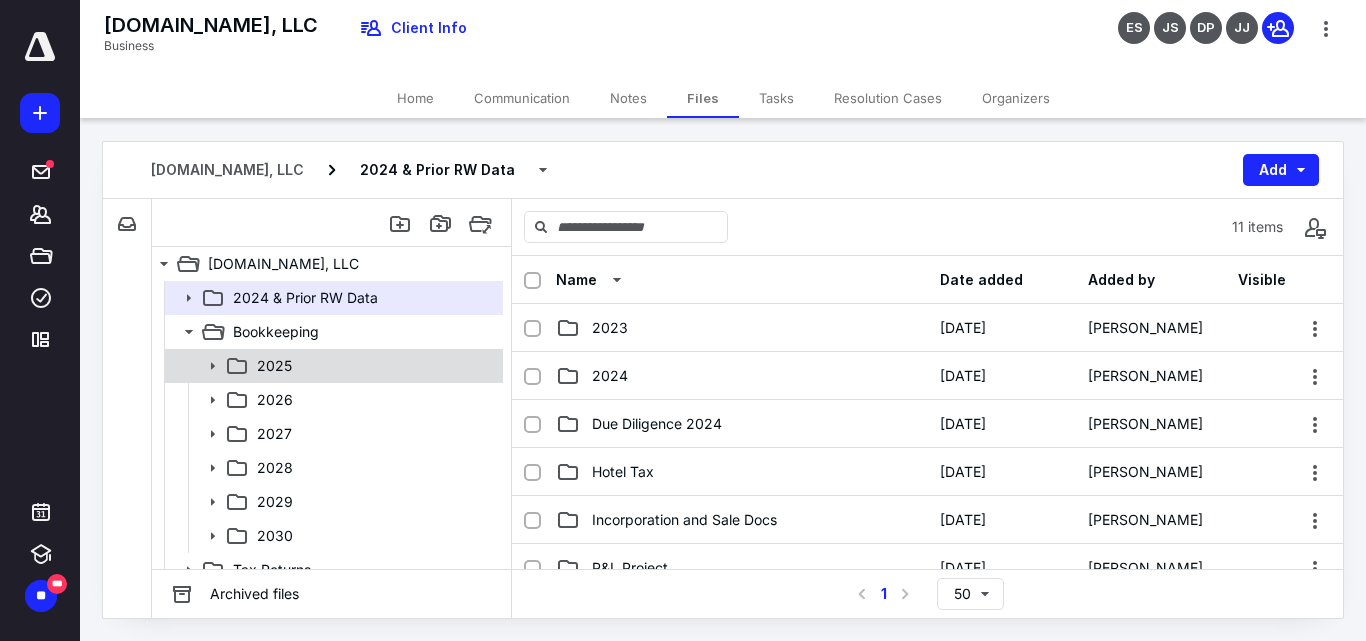 click 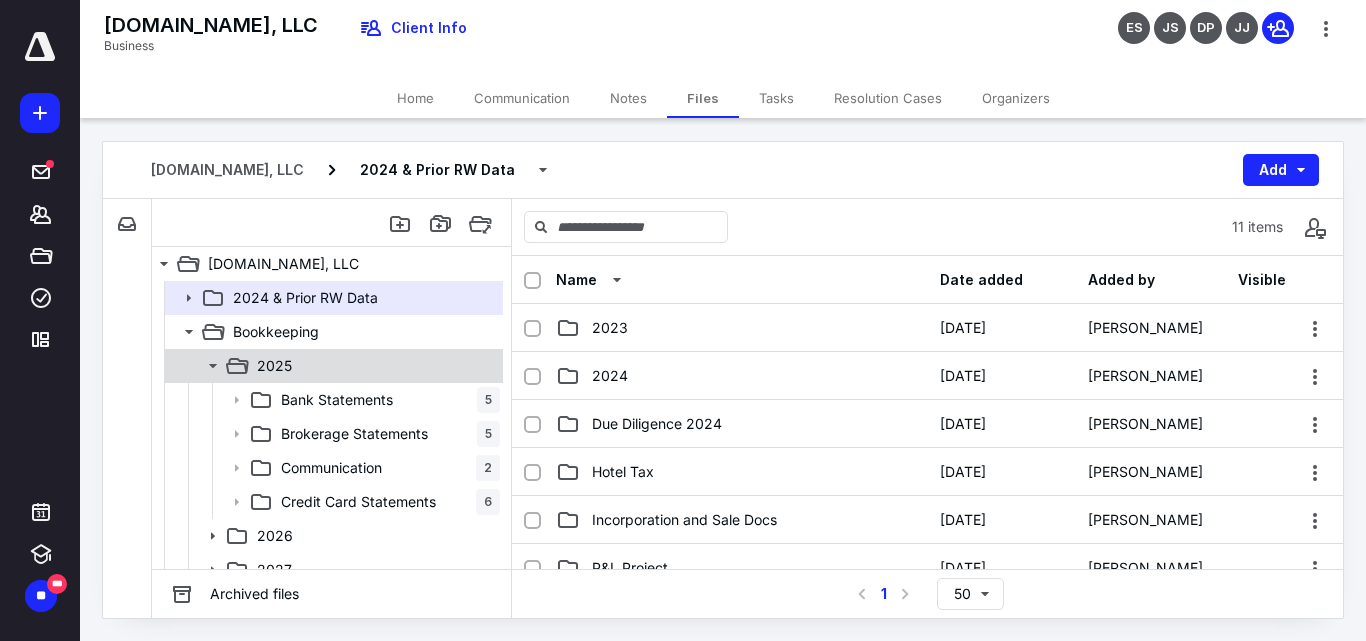 click 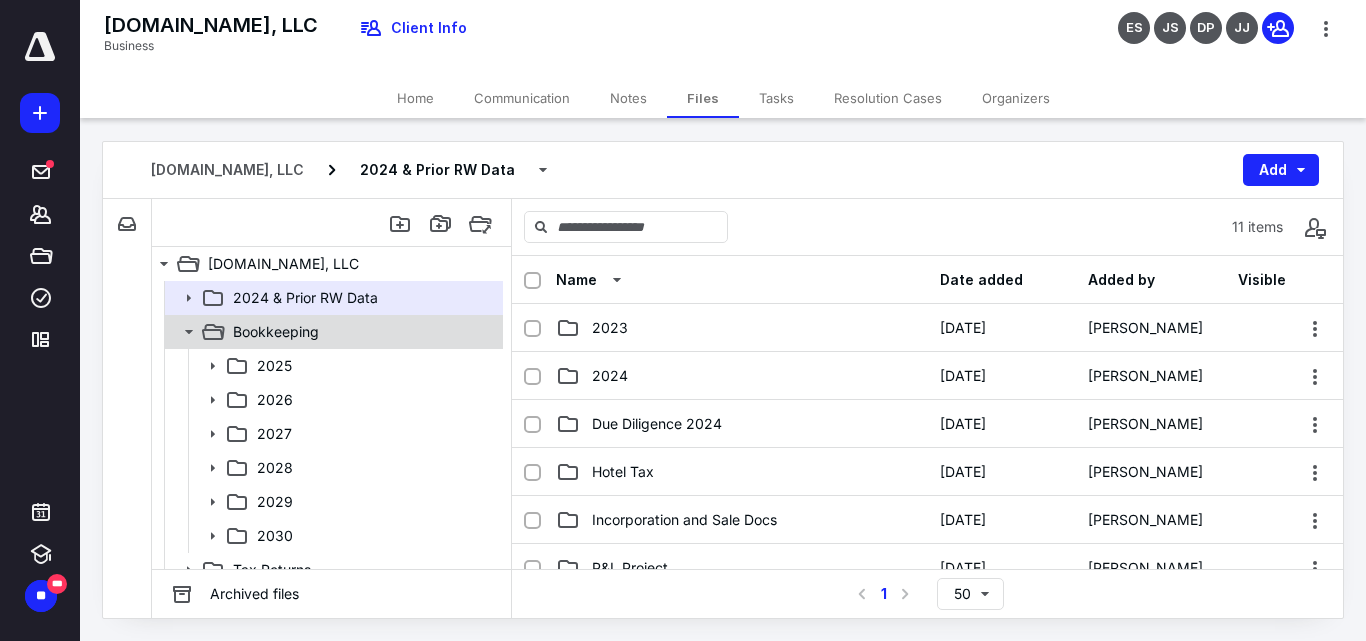 click 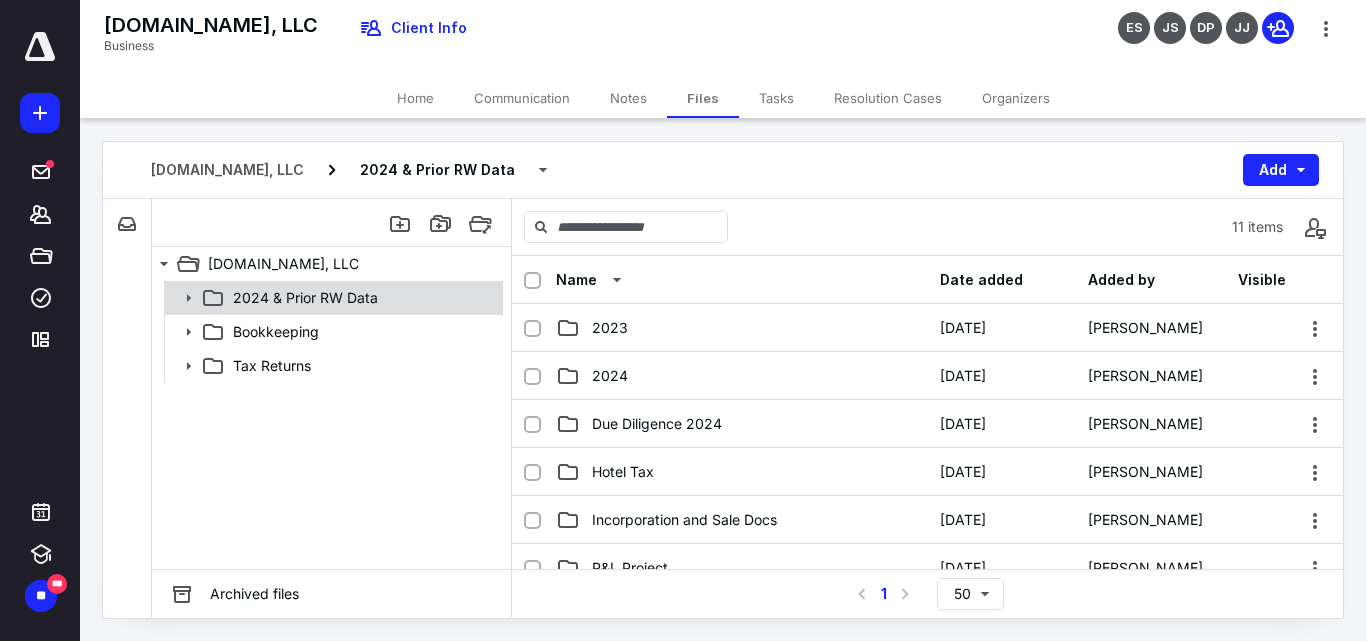 click 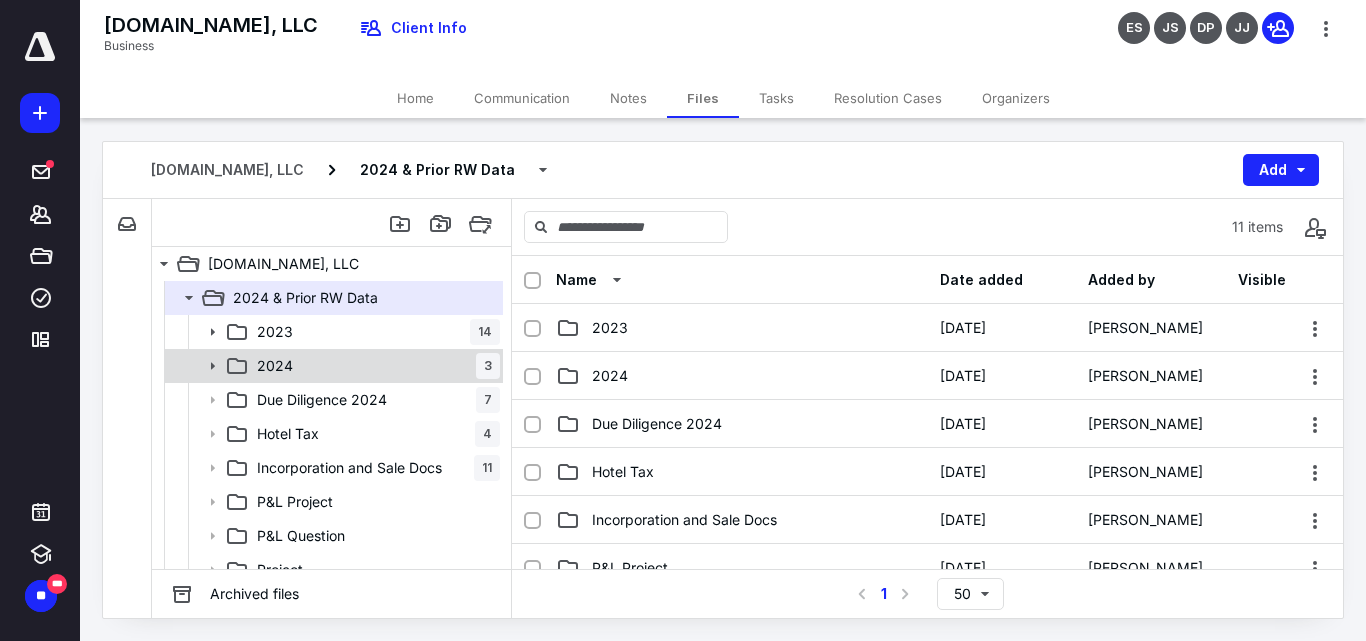 click 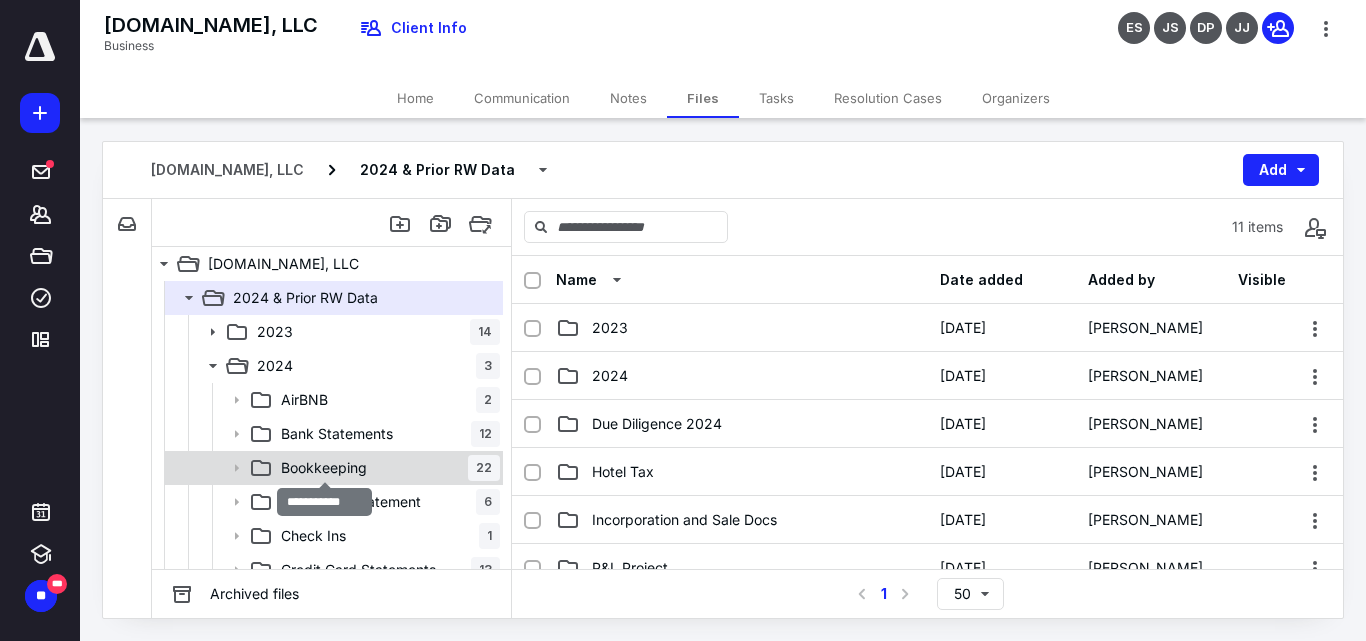 scroll, scrollTop: 100, scrollLeft: 0, axis: vertical 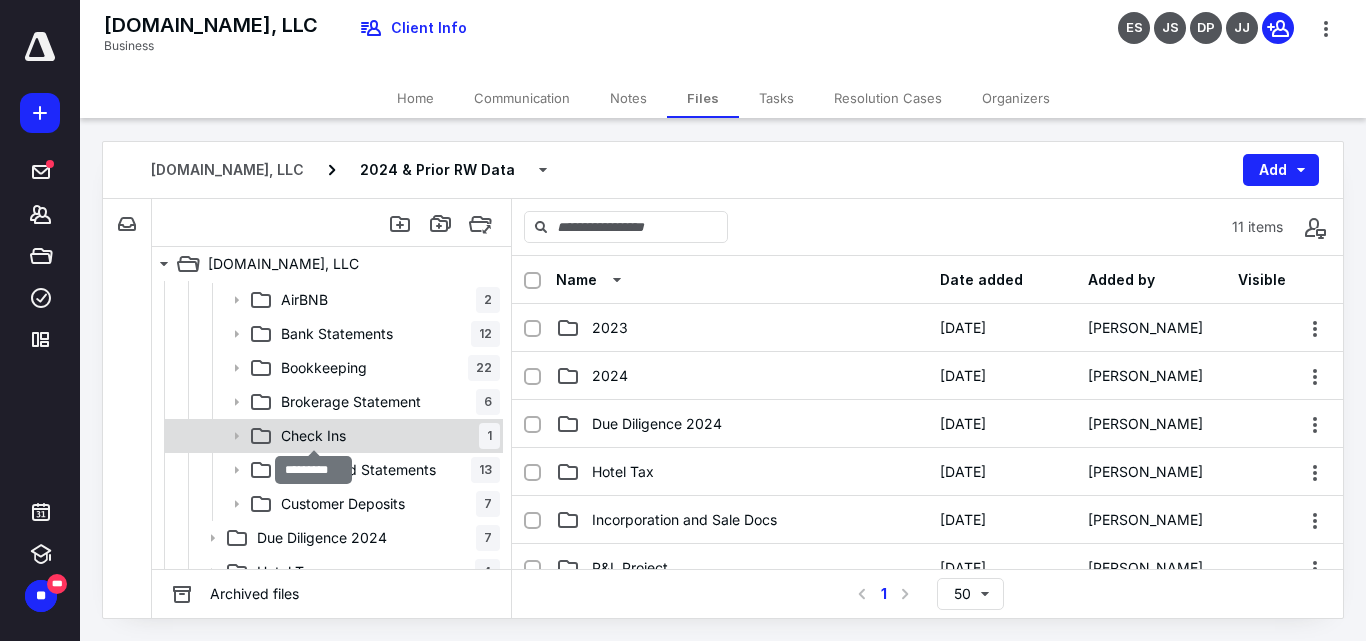 click on "Check Ins" at bounding box center (313, 436) 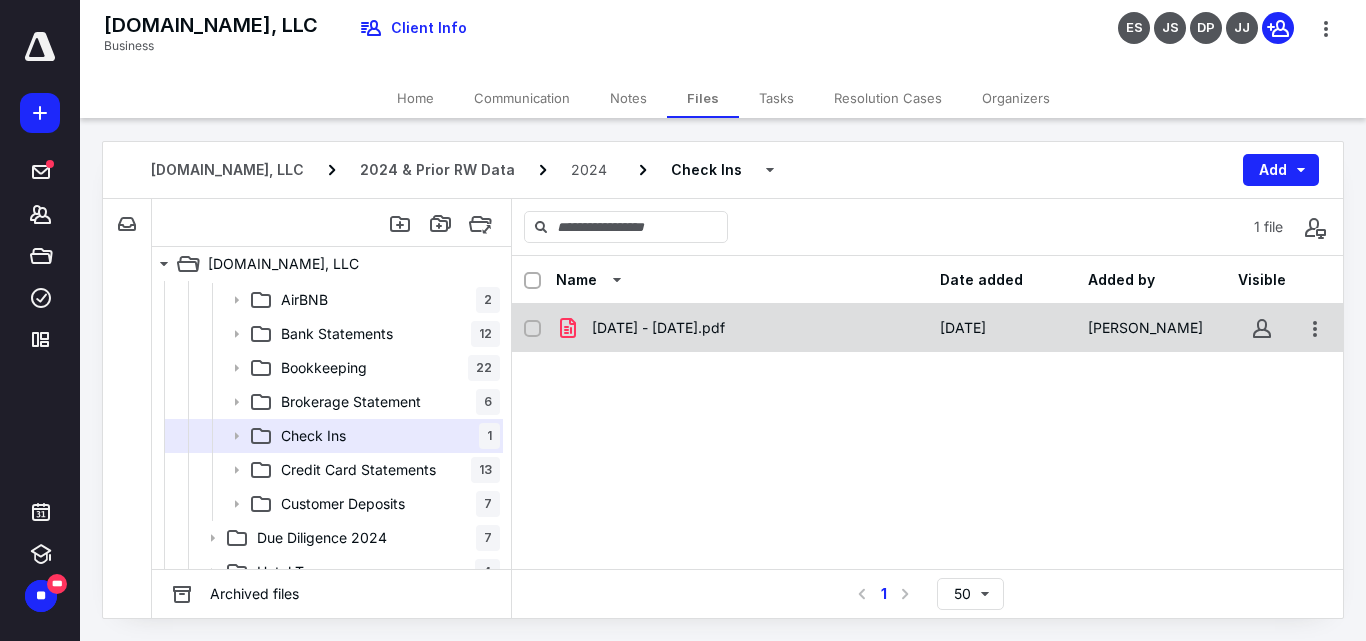 click on "Jan 24 - July 24.pdf" at bounding box center (658, 328) 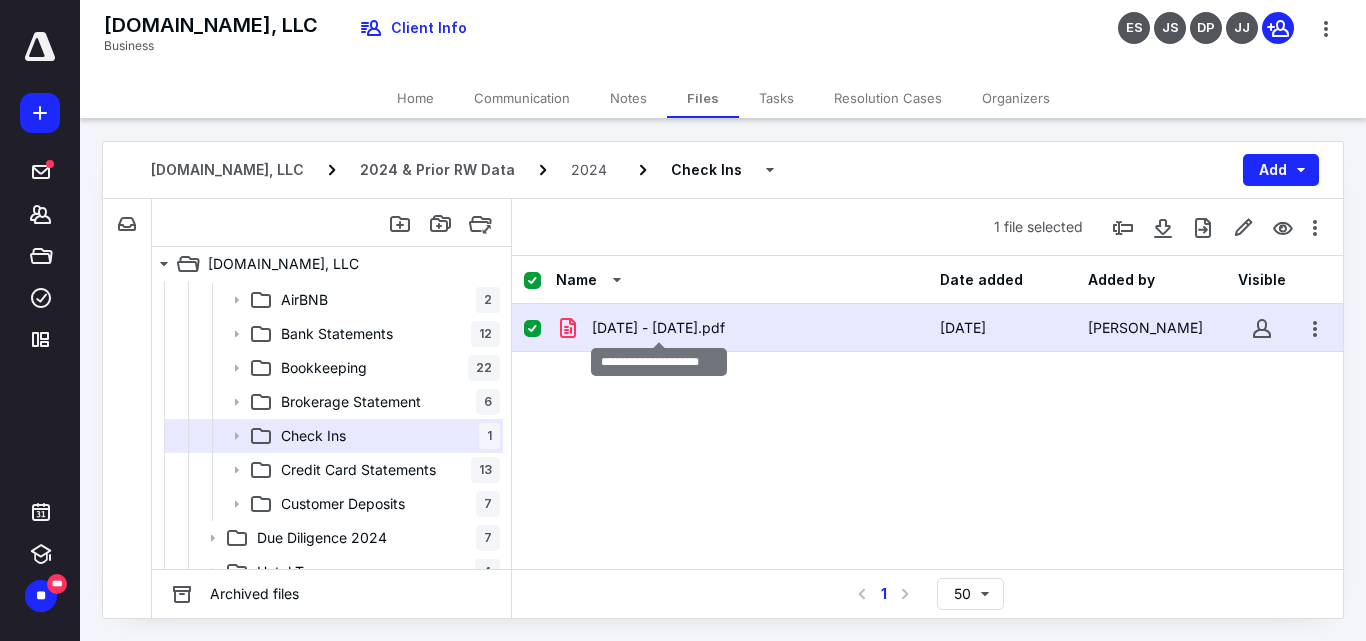 click on "Jan 24 - July 24.pdf" at bounding box center (658, 328) 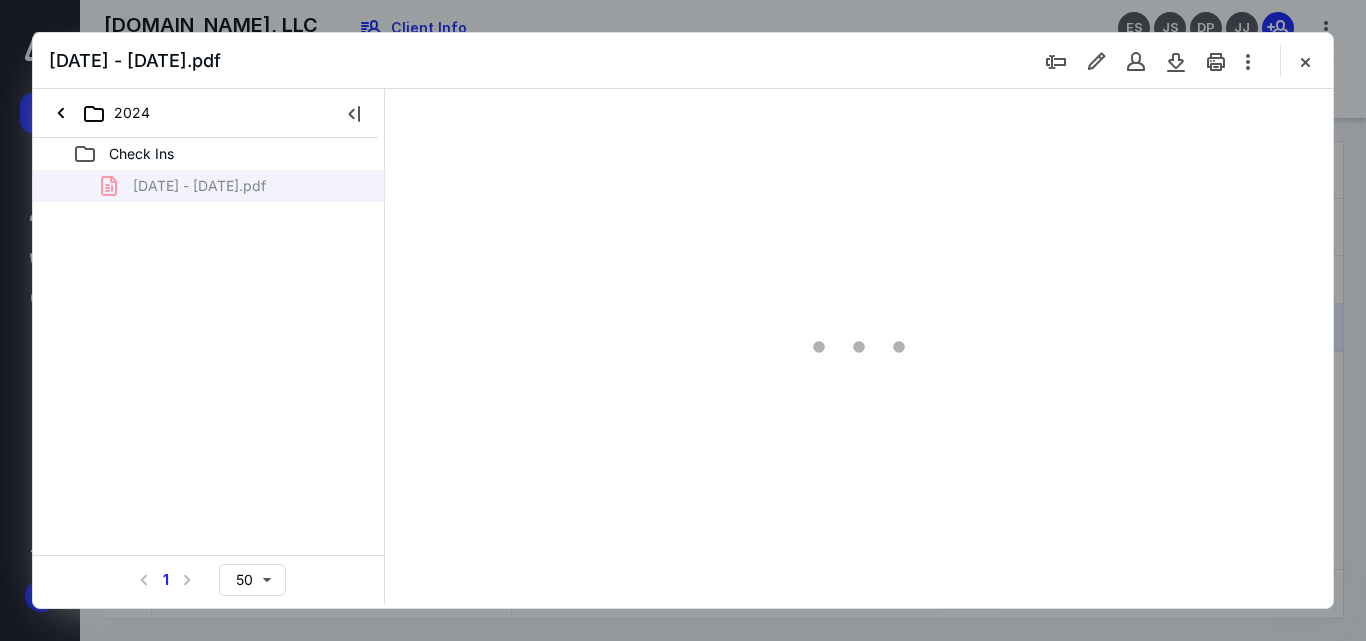 scroll, scrollTop: 0, scrollLeft: 0, axis: both 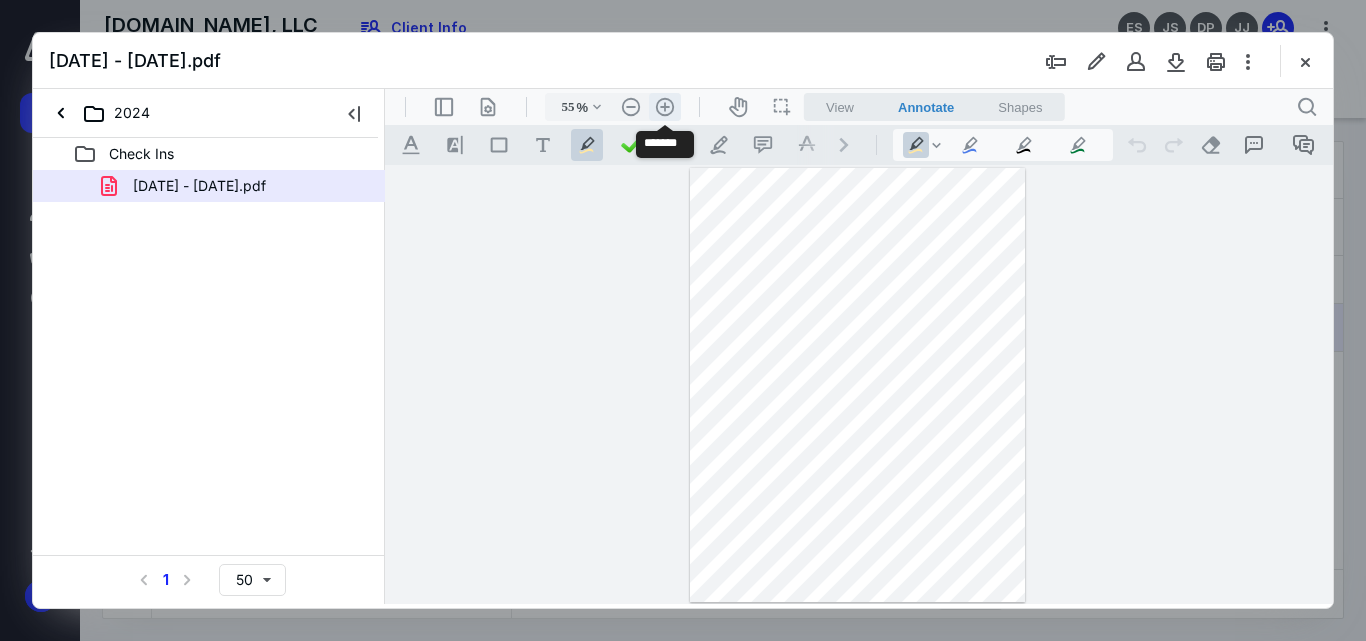 click on ".cls-1{fill:#abb0c4;} icon - header - zoom - in - line" at bounding box center [665, 107] 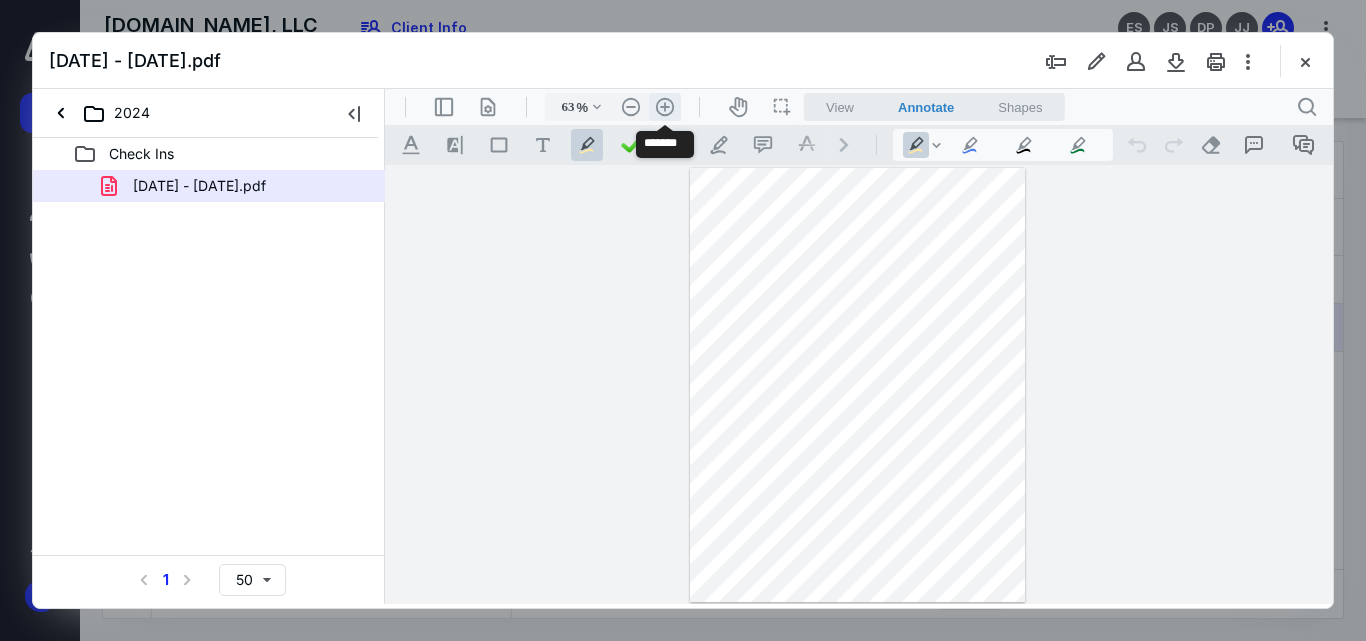 click on ".cls-1{fill:#abb0c4;} icon - header - zoom - in - line" at bounding box center (665, 107) 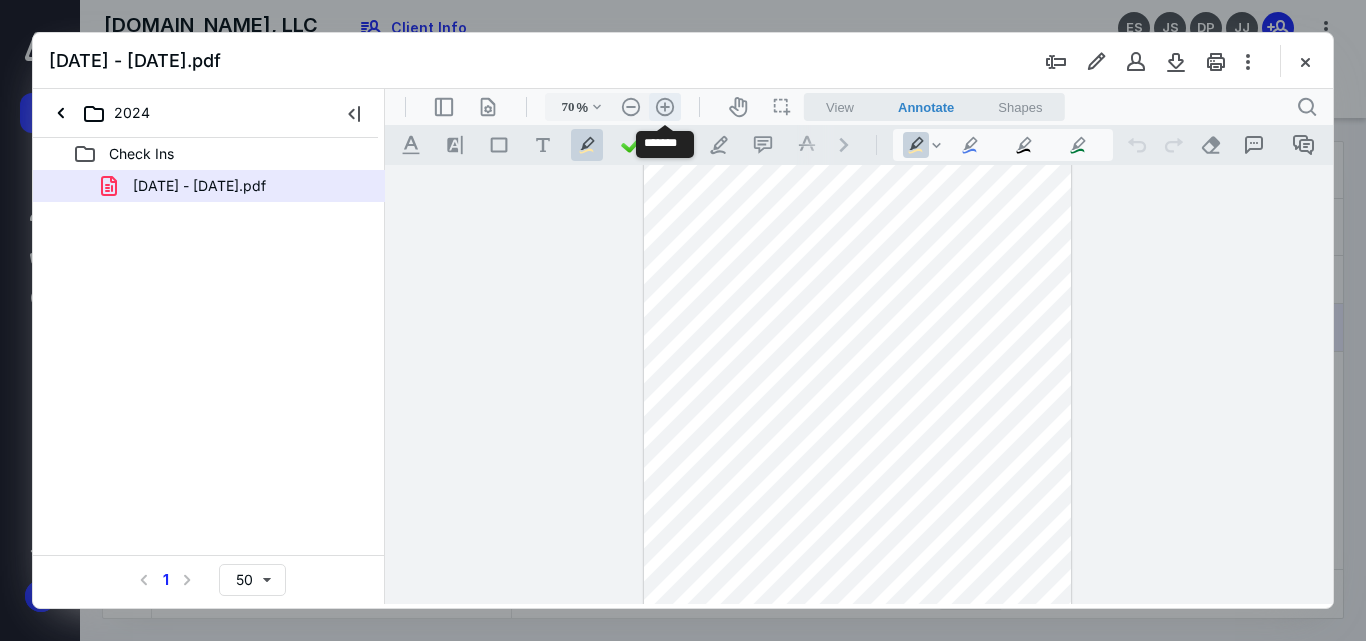 click on ".cls-1{fill:#abb0c4;} icon - header - zoom - in - line" at bounding box center (665, 107) 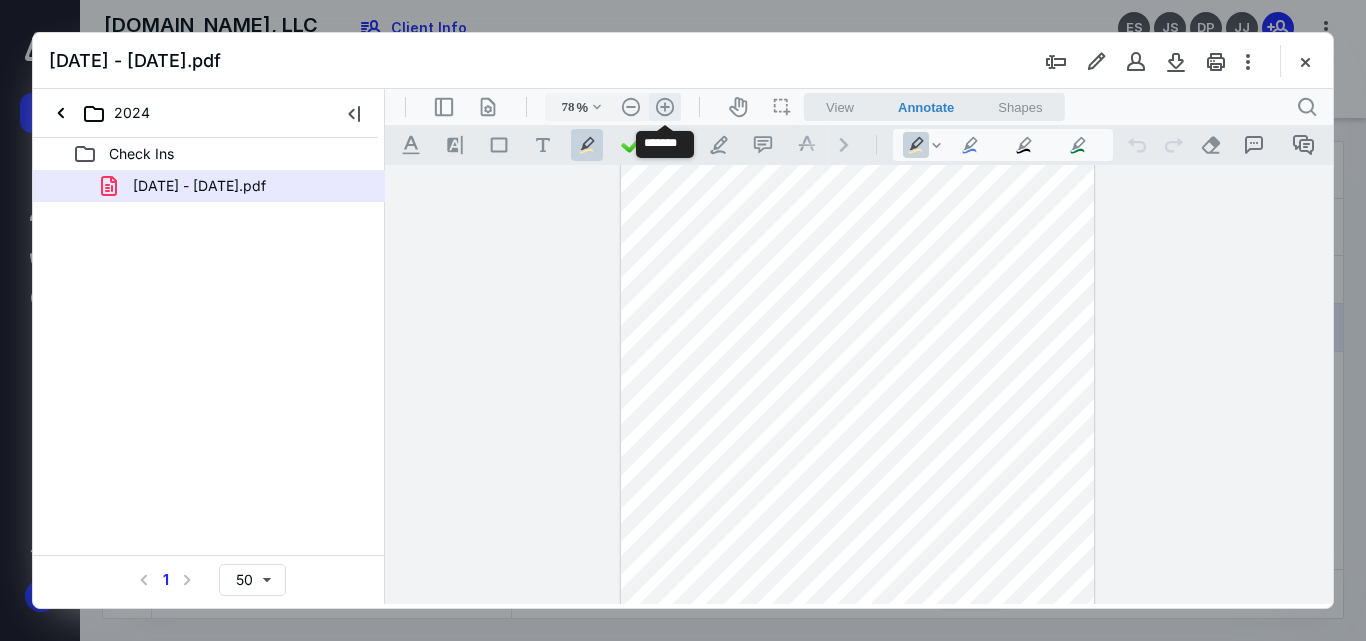 click on ".cls-1{fill:#abb0c4;} icon - header - zoom - in - line" at bounding box center [665, 107] 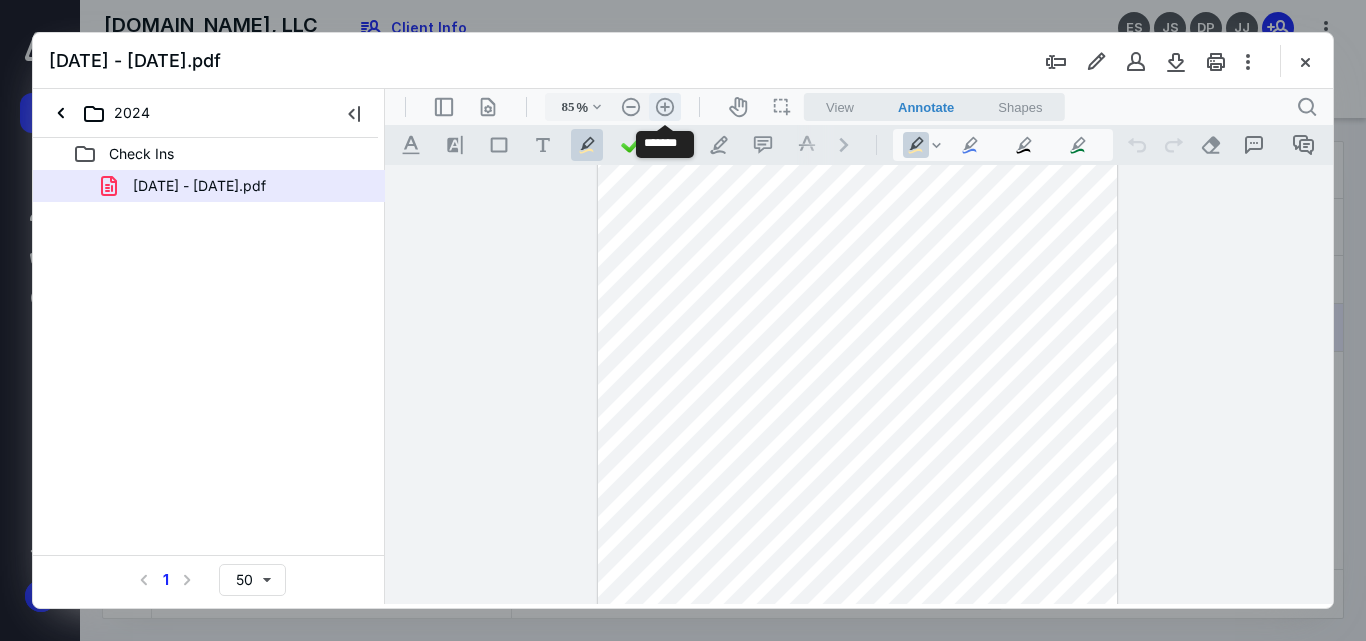 click on ".cls-1{fill:#abb0c4;} icon - header - zoom - in - line" at bounding box center (665, 107) 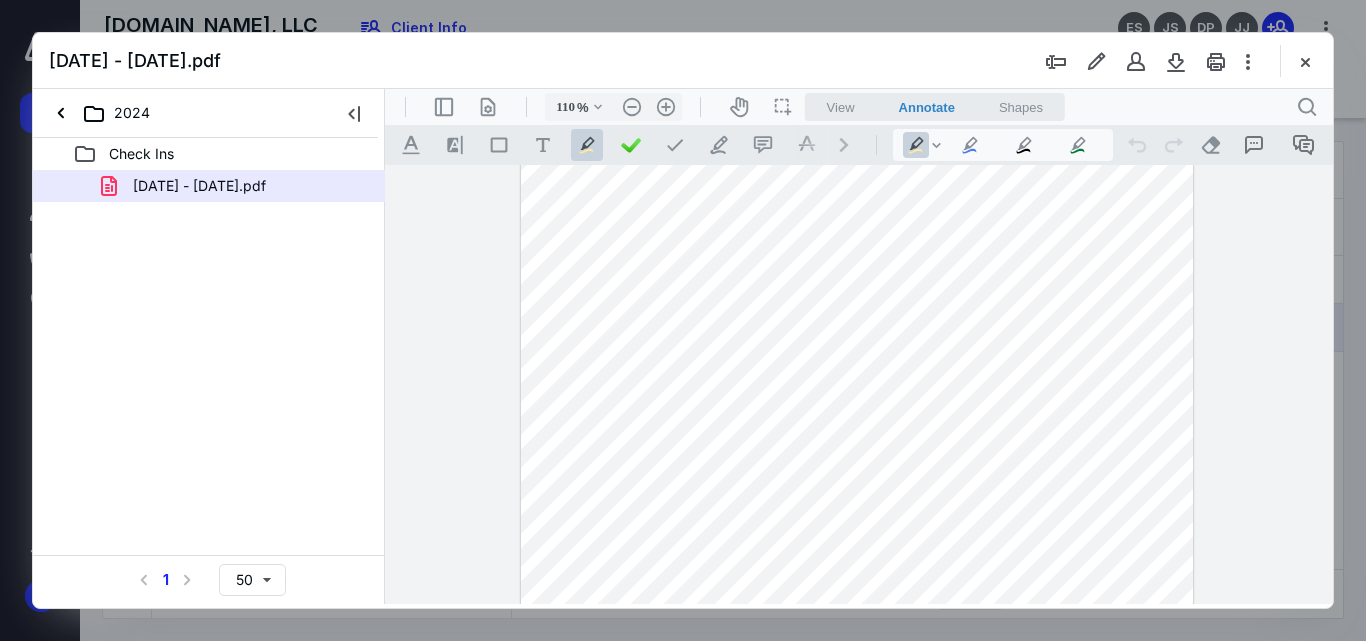 scroll, scrollTop: 82, scrollLeft: 0, axis: vertical 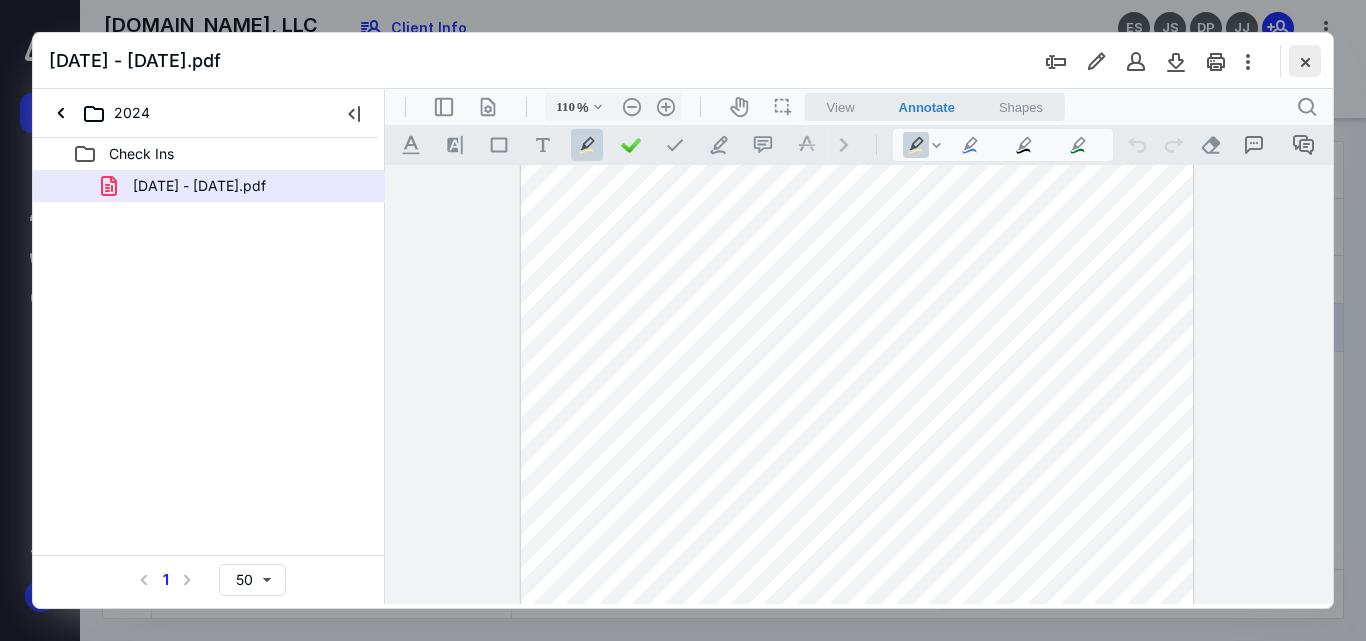 click at bounding box center (1305, 61) 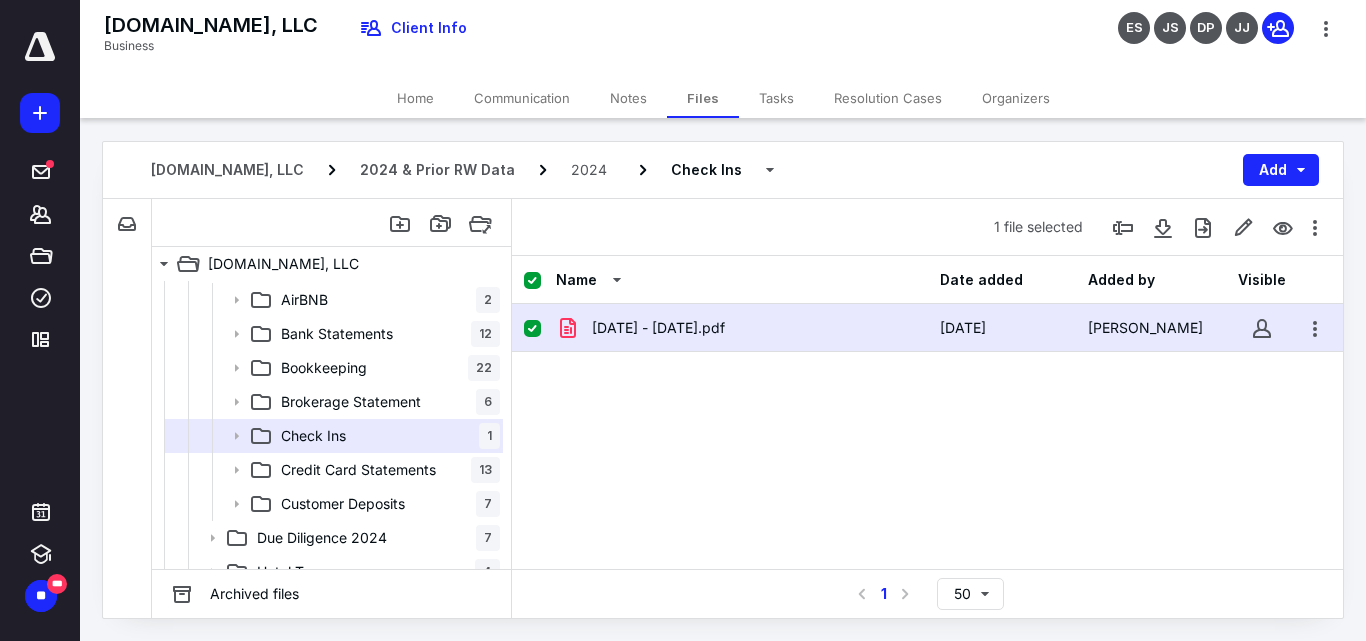scroll, scrollTop: 0, scrollLeft: 0, axis: both 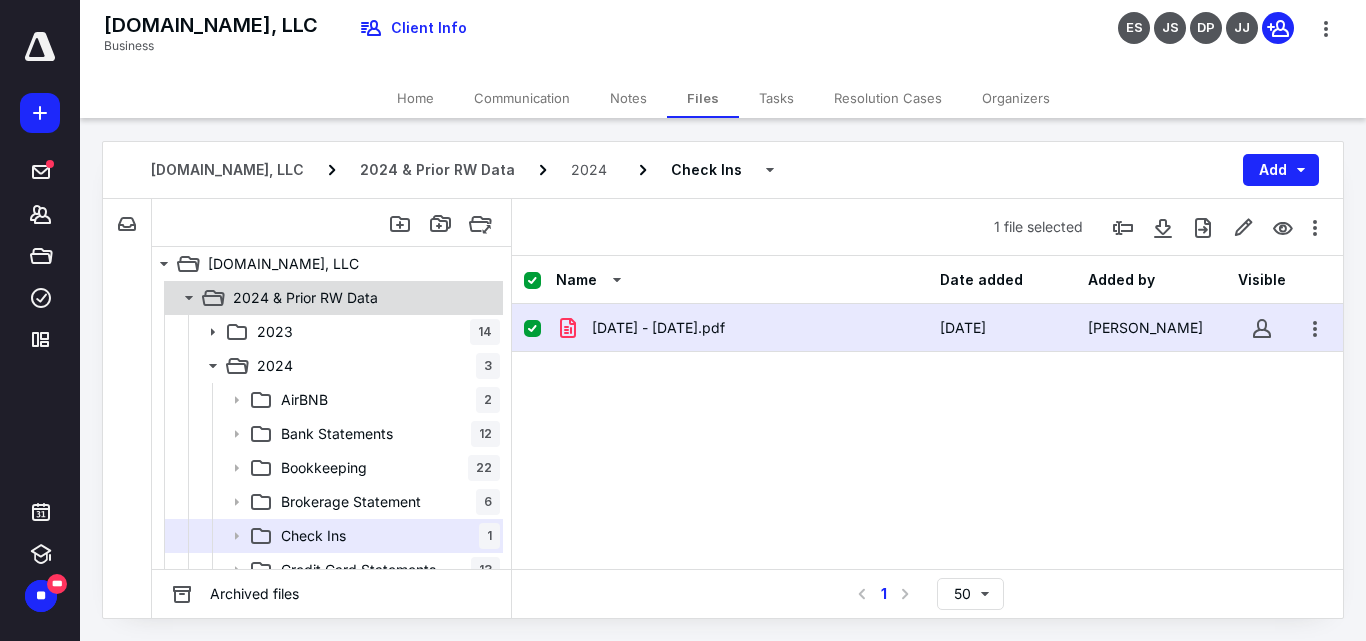 click 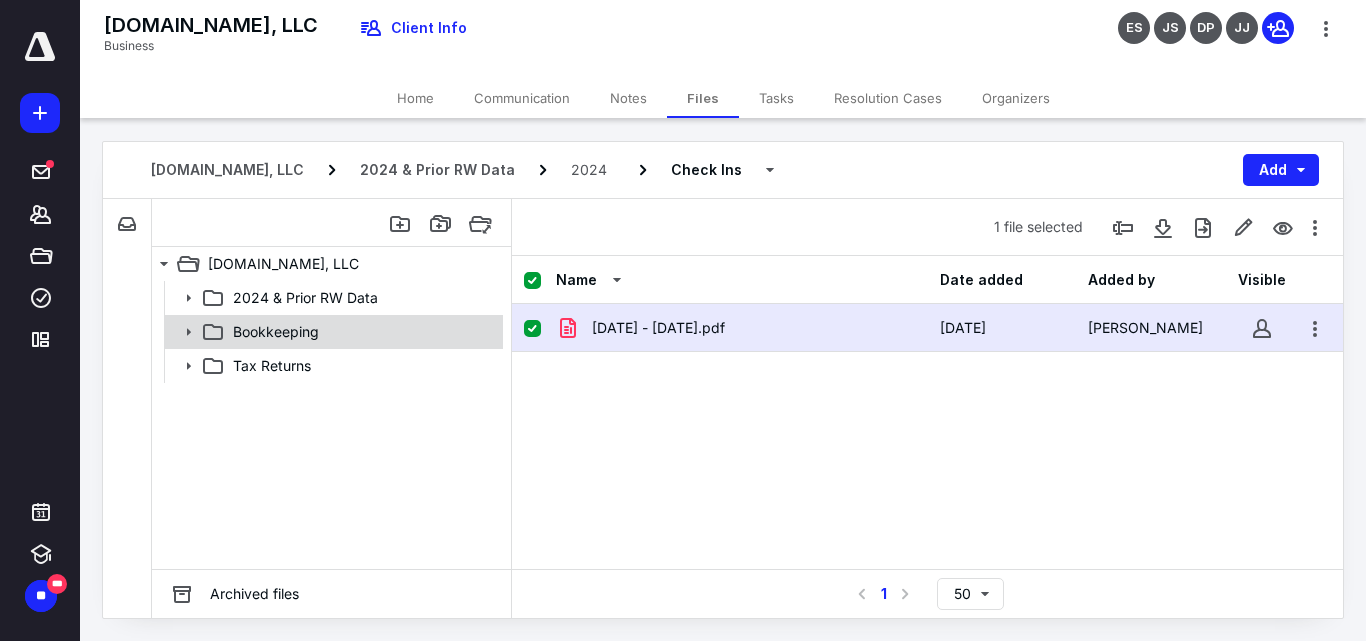 click 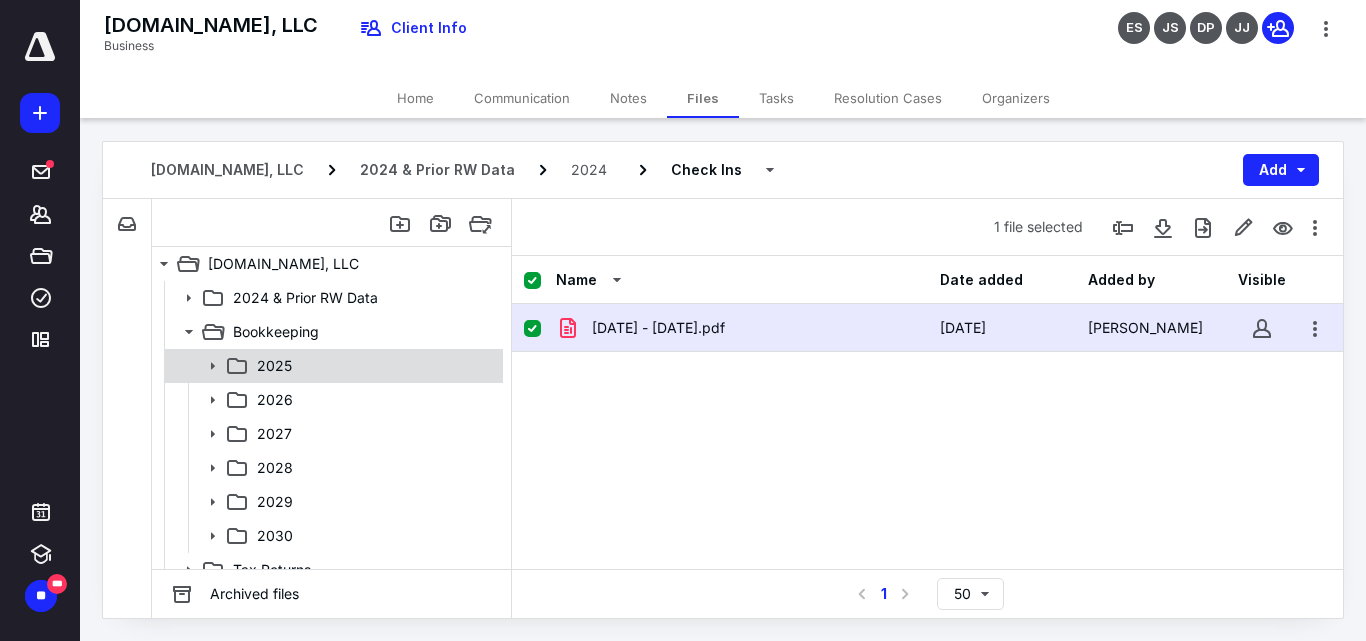 click 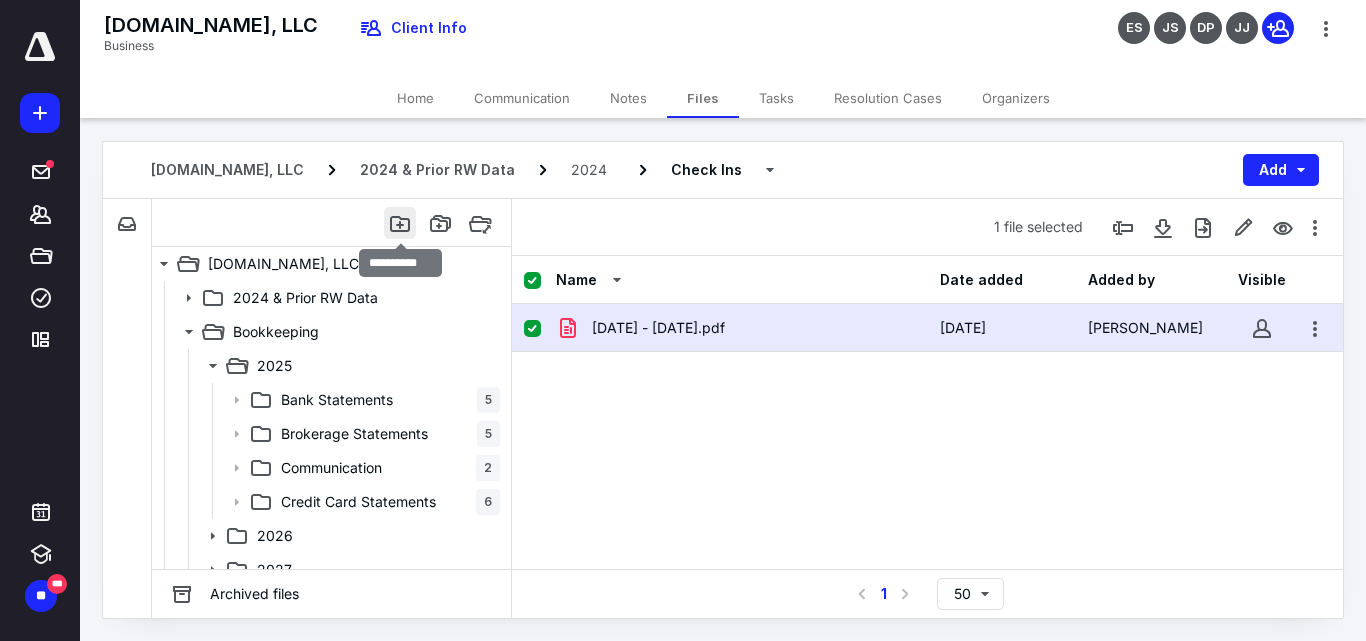 click at bounding box center (400, 223) 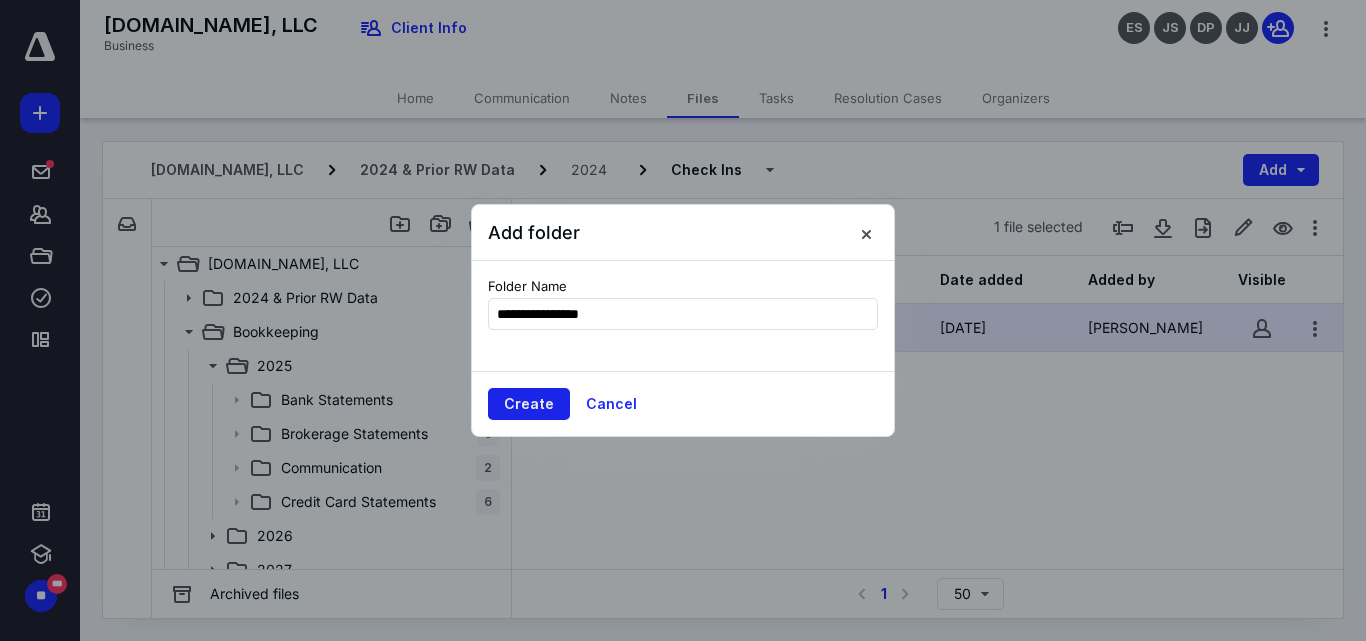 type on "**********" 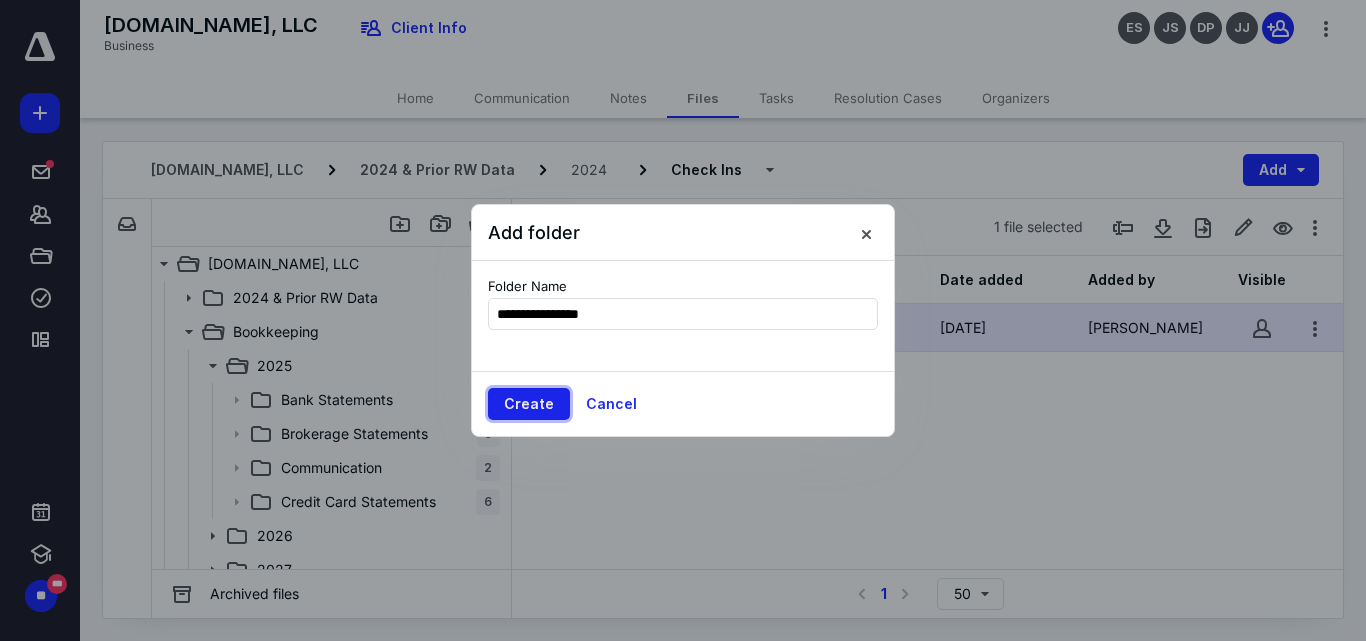 click on "Create" at bounding box center (529, 404) 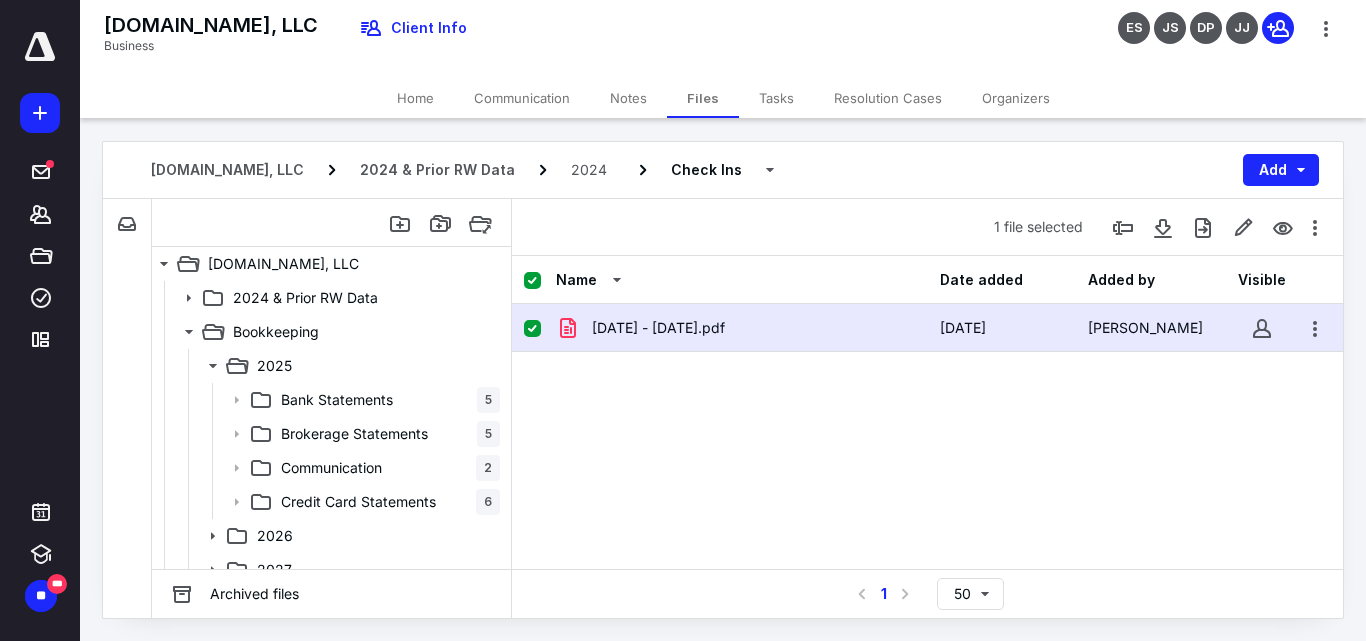 checkbox on "false" 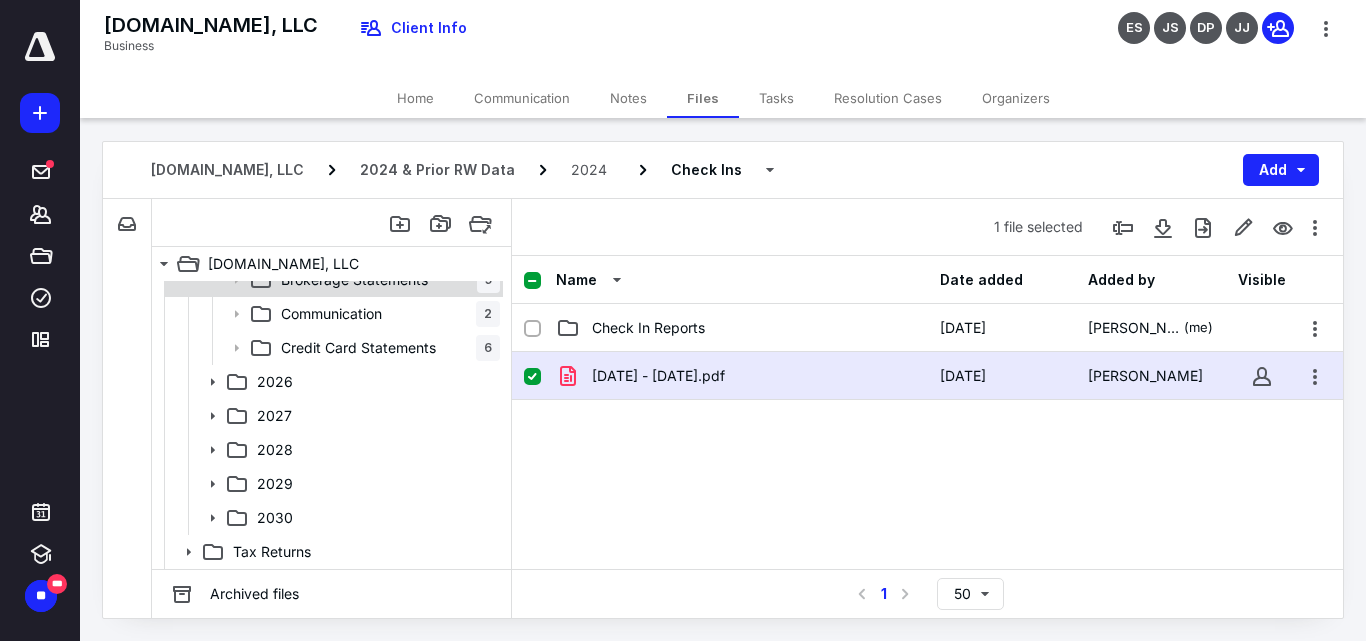 scroll, scrollTop: 0, scrollLeft: 0, axis: both 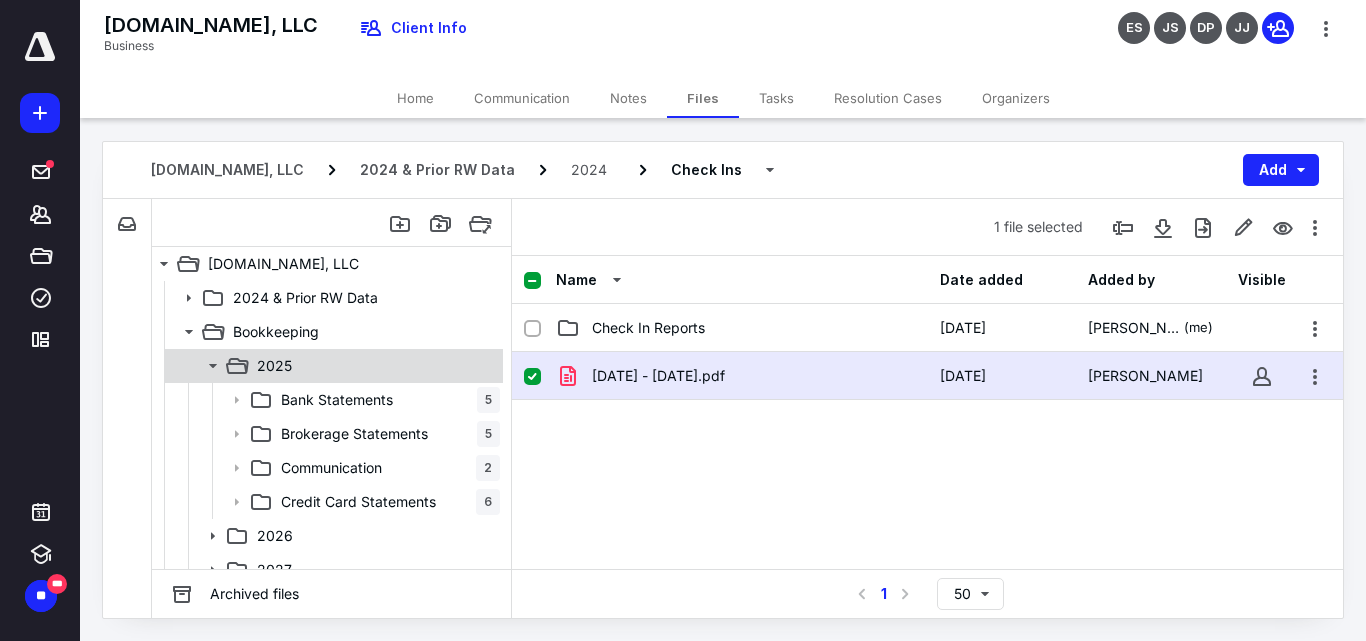 click on "2025" at bounding box center (374, 366) 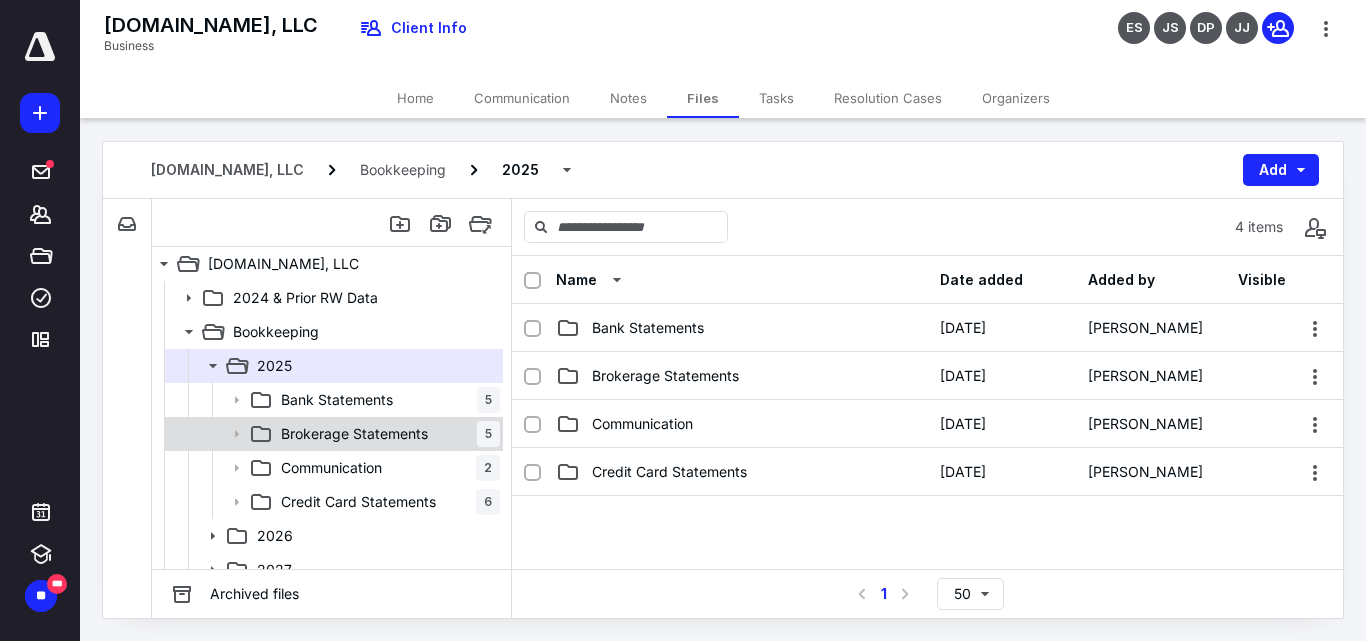 click on "Brokerage Statements" at bounding box center [354, 434] 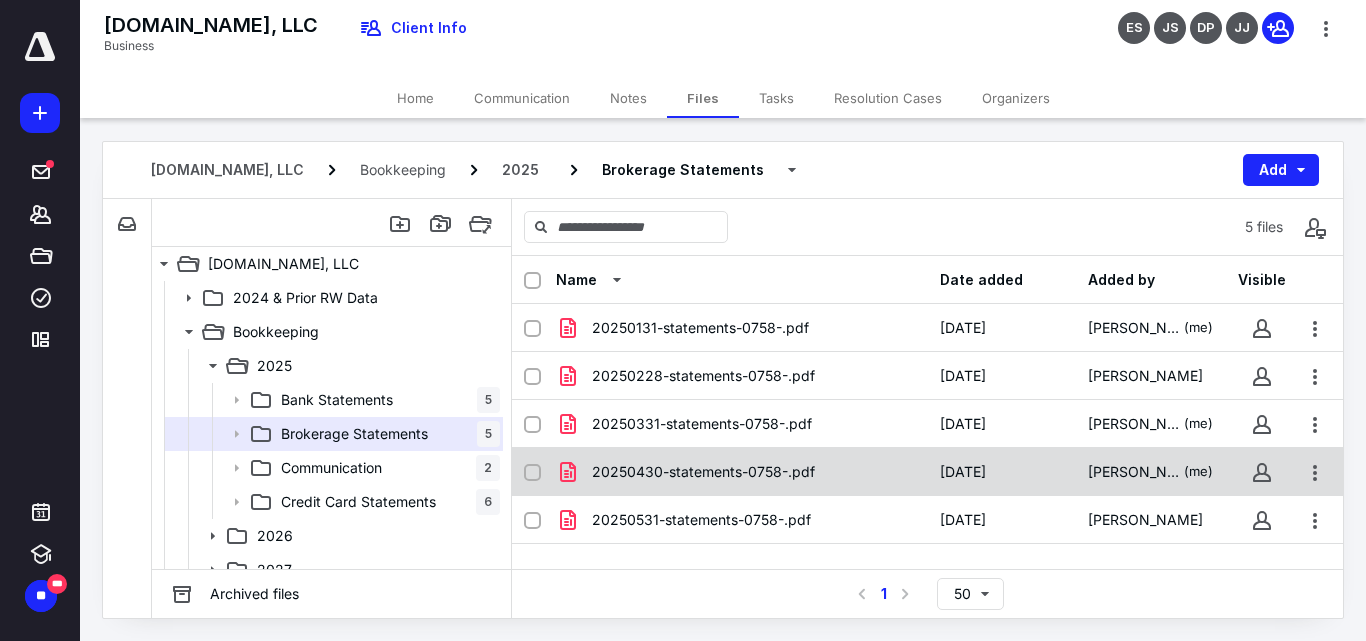 scroll, scrollTop: 154, scrollLeft: 0, axis: vertical 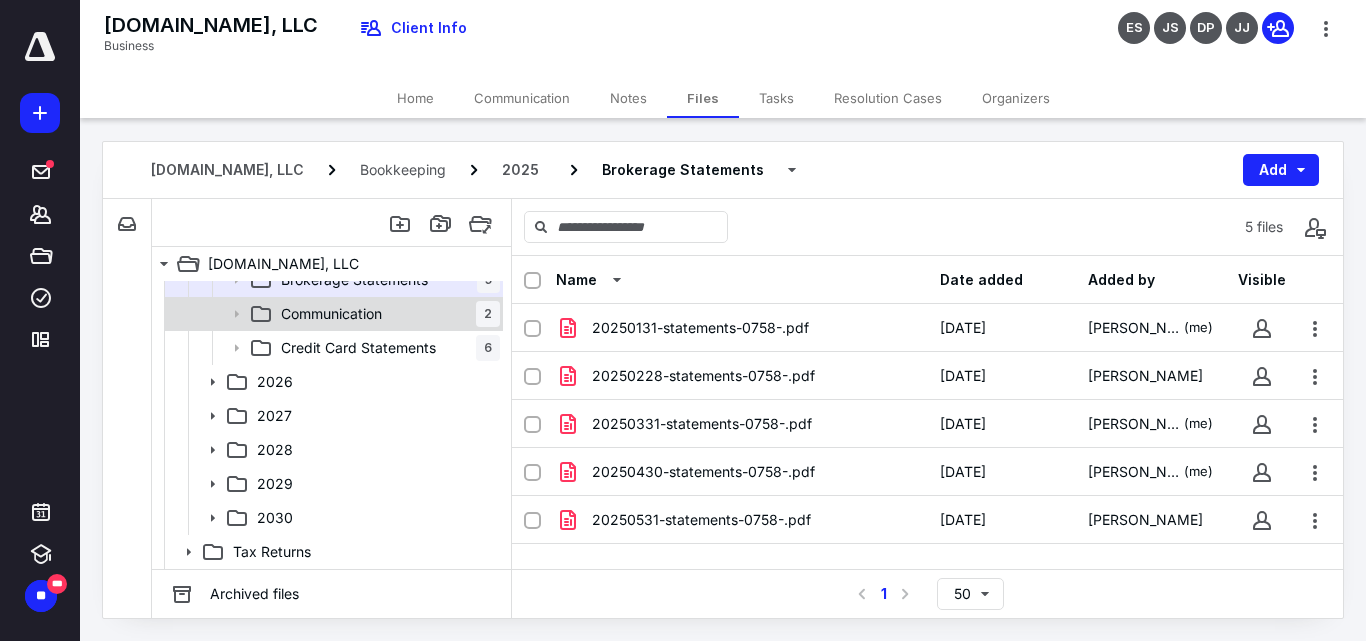 click on "Communication" at bounding box center [331, 314] 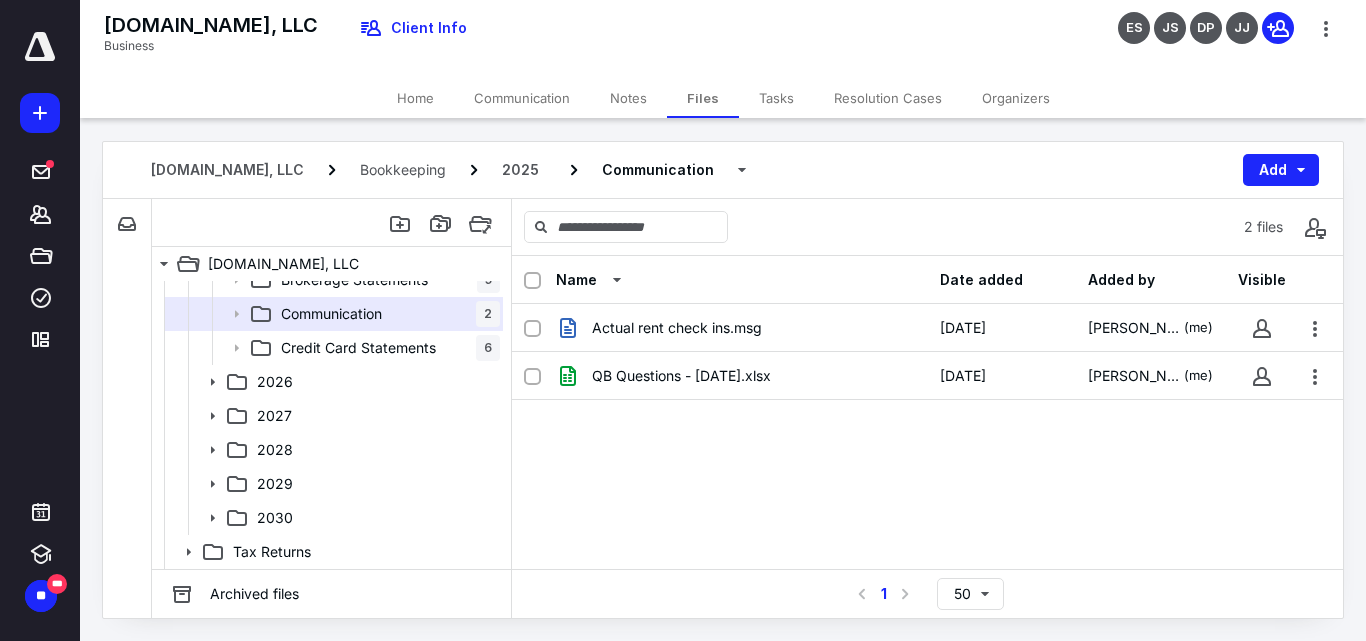 click on "Credit Card Statements" at bounding box center [358, 348] 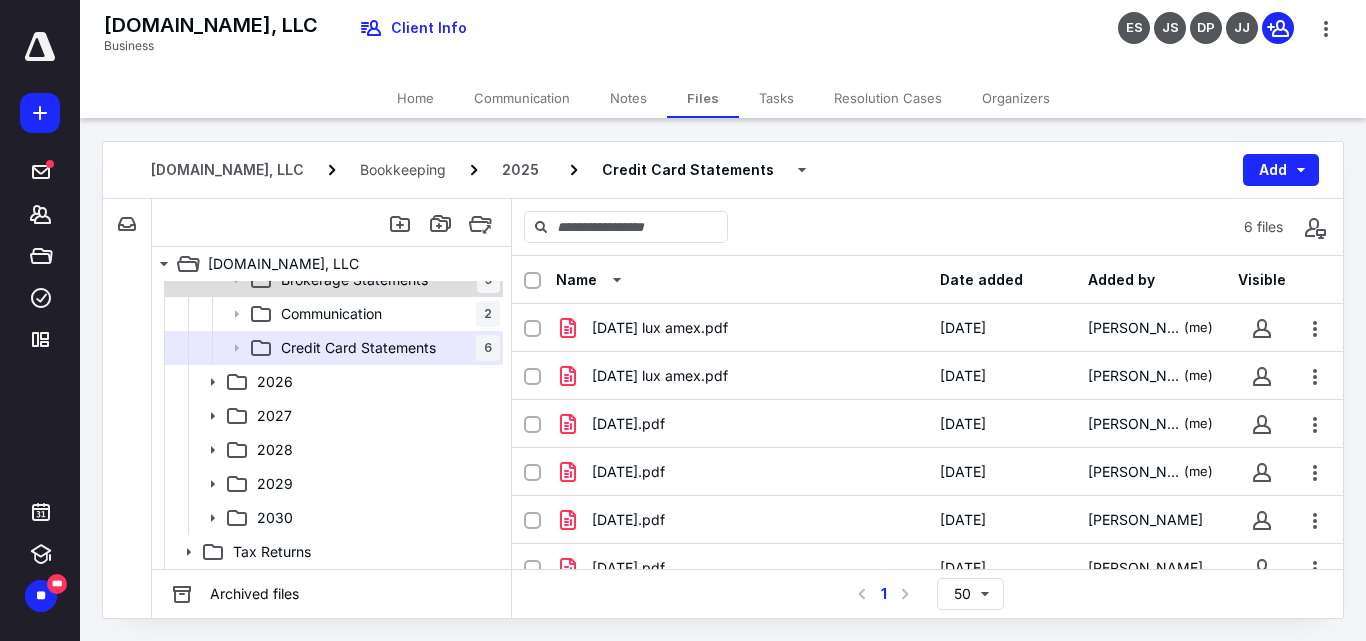scroll, scrollTop: 54, scrollLeft: 0, axis: vertical 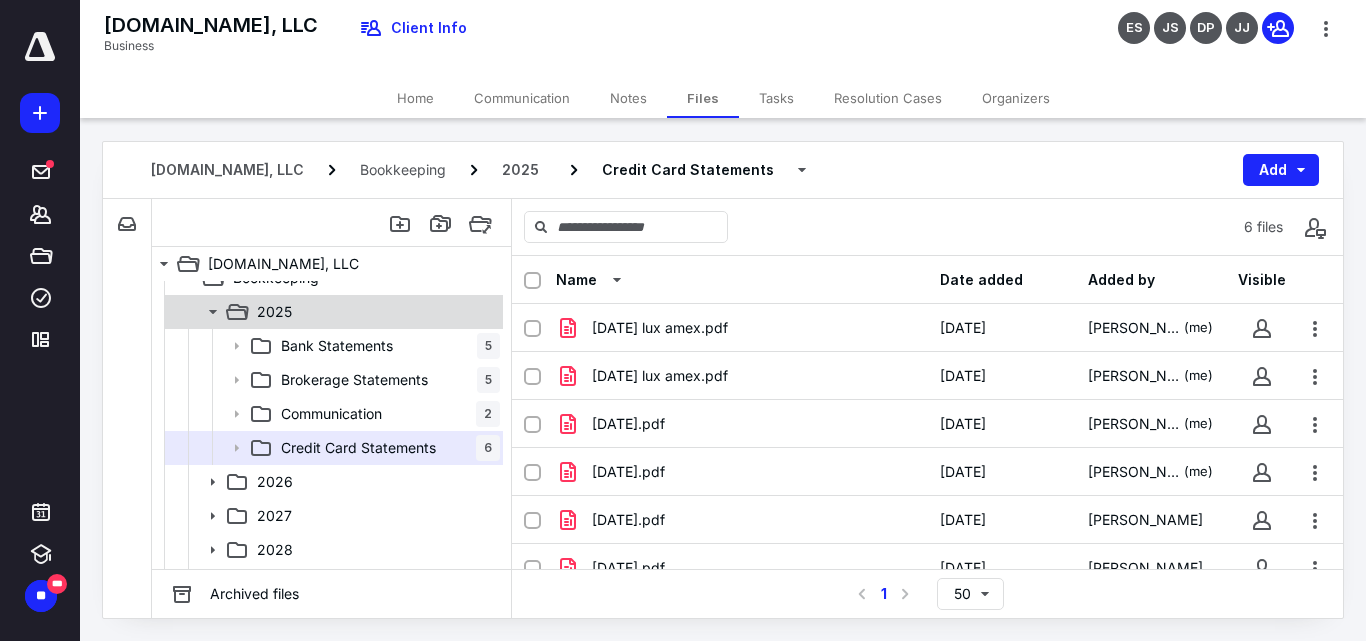 click on "2025" at bounding box center (374, 312) 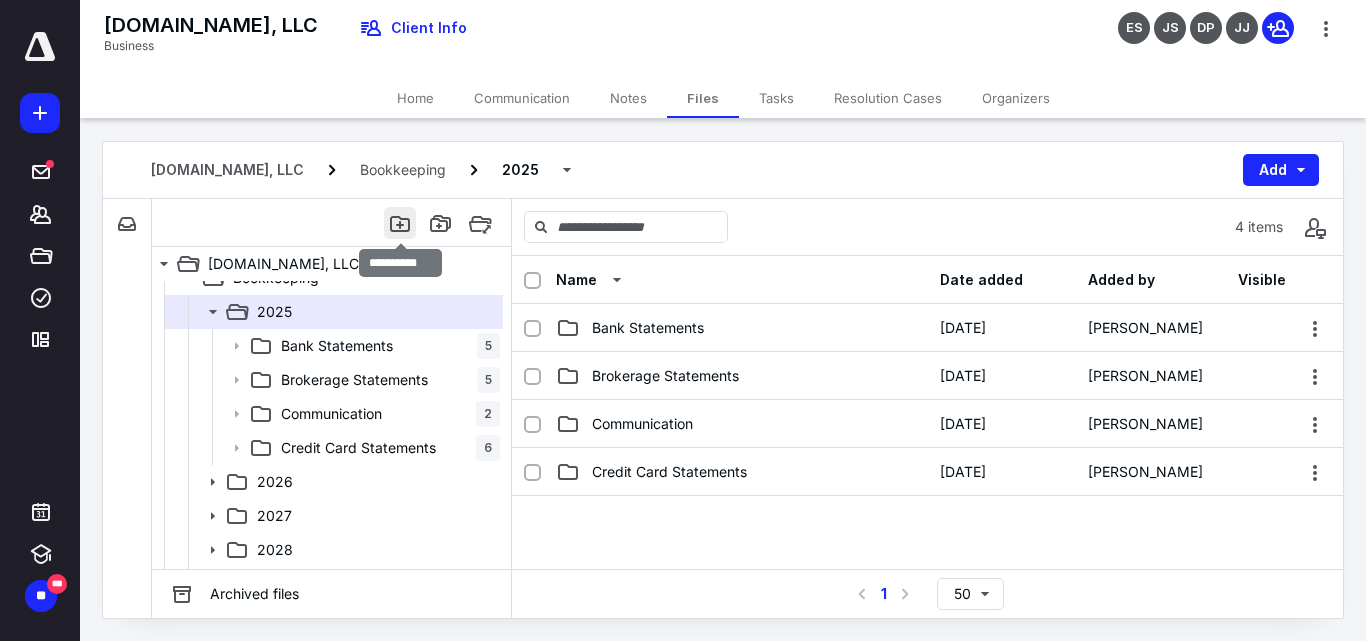 click at bounding box center (400, 223) 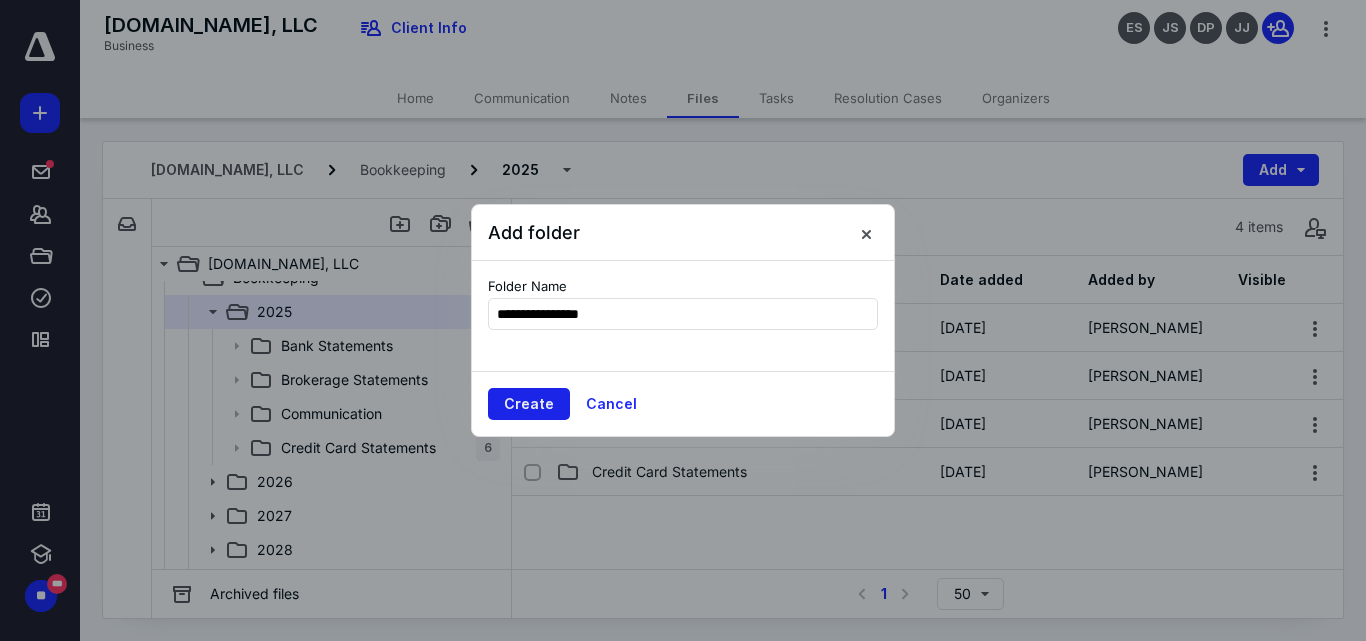 type on "**********" 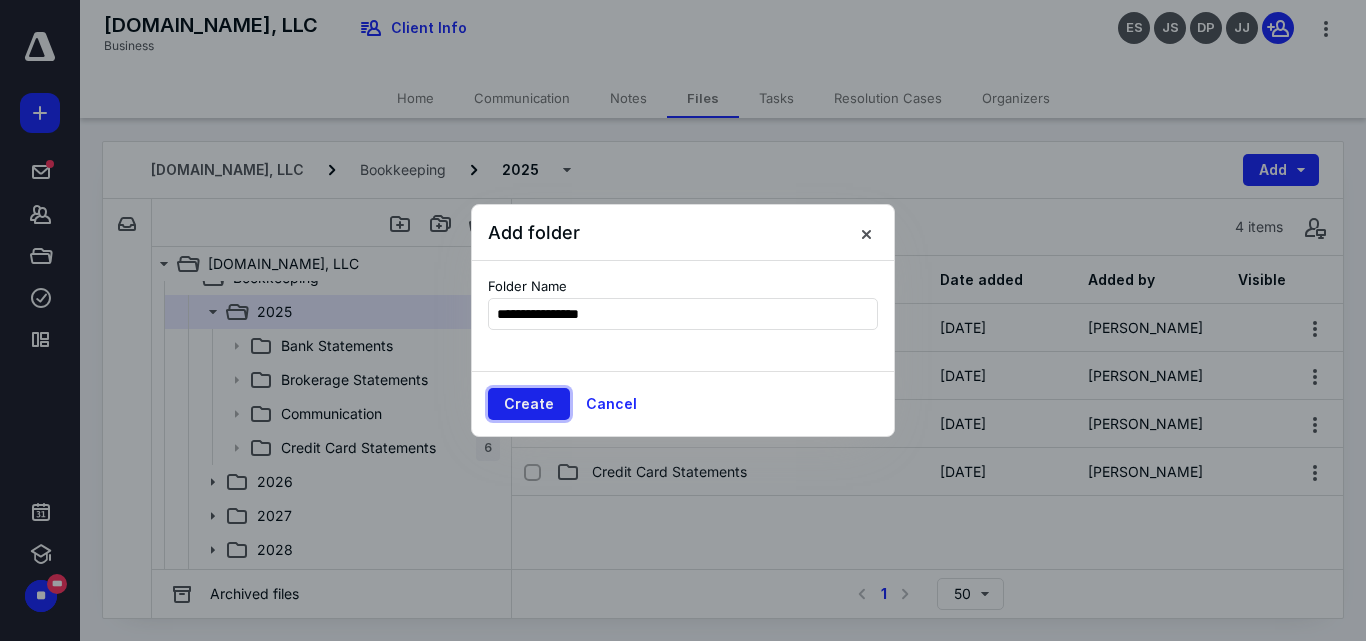click on "Create" at bounding box center (529, 404) 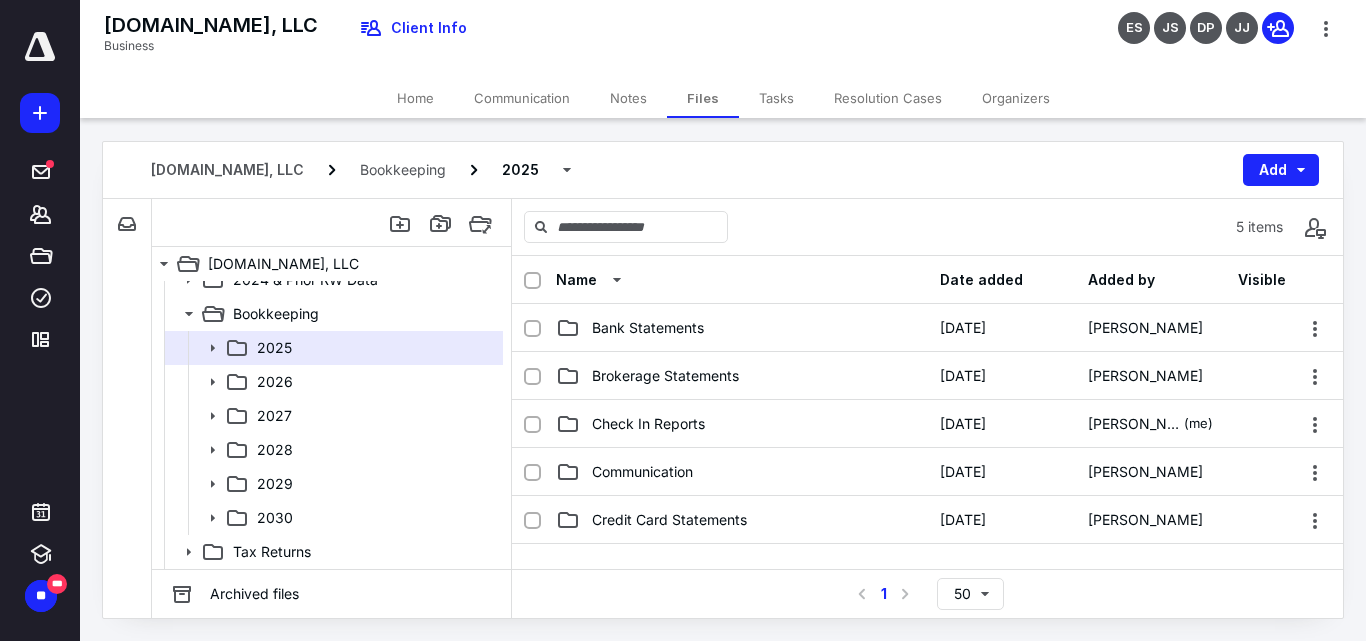 scroll, scrollTop: 18, scrollLeft: 0, axis: vertical 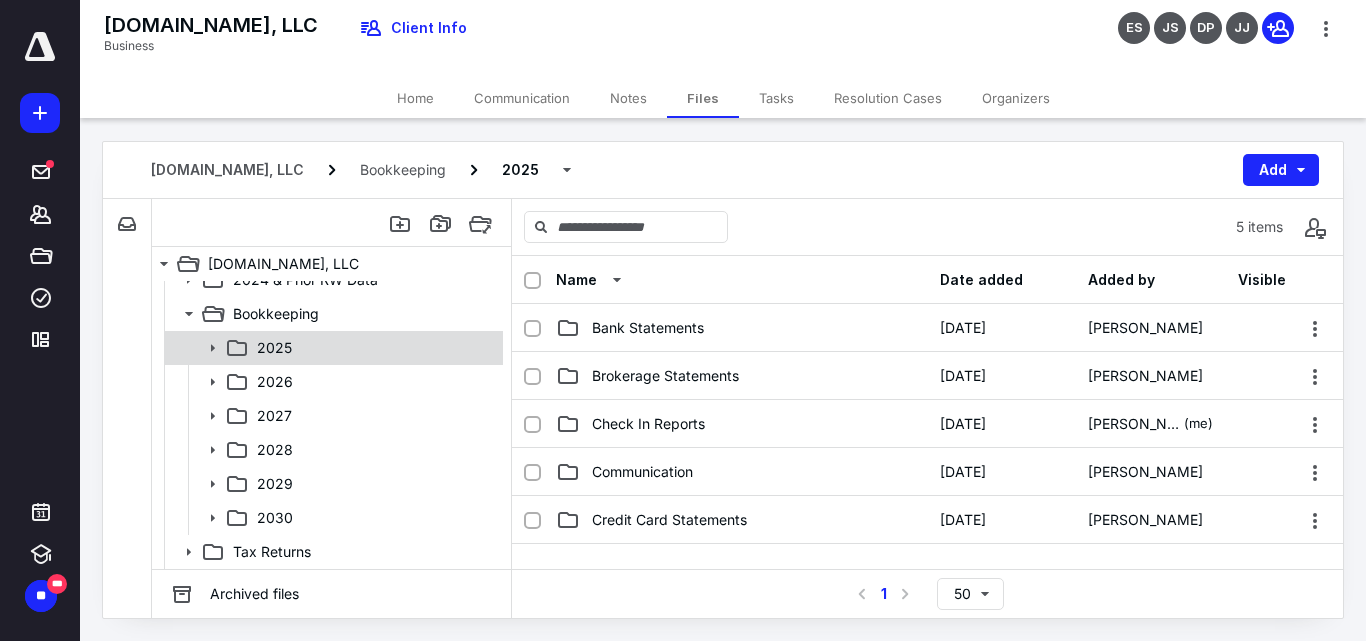 click 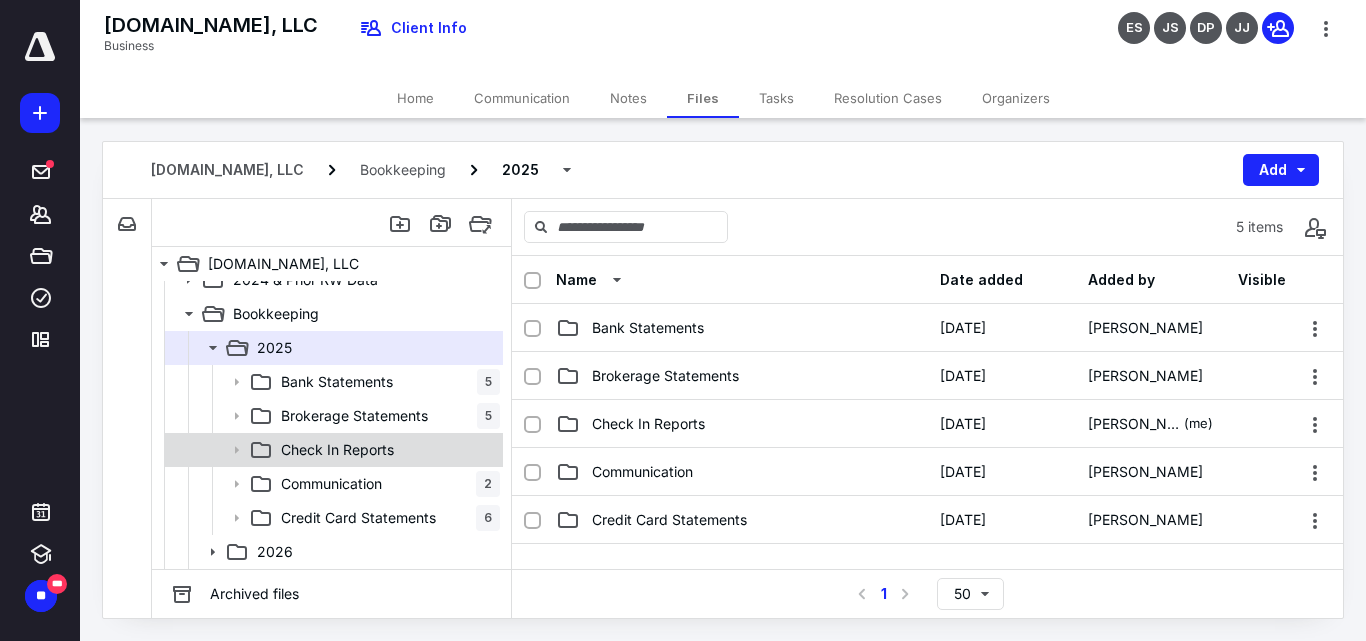click on "Check In Reports" at bounding box center (337, 450) 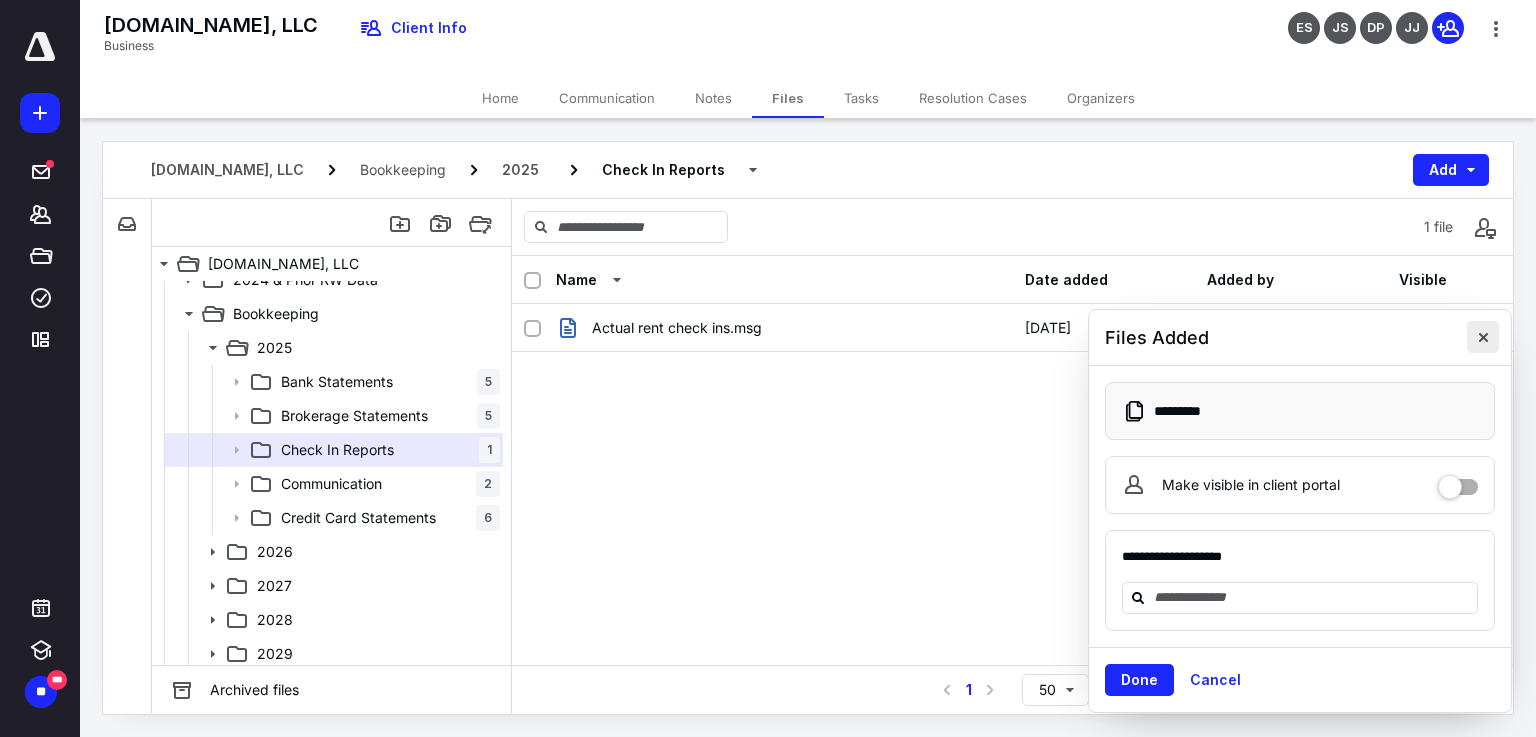 click at bounding box center (1483, 337) 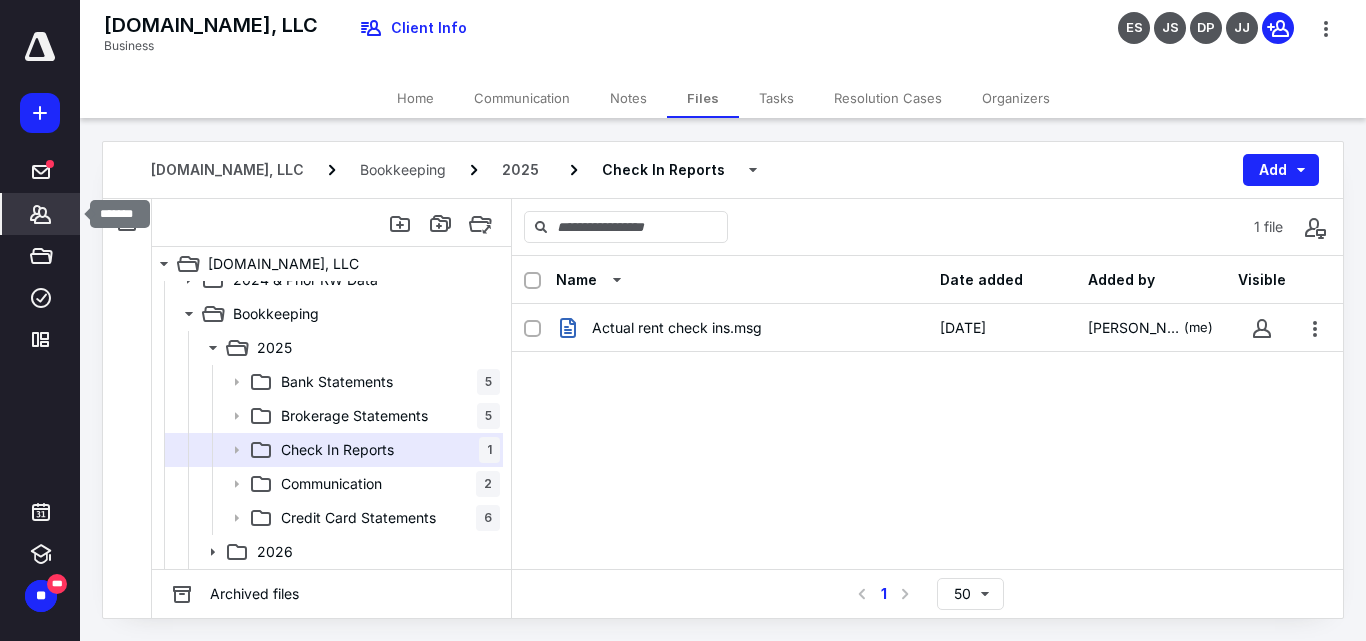click on "*******" at bounding box center (41, 214) 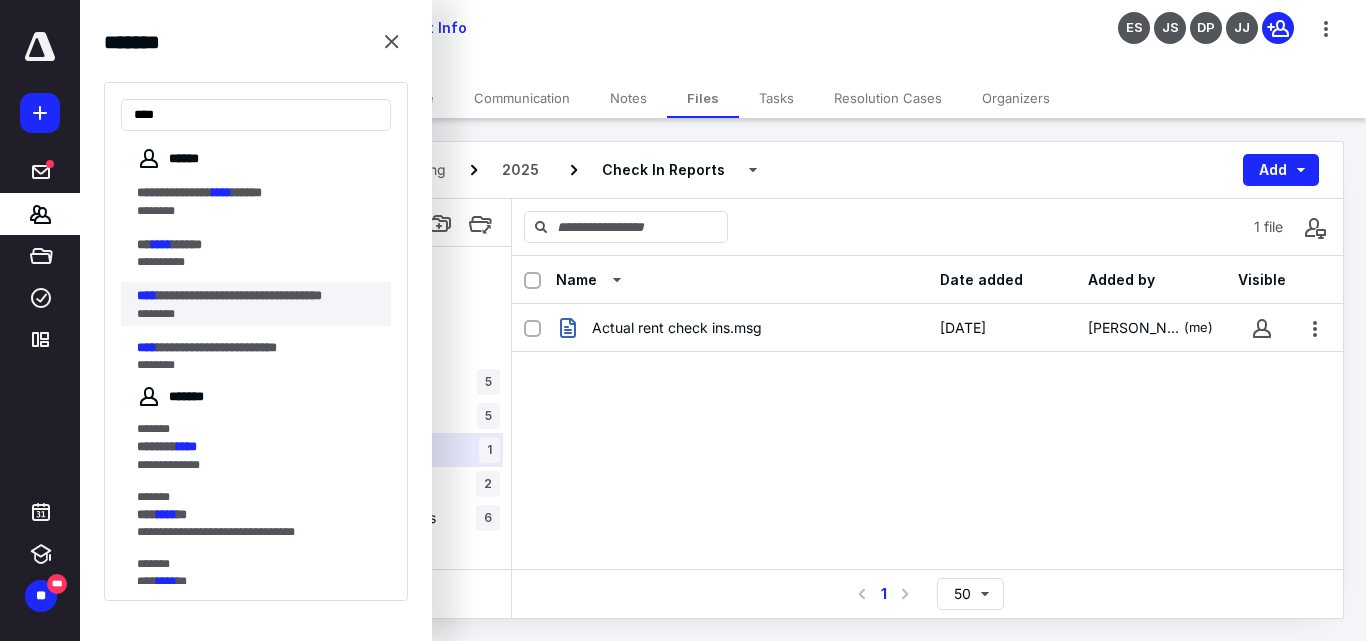 type on "****" 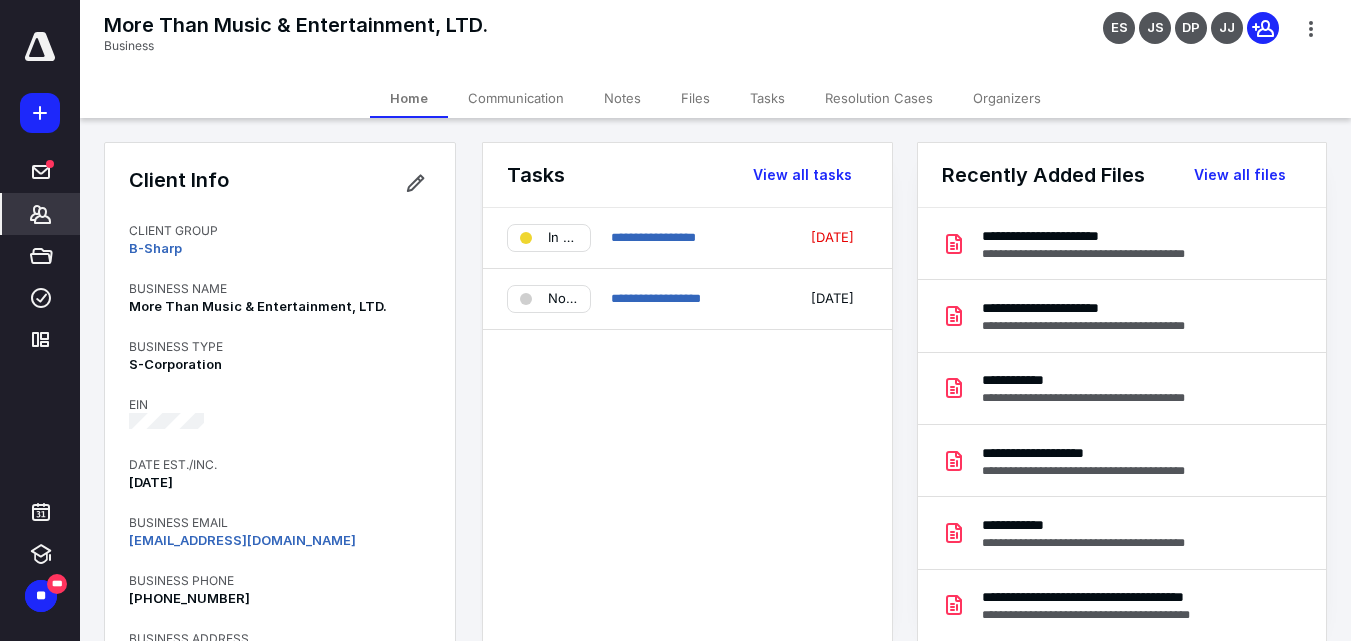 click on "Files" at bounding box center [695, 98] 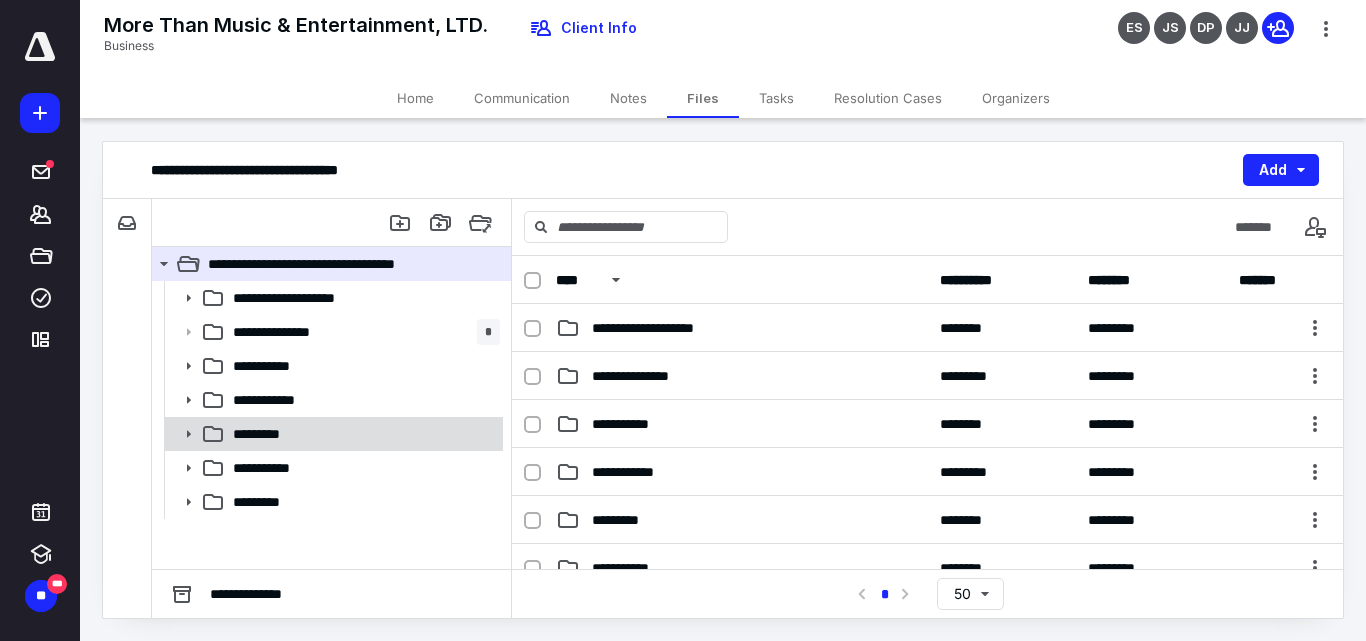 click 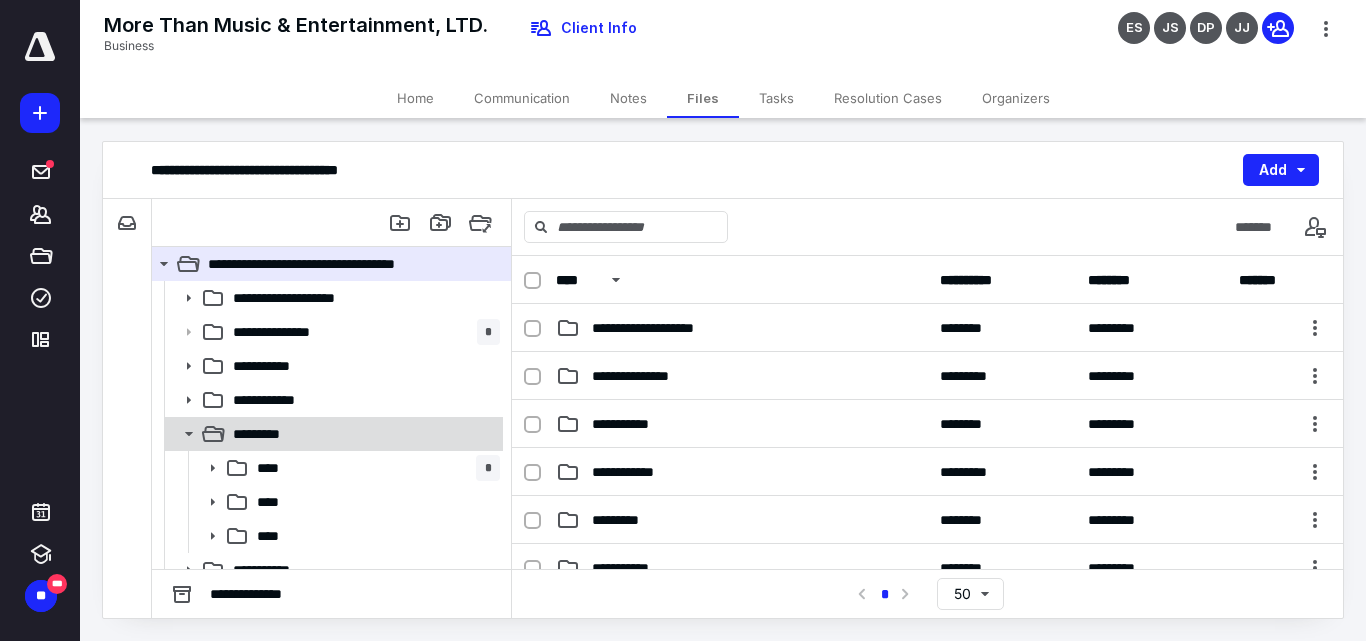 click 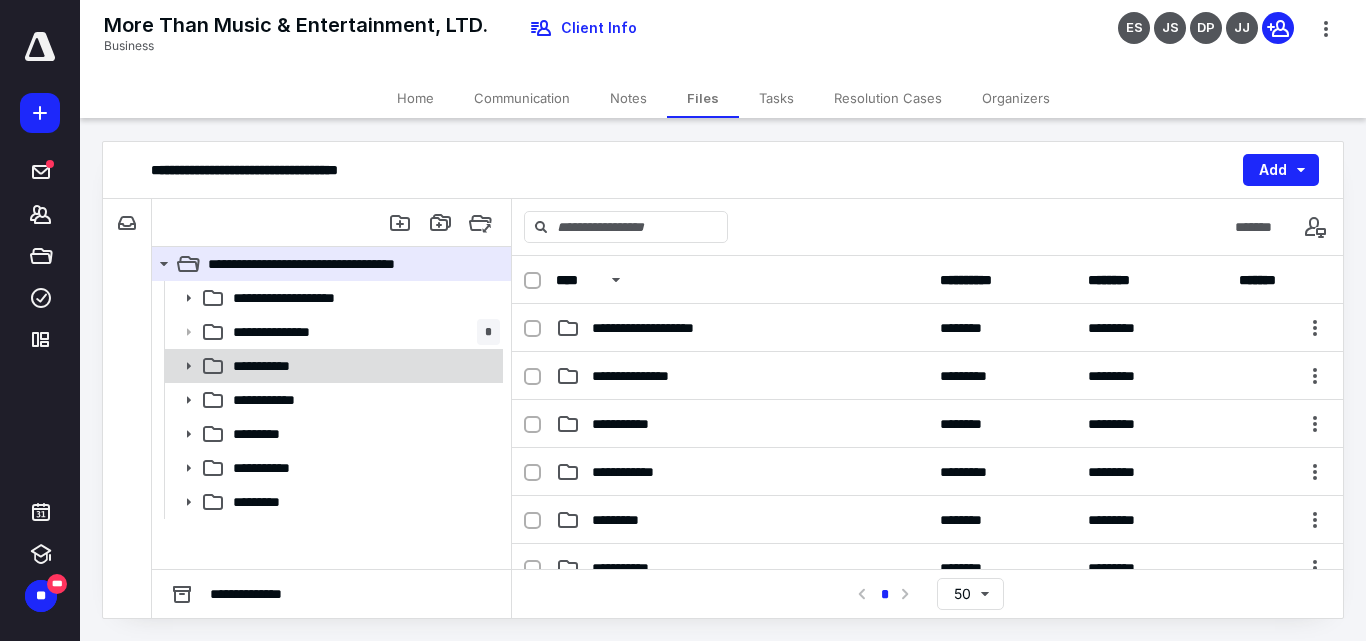 click 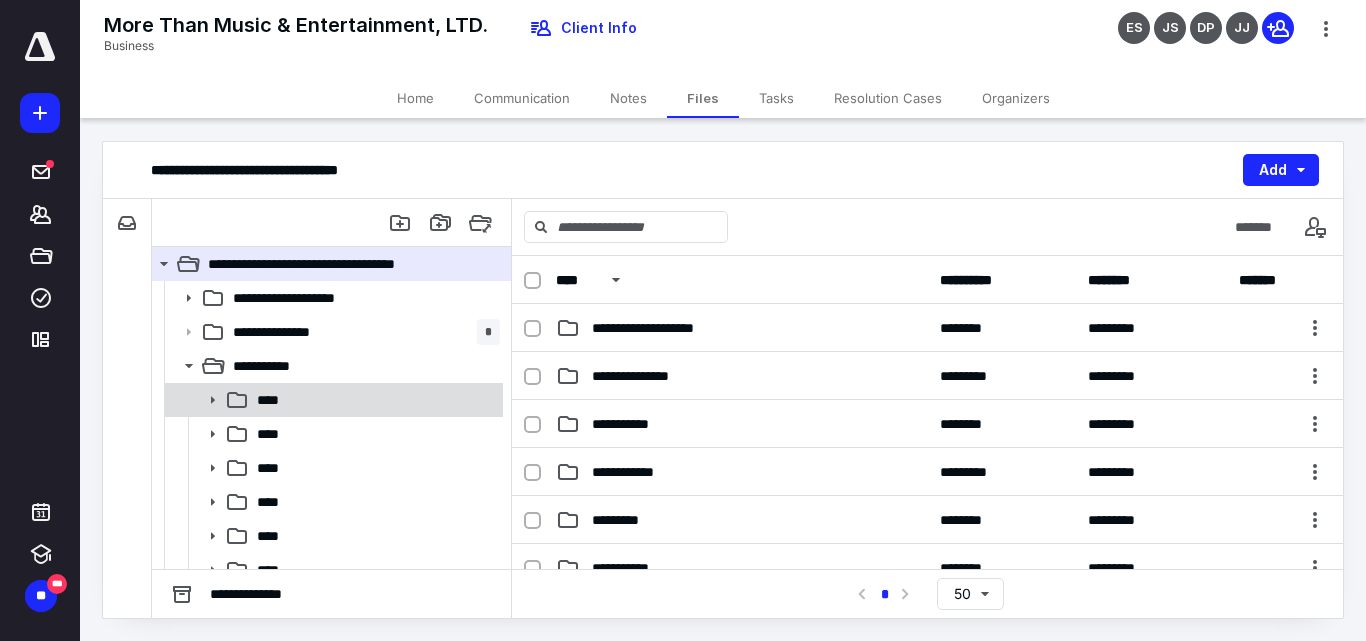 click 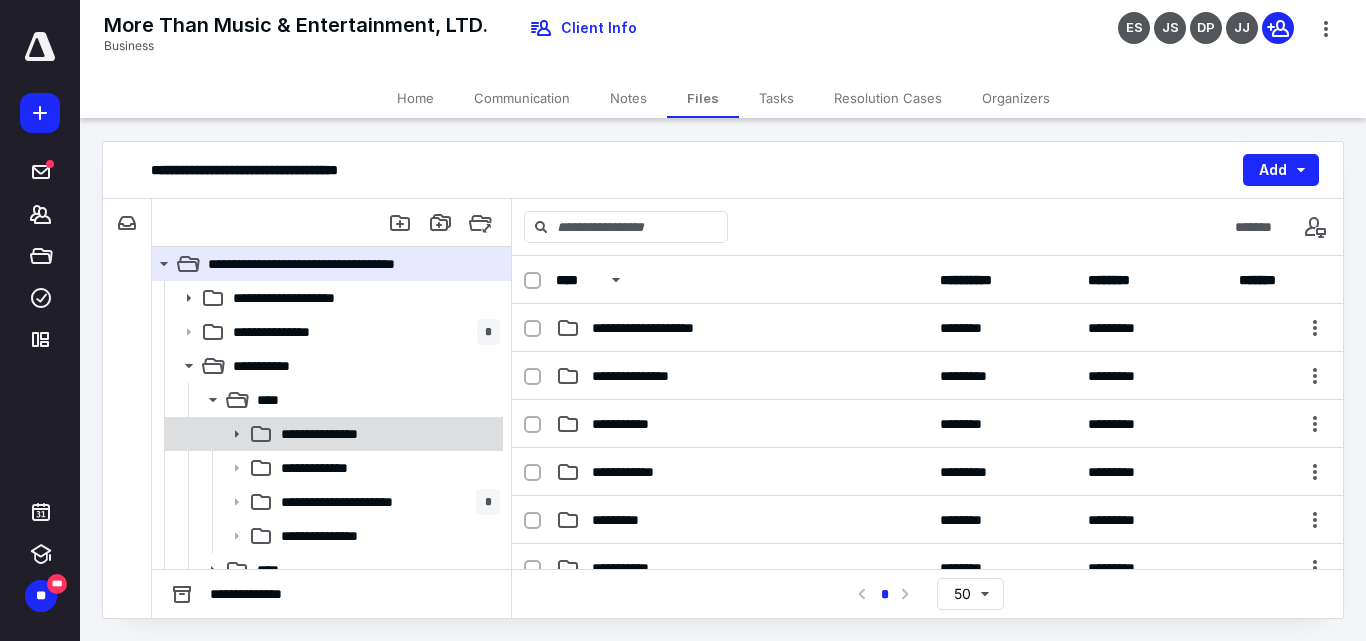click 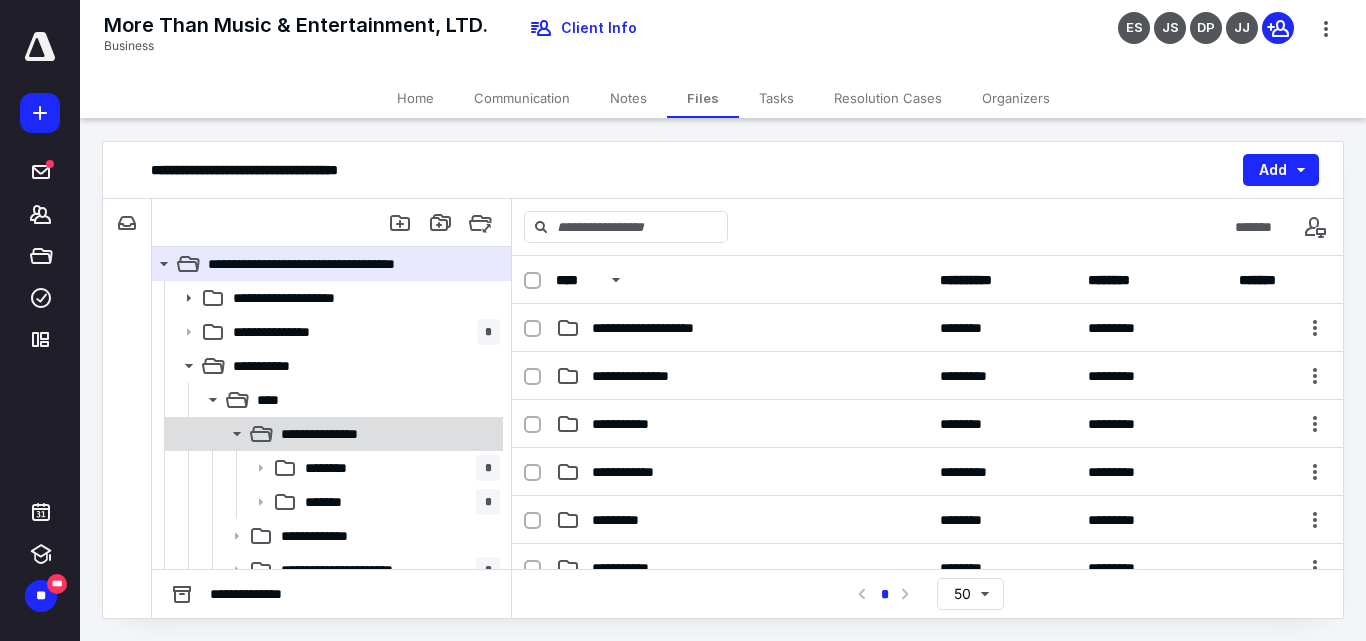 scroll, scrollTop: 100, scrollLeft: 0, axis: vertical 